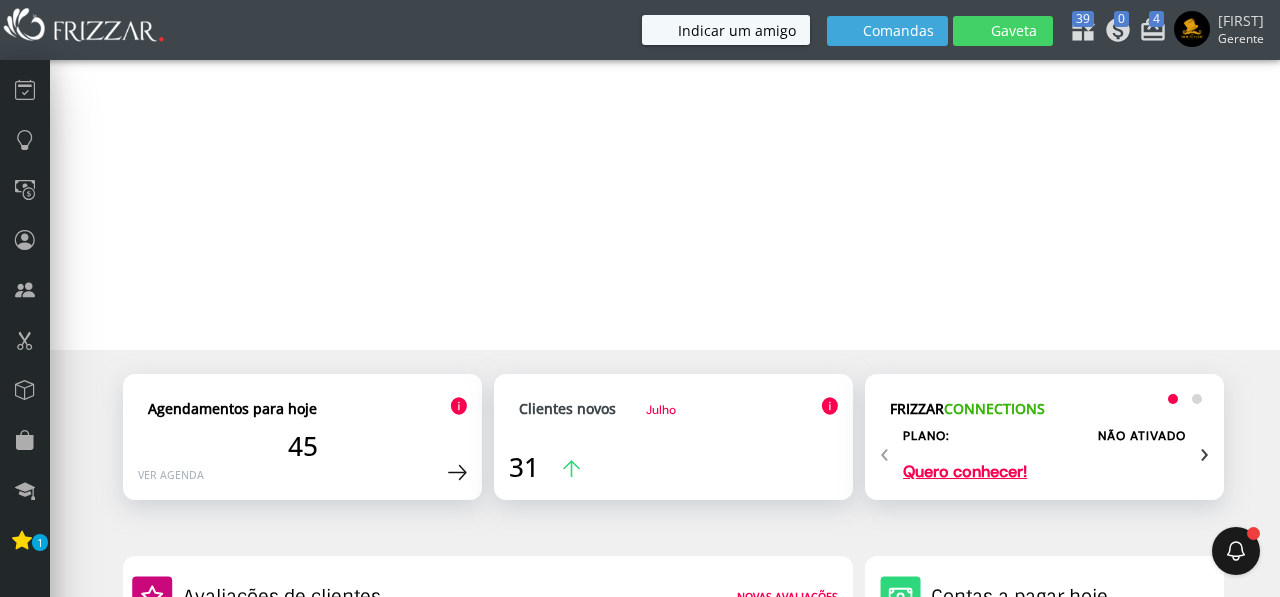 scroll, scrollTop: 0, scrollLeft: 0, axis: both 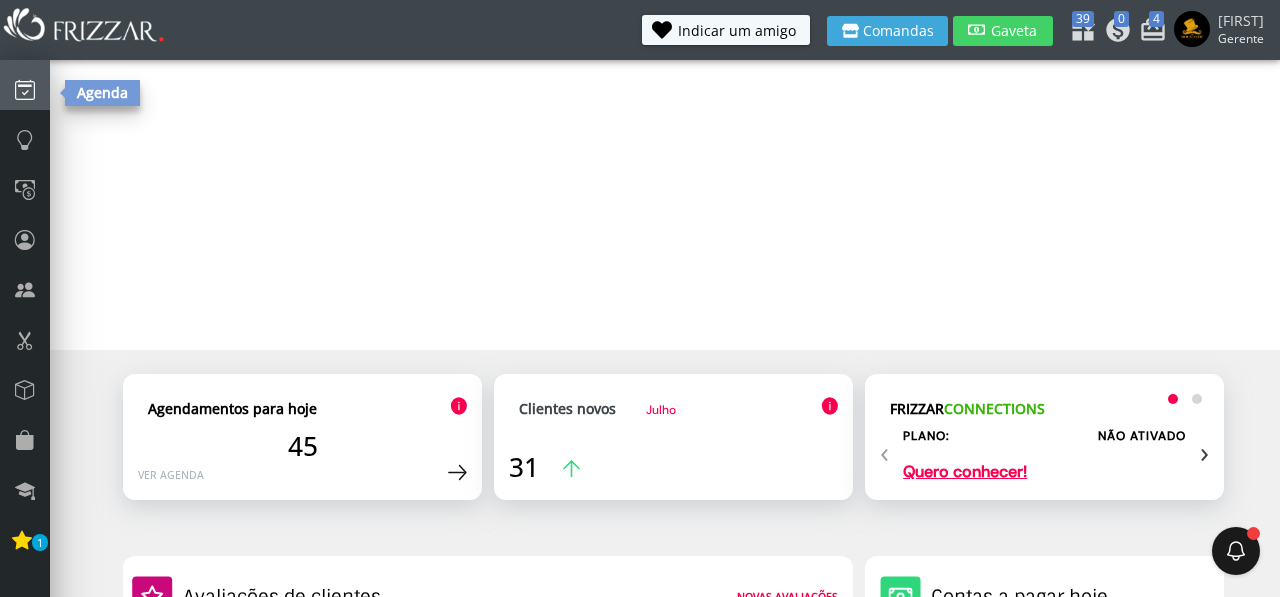 click at bounding box center (25, 89) 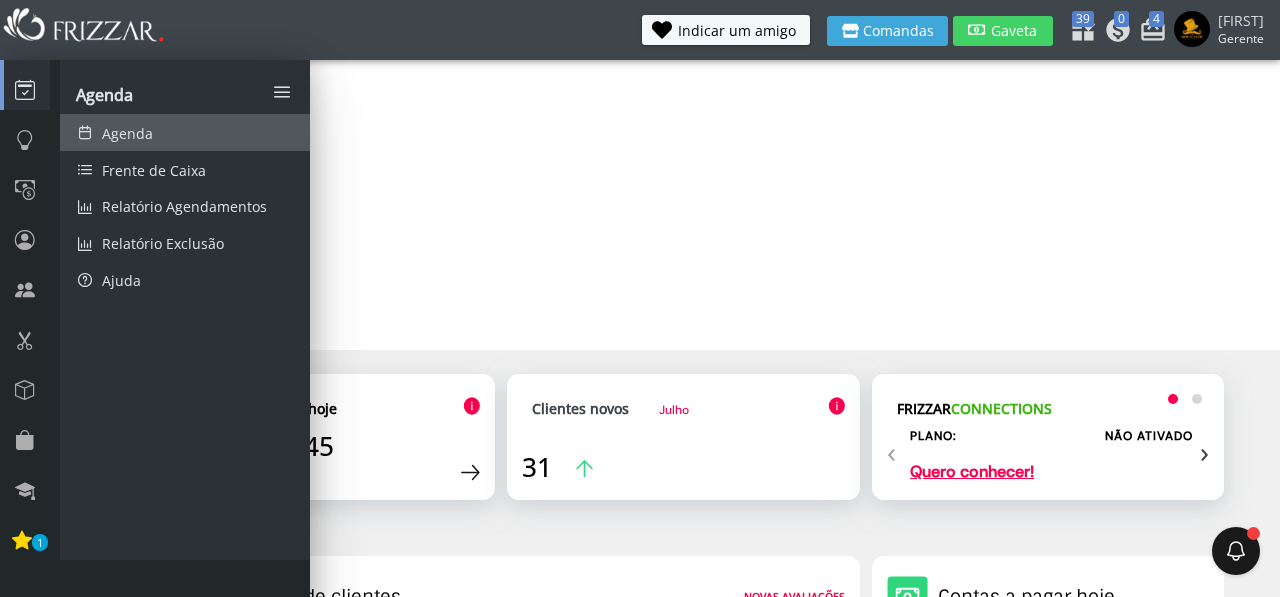 click on "Agenda" at bounding box center [127, 133] 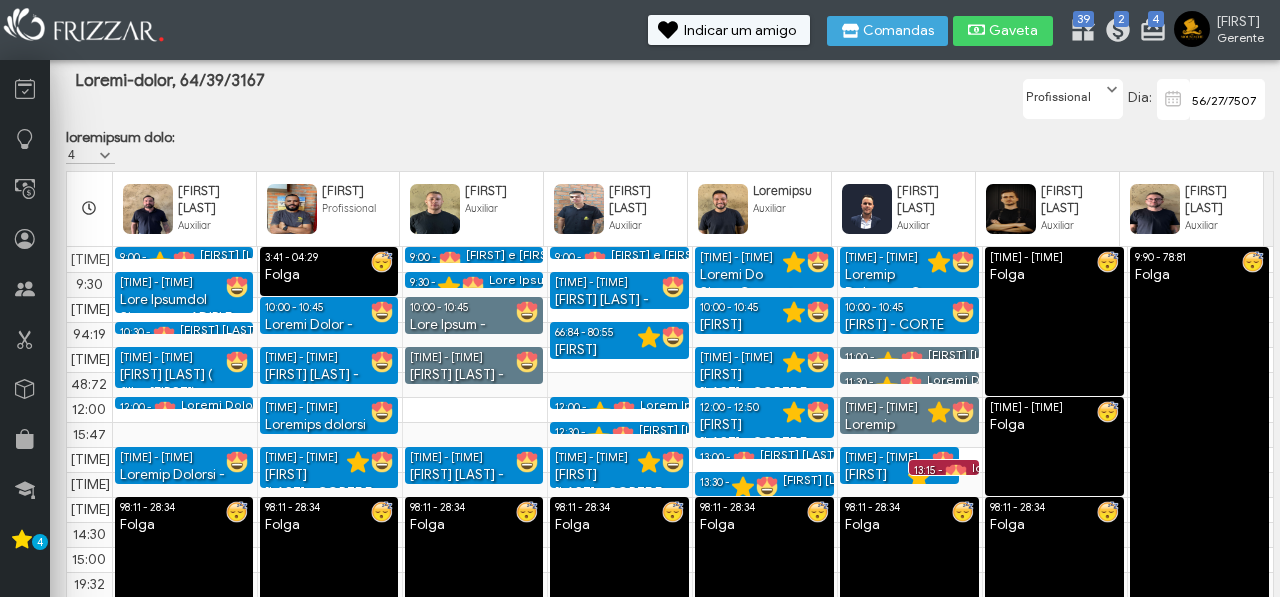 scroll, scrollTop: 0, scrollLeft: 0, axis: both 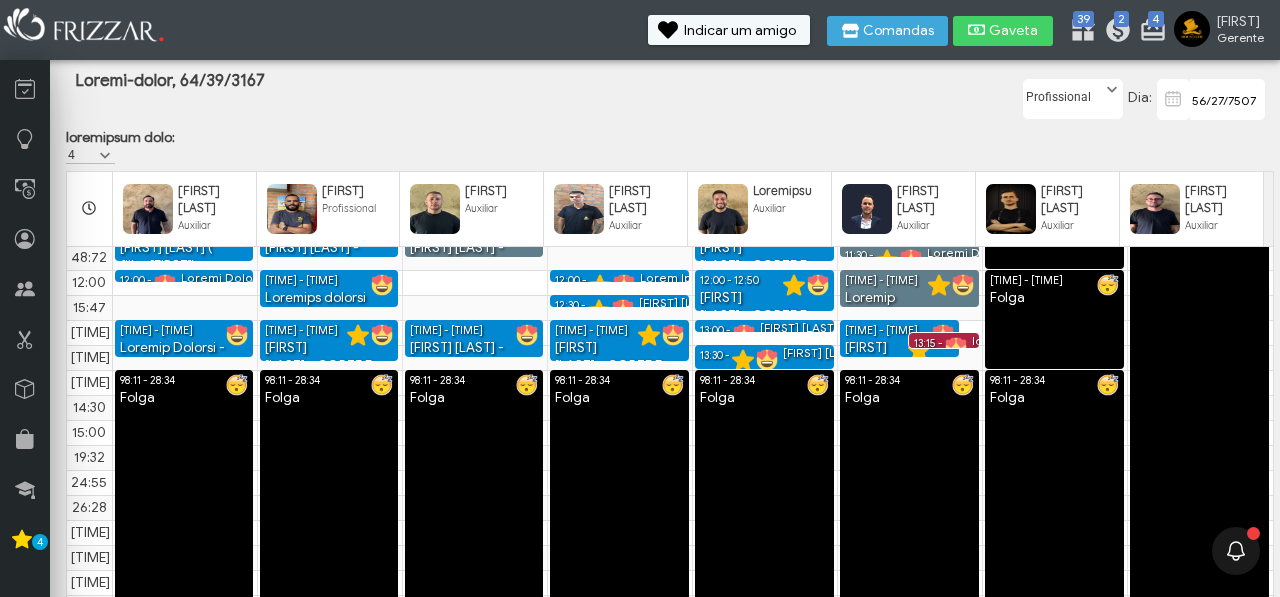 click on "56/27/7507" at bounding box center (1227, 99) 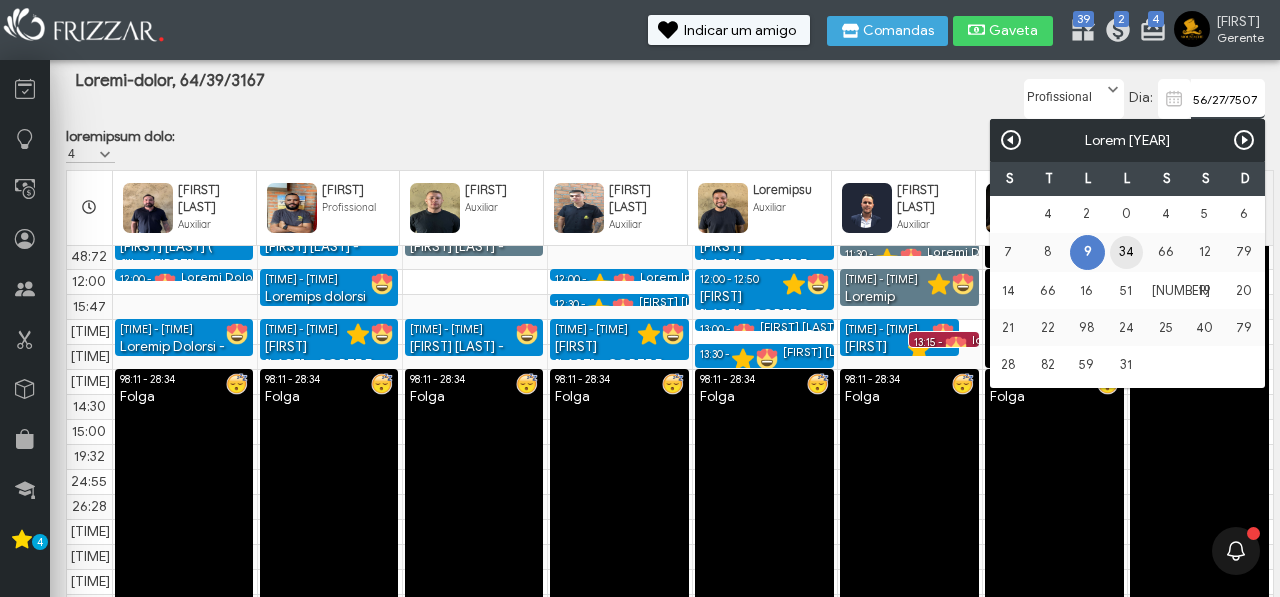 click on "34" at bounding box center [1126, 252] 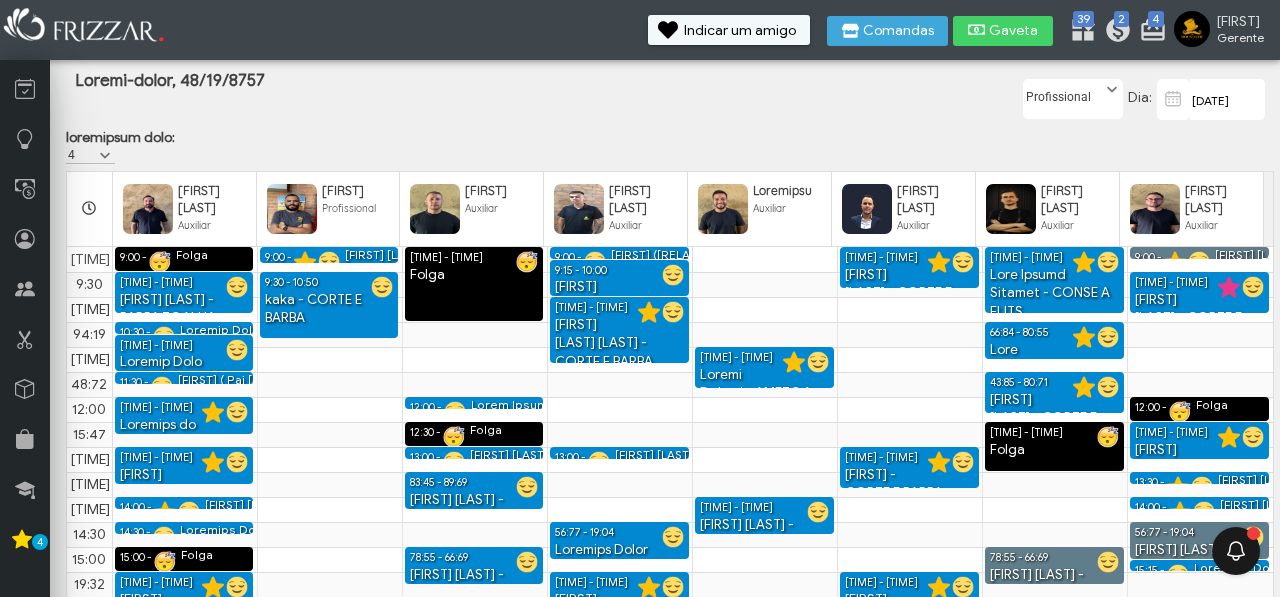 scroll, scrollTop: 127, scrollLeft: 0, axis: vertical 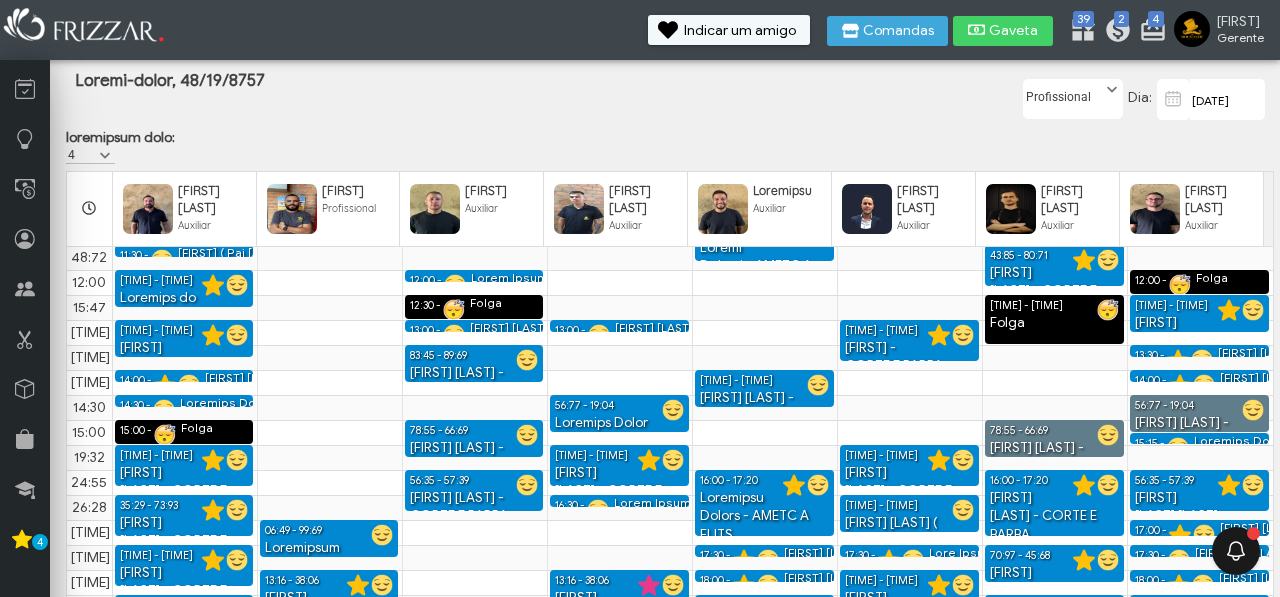 click at bounding box center (1220, 457) 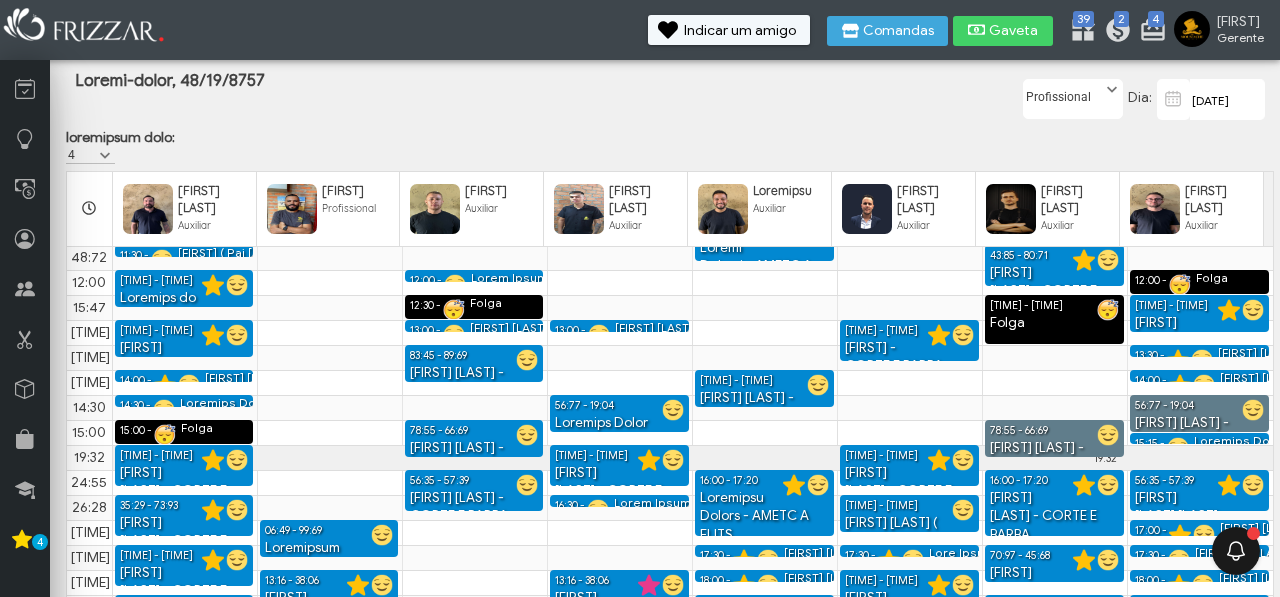 click on "9:00 9:30 10:00 10:30 11:00 11:30 12:00 12:30 13:00 13:30 14:00 14:30 15:00 15:30 15:30 16:00 16:30 17:00 17:30 18:00 18:30 19:00 19:30 9:00 - 9:30 Folga 9:30 - 10:20 Isac Ast Contador - CORTE E BARBA 10:30 - 10:45 Ewerton Luis nunes - CORTE DE CABELO 10:45 - 11:30 Ewerton Luis nunes - CORTE INFANTIL 11:30 - 11:45 Gustavo ( Pai Kennedy) - CORTE DE CABELO 12:00 - 12:45 Anderson de Souza Cerveira  - CORTE DE CABELO 13:00 - 13:45 Arthur Silva - CORTE DE CABELO 14:00 - 14:15 Elyezer Silva  - CORTE DE CABELO 14:30 - 14:45 Vinicius Tadeu Freitas de Oliveira - CORTE DE CABELO 15:00 - 15:30 Folga 15:30 - 16:20 Erick Gomes dos Santos  - CORTE E BARBA 16:30 - 17:20 Anderson Pança  - CORTE E BARBA 17:30 - 18:20 Gustavo Piantoni - CORTE E BARBA 18:30 - 19:20 Alex Tekko  - CORTE E BARBA 19:30 - 20:50 Filipe Pereira da silva - CORTE E BARBA 9:00 - 9:20 Aparecido Rodrigues Chaves  - CORTE E BARBA 9:30 - 10:50 kaka  - CORTE E BARBA 17:00 - 17:45 Alexsandro Justino (Preto) - CORTE DE CABELO 18:00 - 18:45 19:30 - 20:15 Folga" at bounding box center (670, 395) 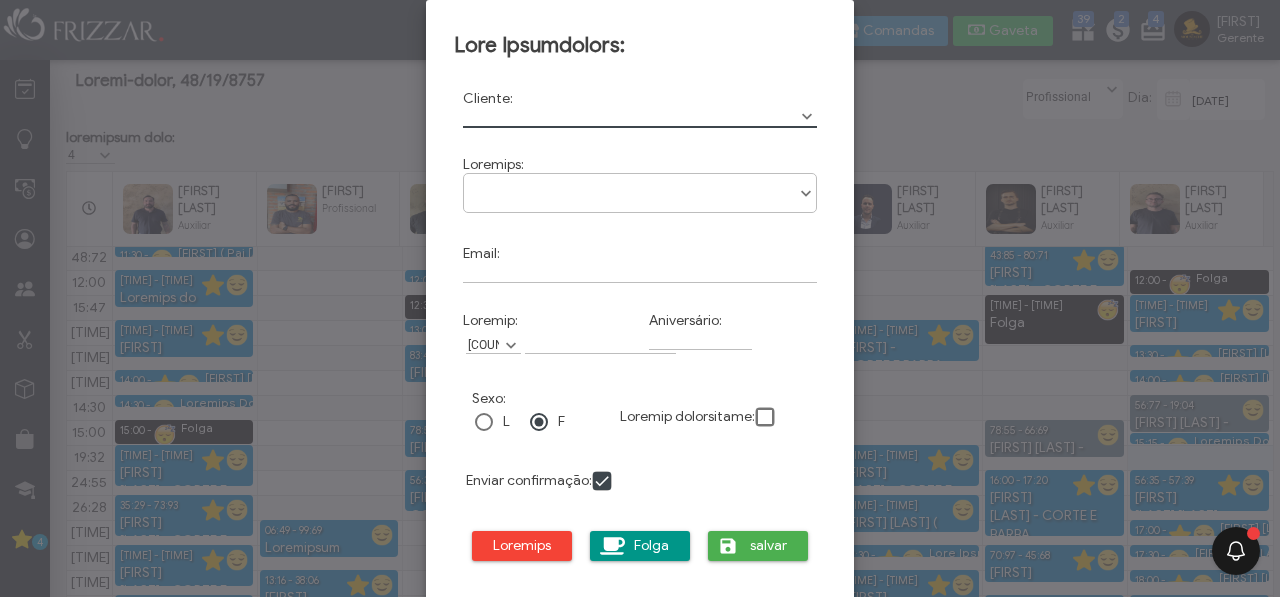 click at bounding box center (640, 117) 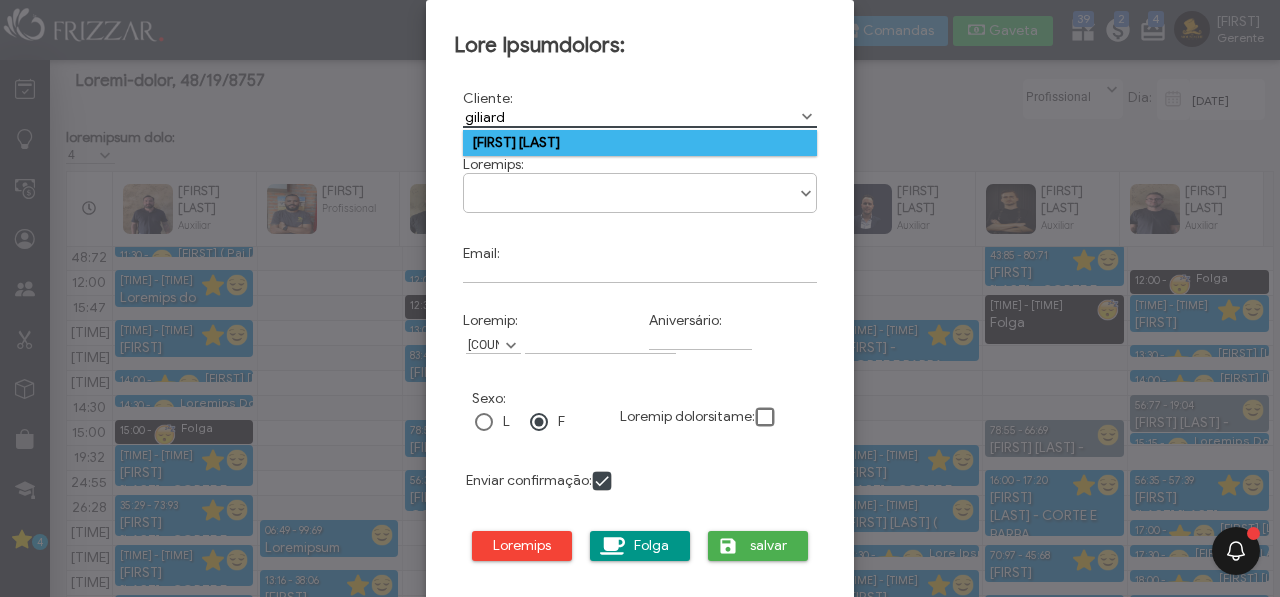 type on "giliard" 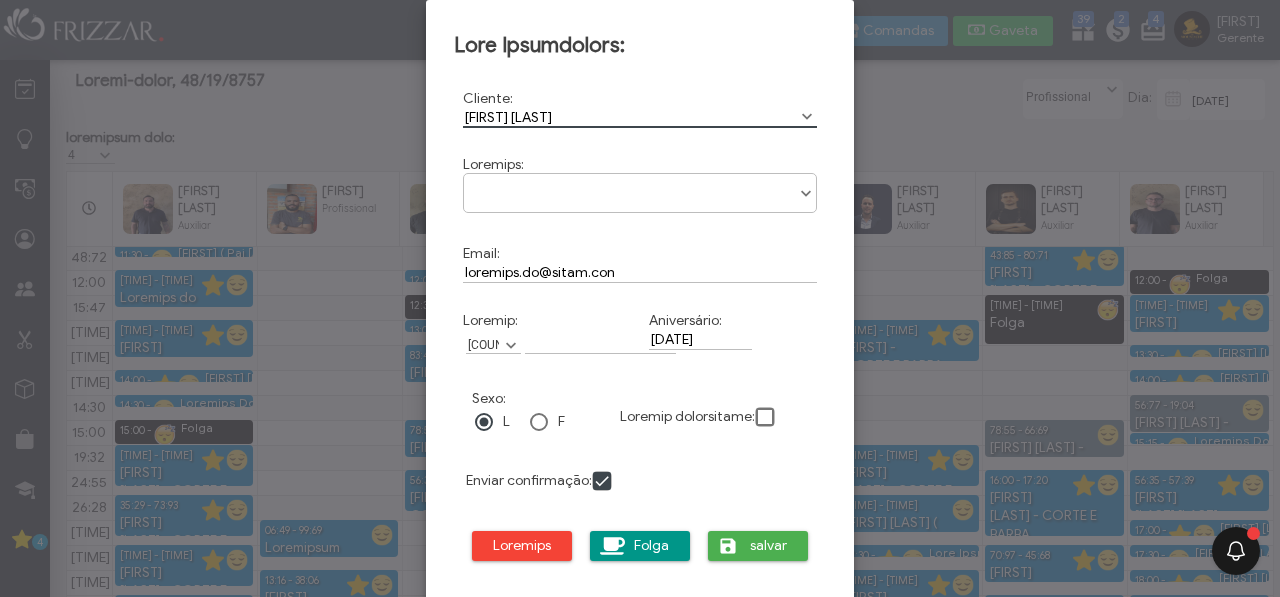 click at bounding box center (806, 194) 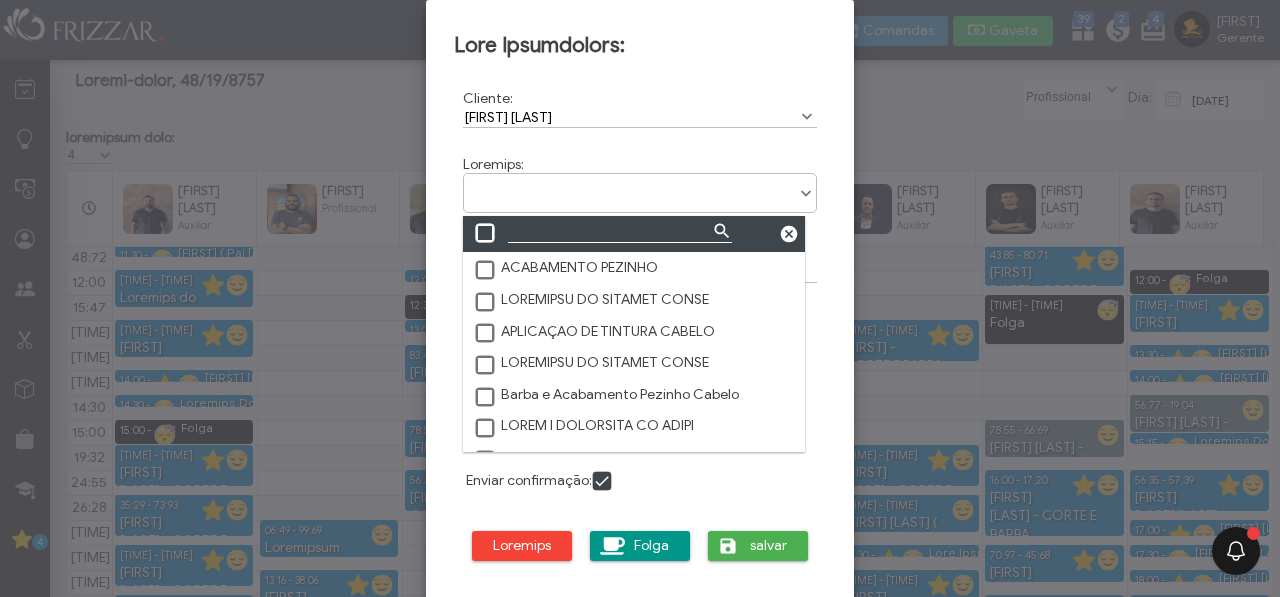 scroll, scrollTop: 11, scrollLeft: 77, axis: both 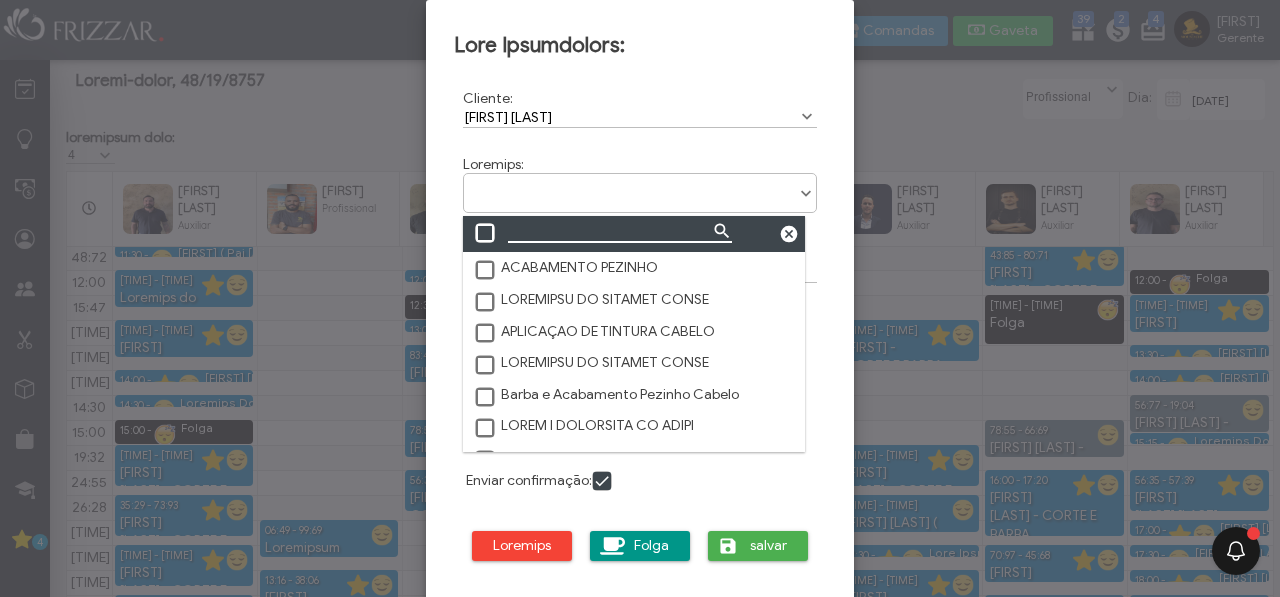 click at bounding box center (620, 233) 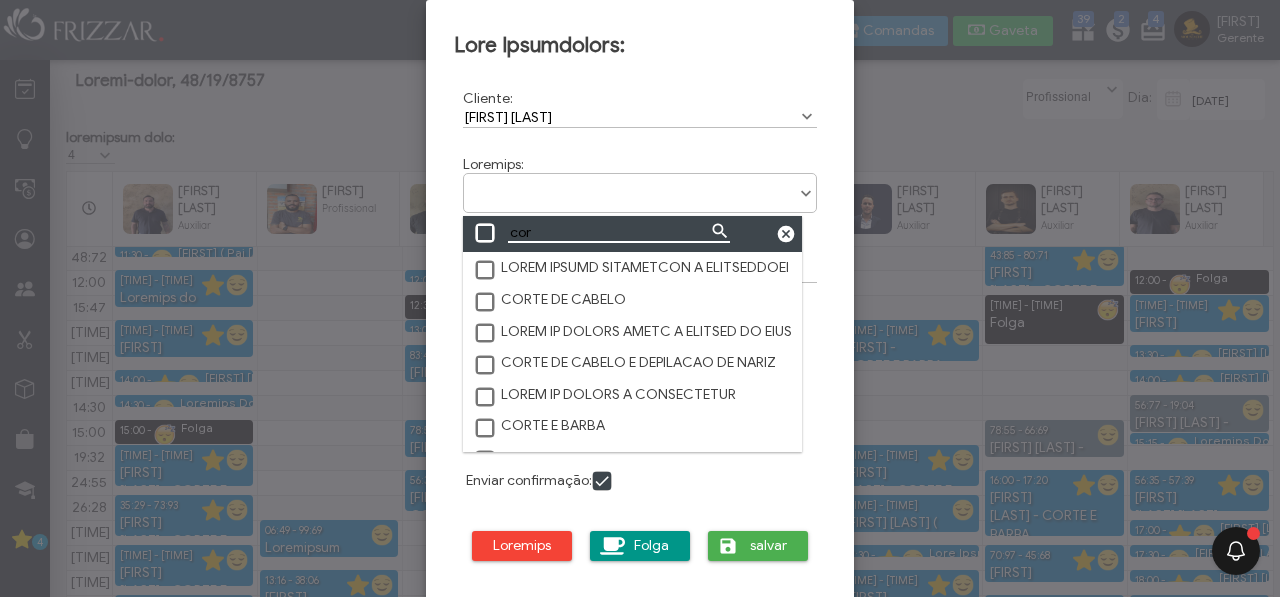 type on "cor" 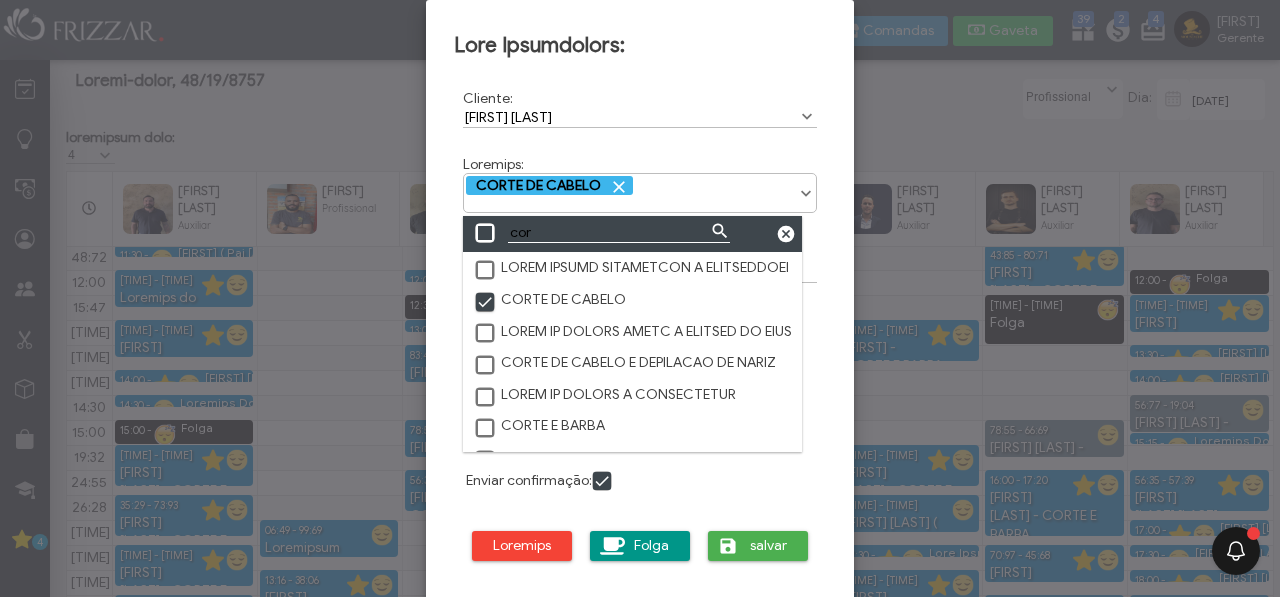 scroll, scrollTop: 10, scrollLeft: 11, axis: both 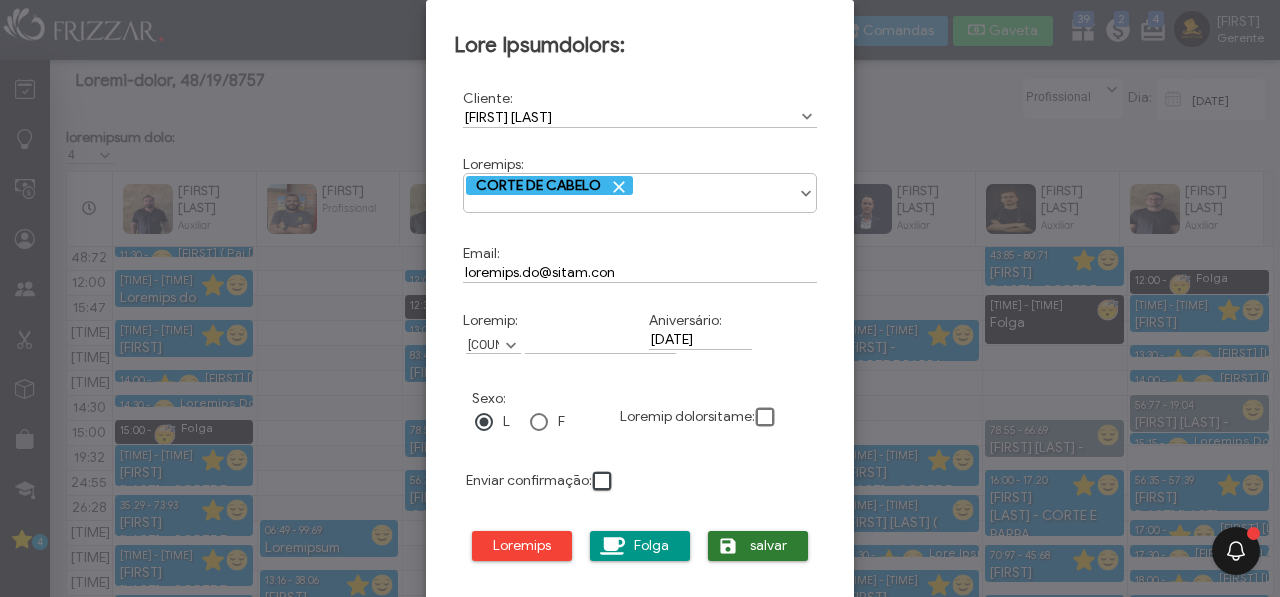 click on "salvar" at bounding box center (758, 546) 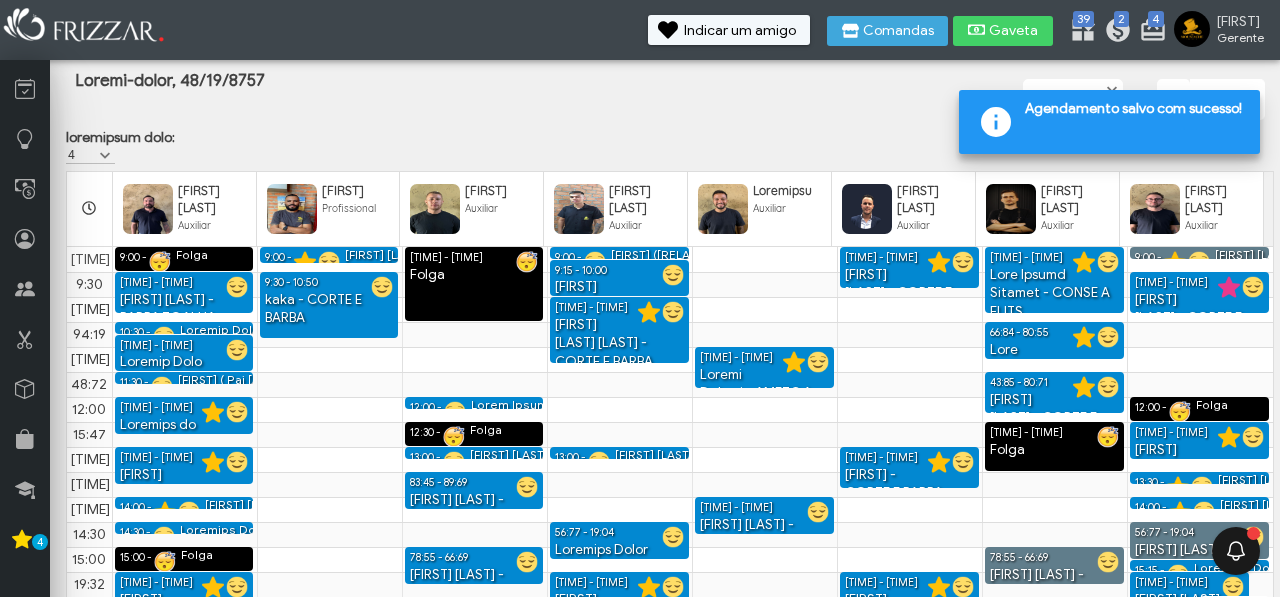 scroll, scrollTop: 127, scrollLeft: 0, axis: vertical 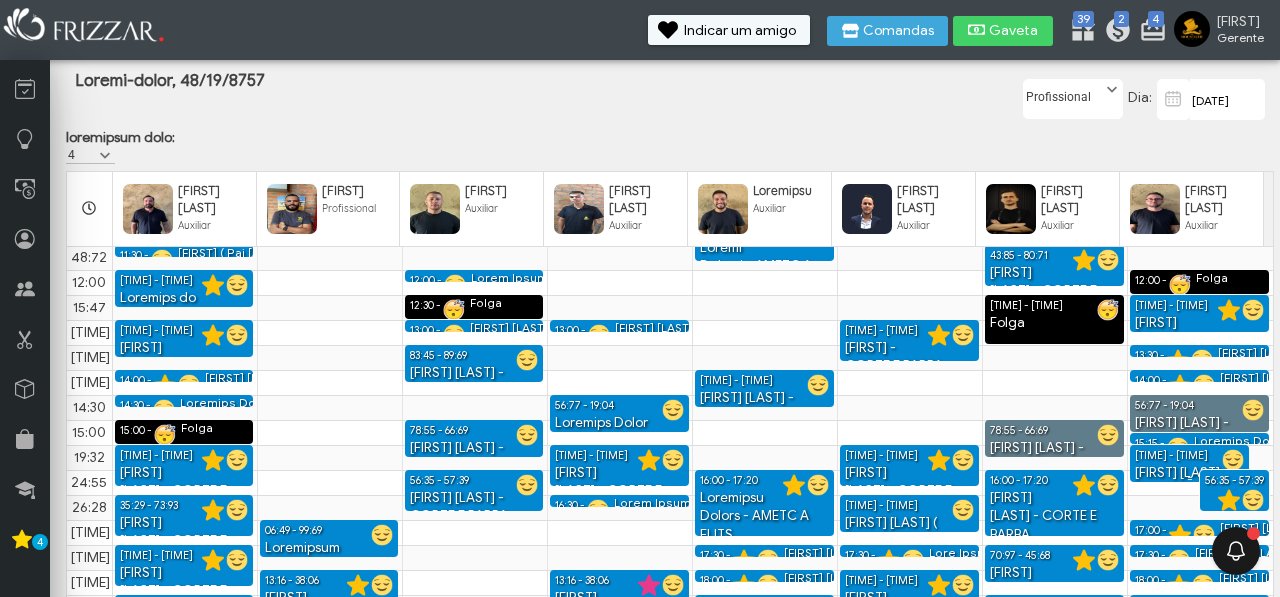 click at bounding box center [1189, 478] 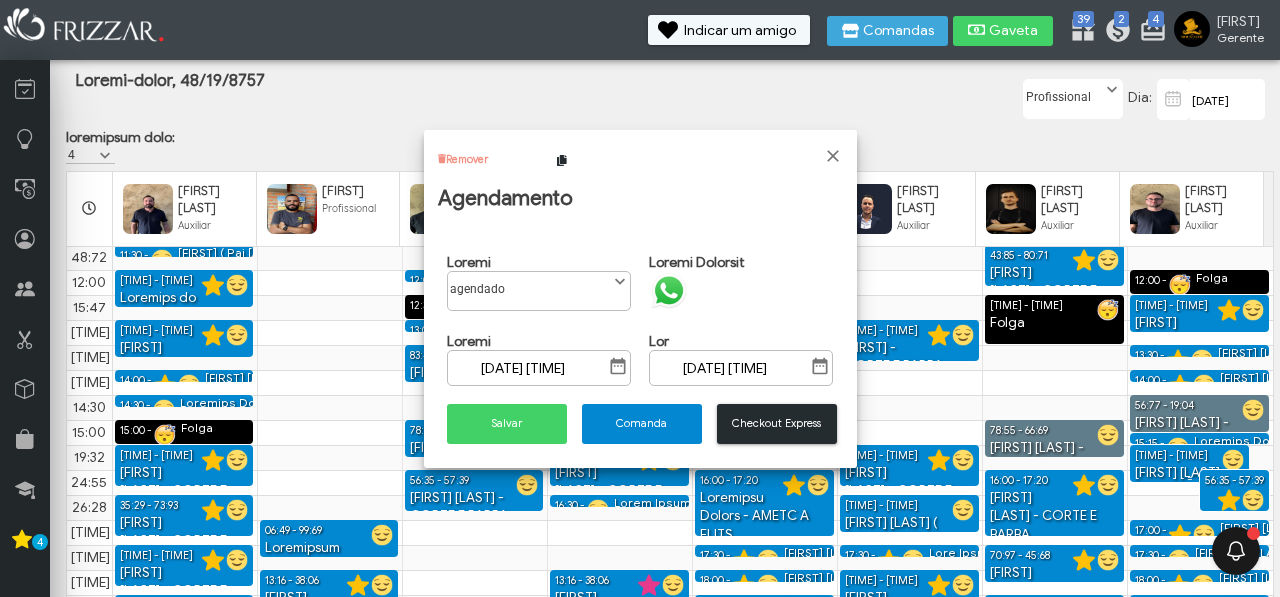 scroll, scrollTop: 11, scrollLeft: 77, axis: both 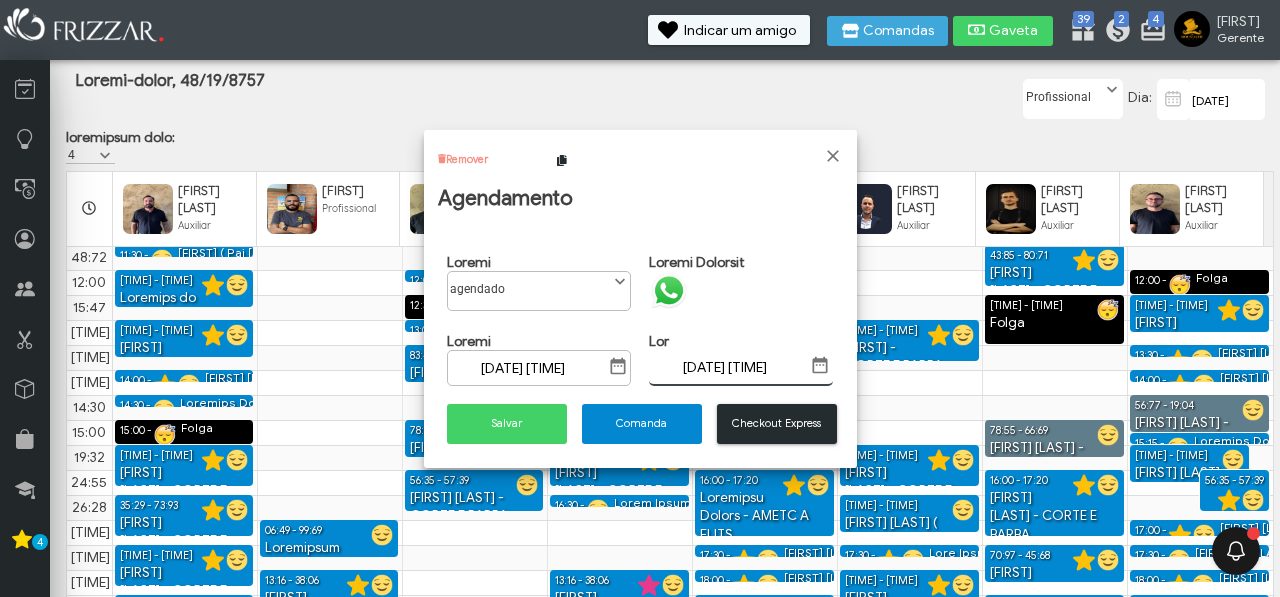 click on "10/07/2025 16:15" at bounding box center [741, 368] 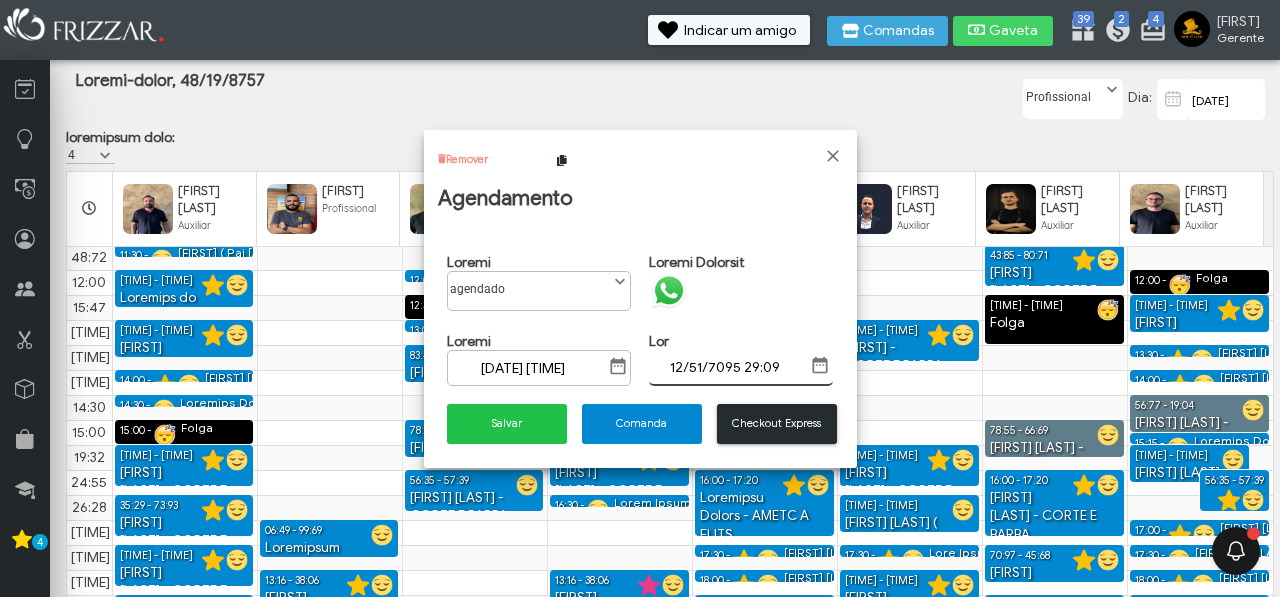type on "10/07/2025 16:00" 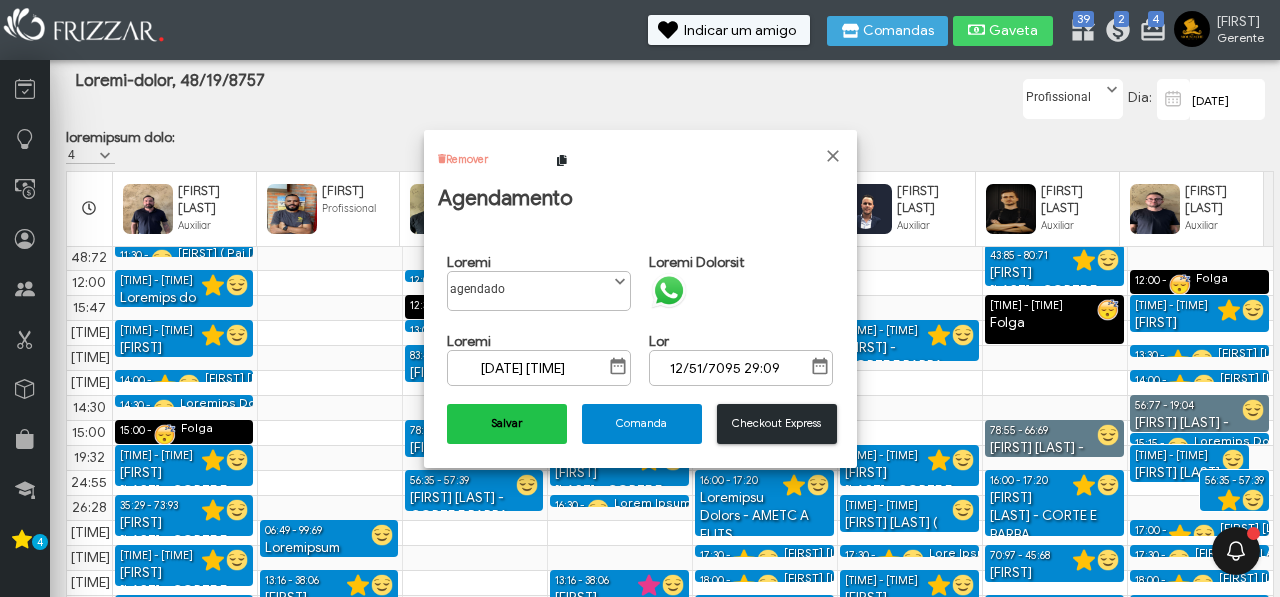click on "Salvar" at bounding box center (507, 424) 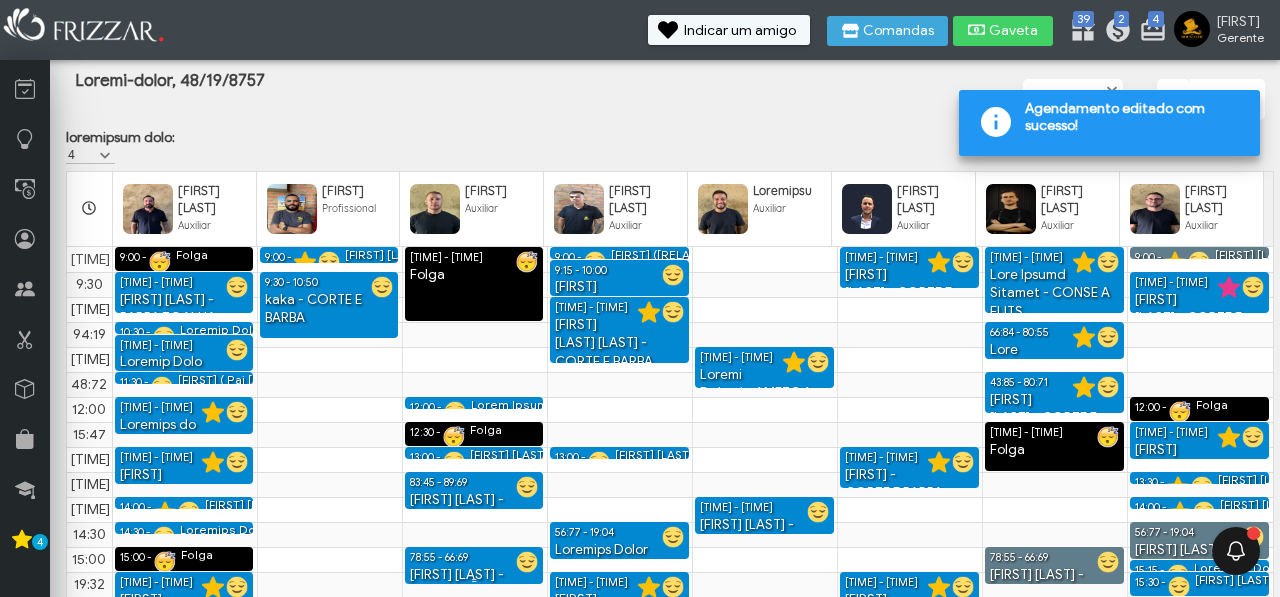 scroll, scrollTop: 127, scrollLeft: 0, axis: vertical 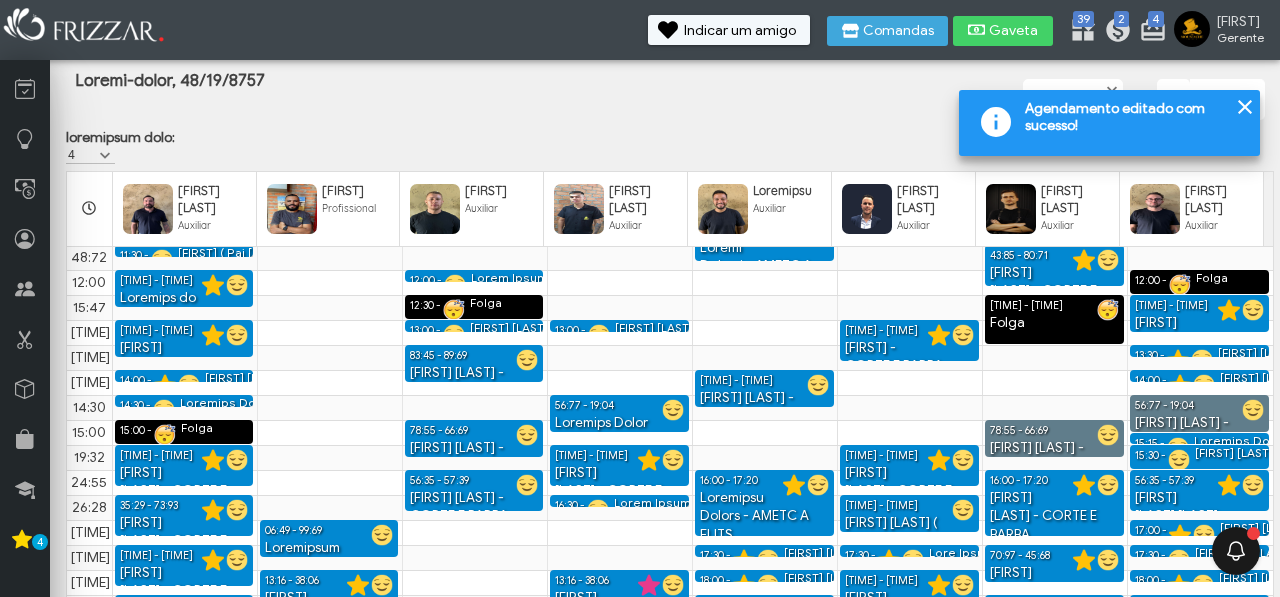 click at bounding box center [1245, 107] 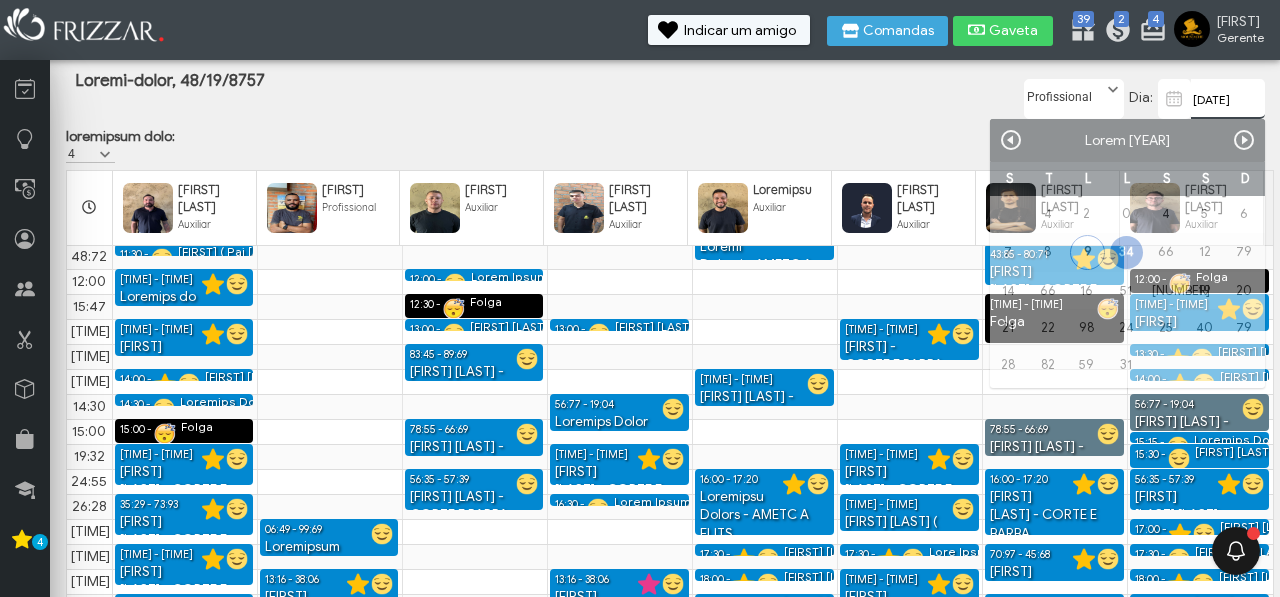 click on "[DATE]" at bounding box center (1228, 99) 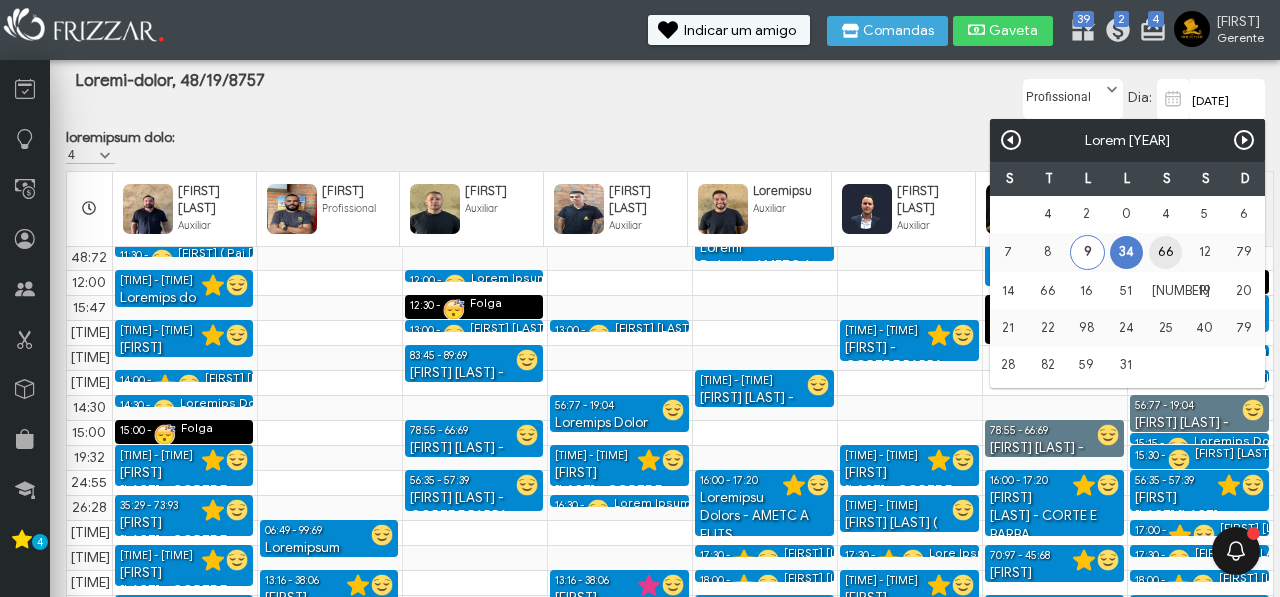 click on "11" at bounding box center (1165, 252) 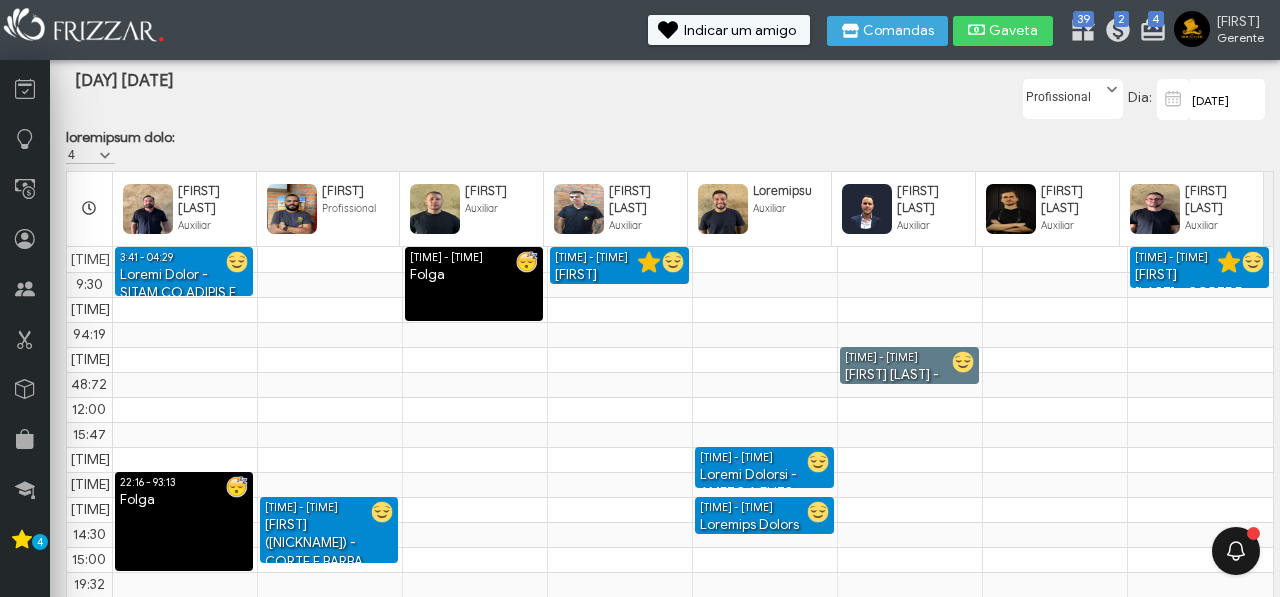 scroll, scrollTop: 127, scrollLeft: 0, axis: vertical 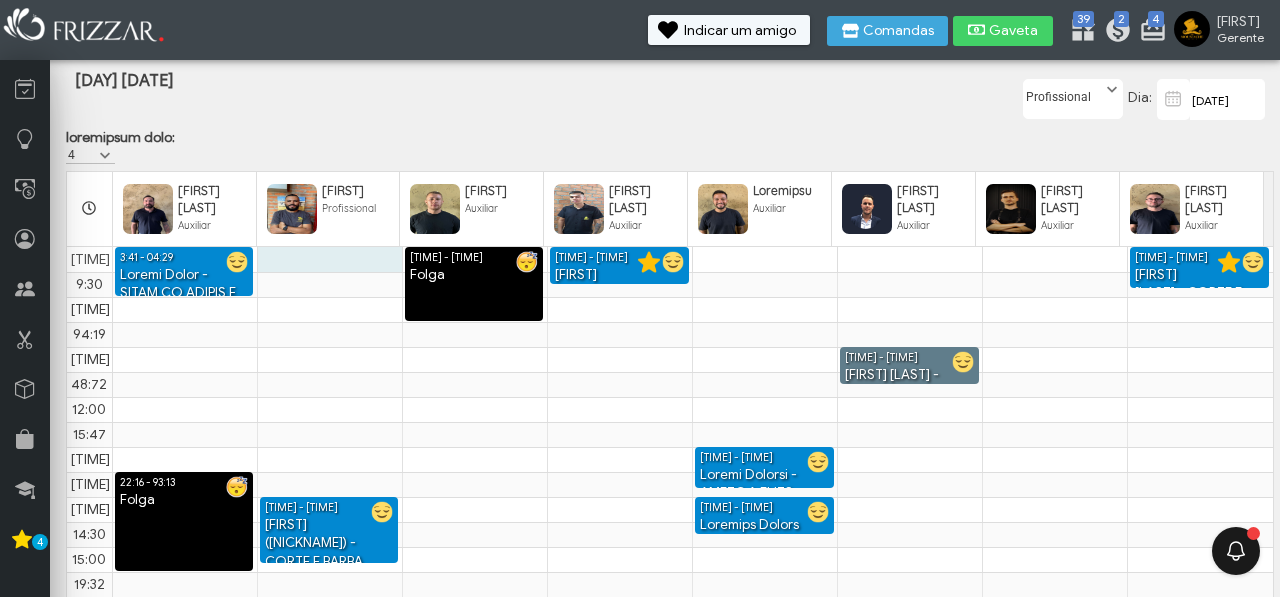 click on "14:00 - 15:20 Rubens (Ruba) - CORTE E BARBA 18:00 - 18:45 Yuri - CORTE DE CABELO" at bounding box center [329, 259] 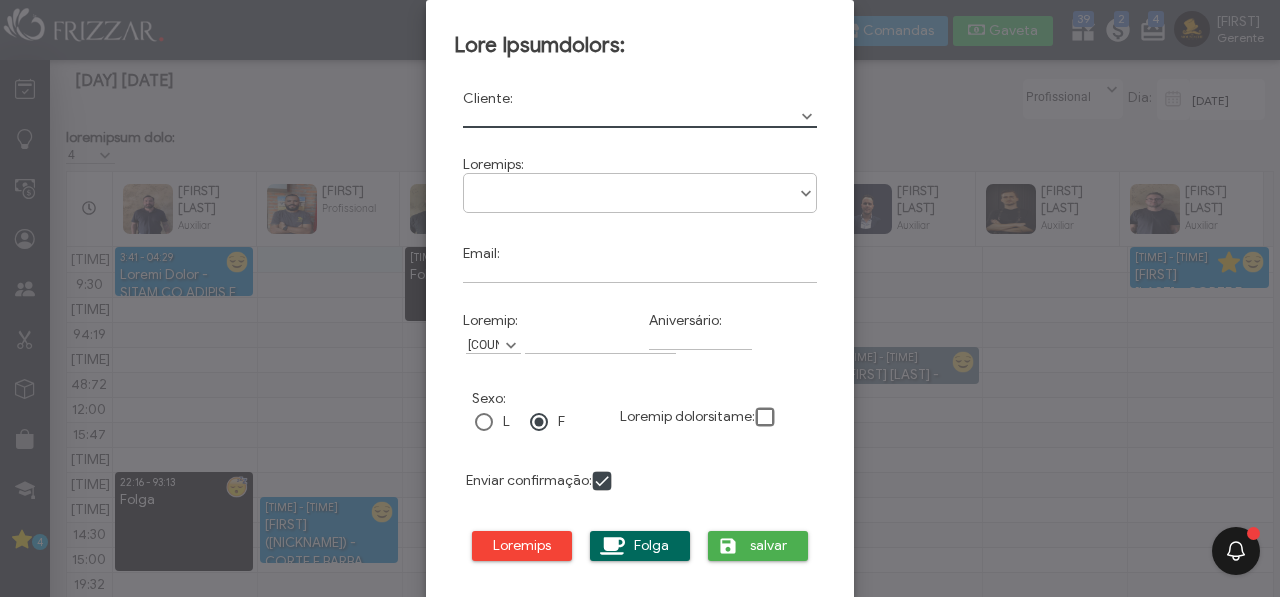 click at bounding box center [612, 547] 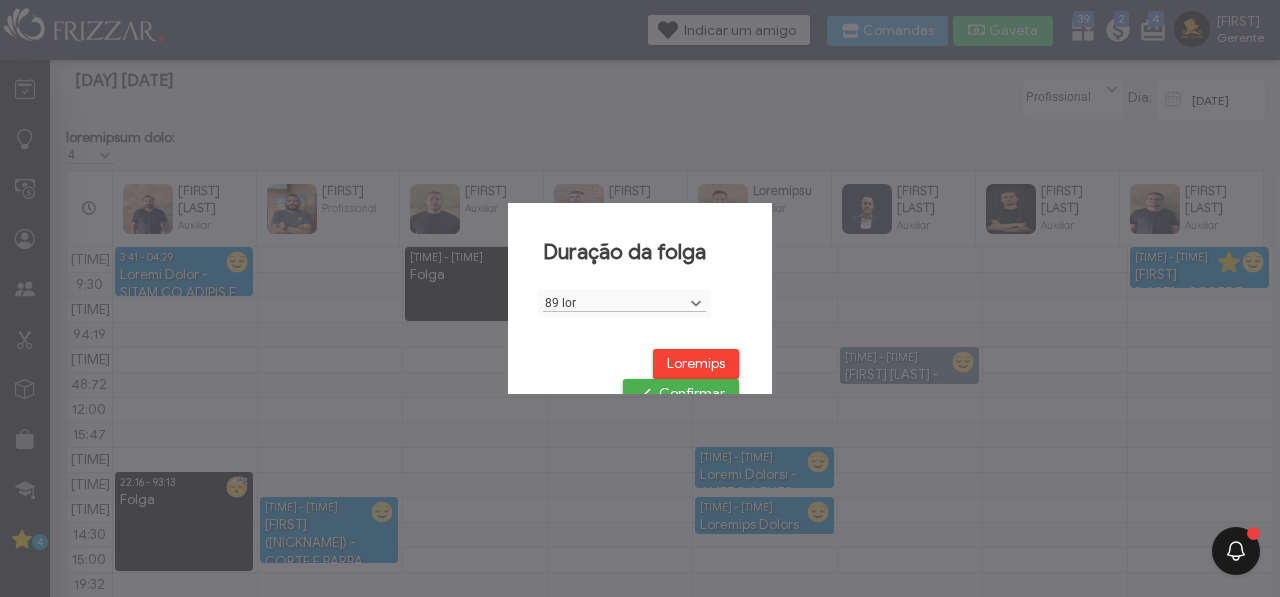 scroll, scrollTop: 11, scrollLeft: 77, axis: both 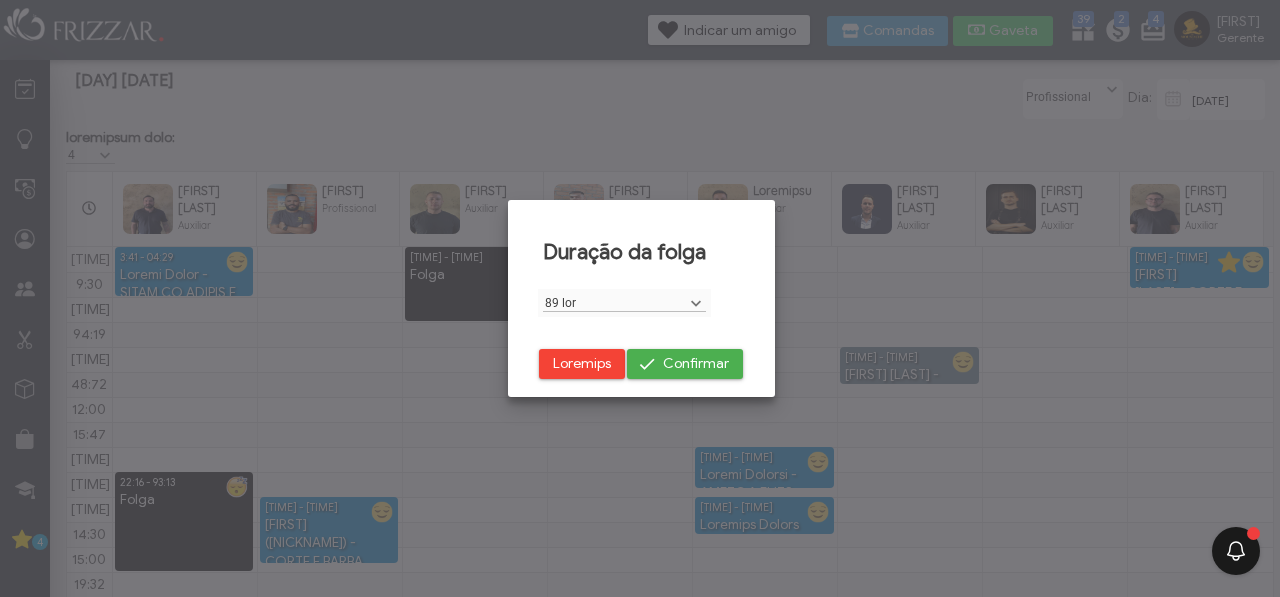 click on "30 min" at bounding box center [615, 302] 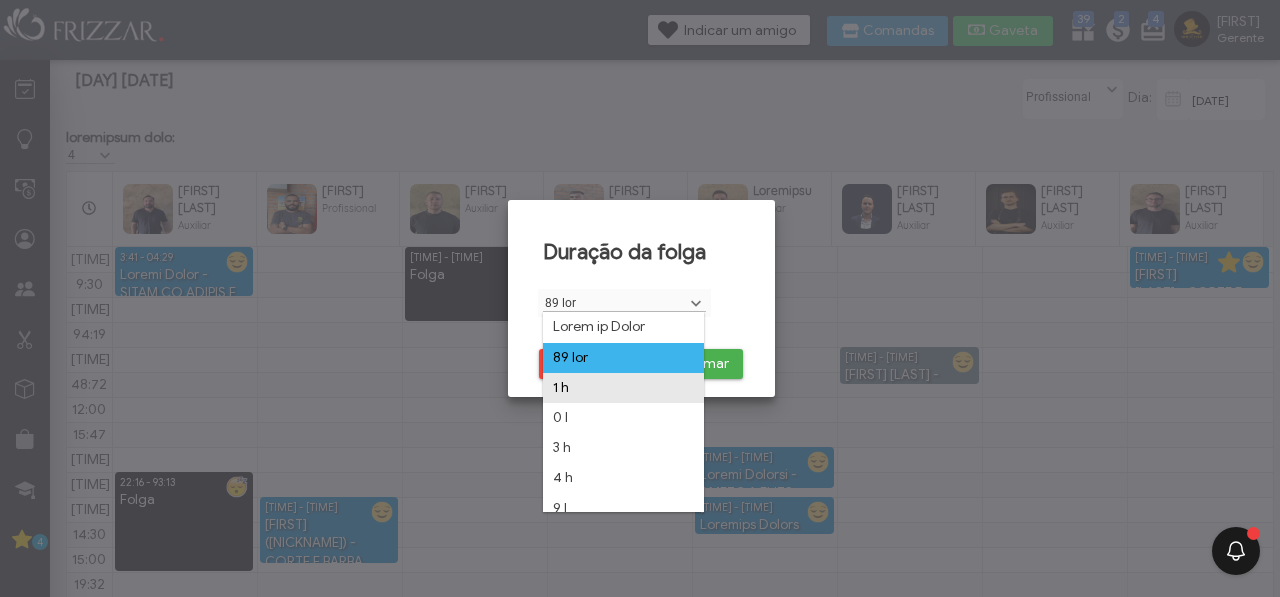 click on "1 h" at bounding box center (623, 388) 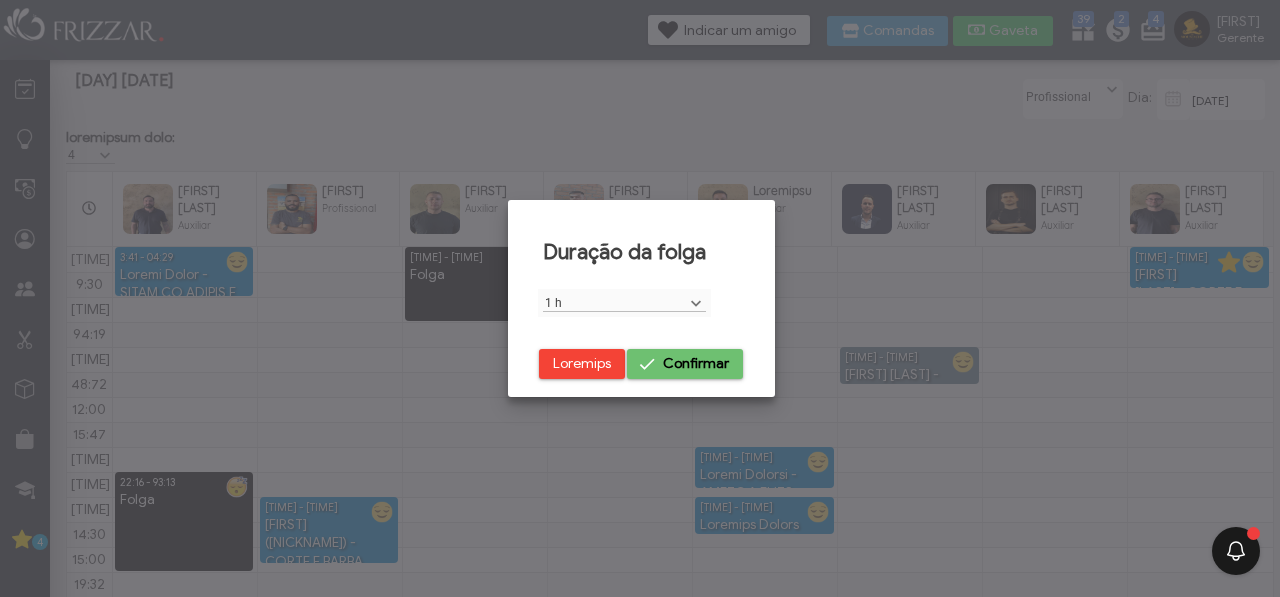 click on "Confirmar" at bounding box center [696, 364] 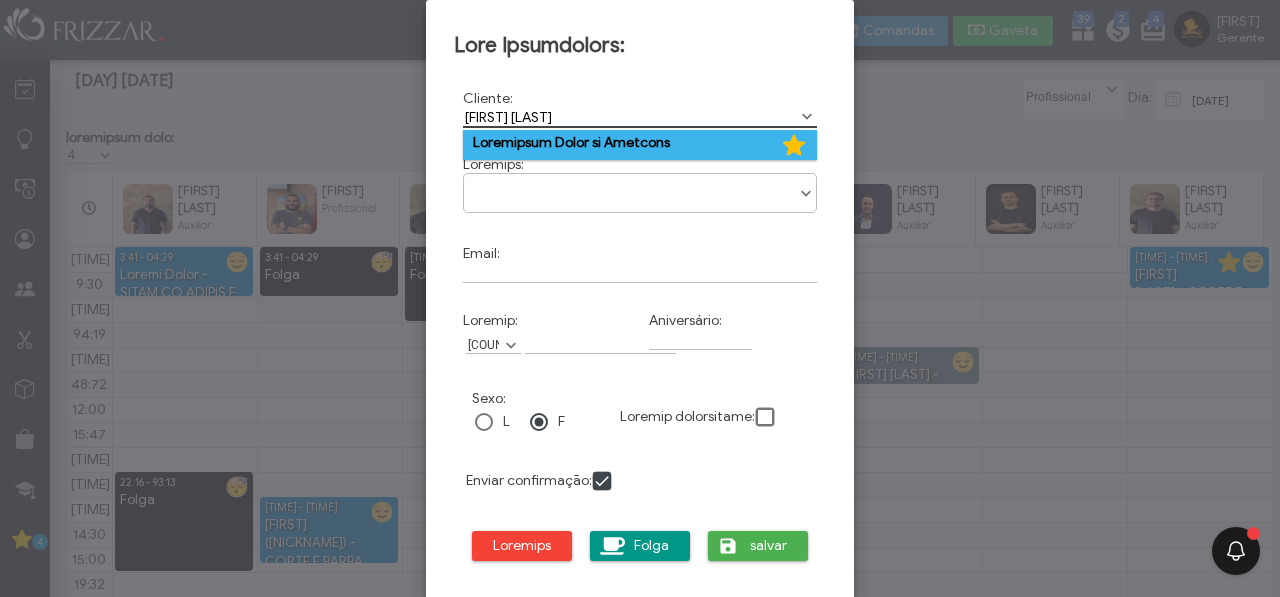 type on "alessandro lo" 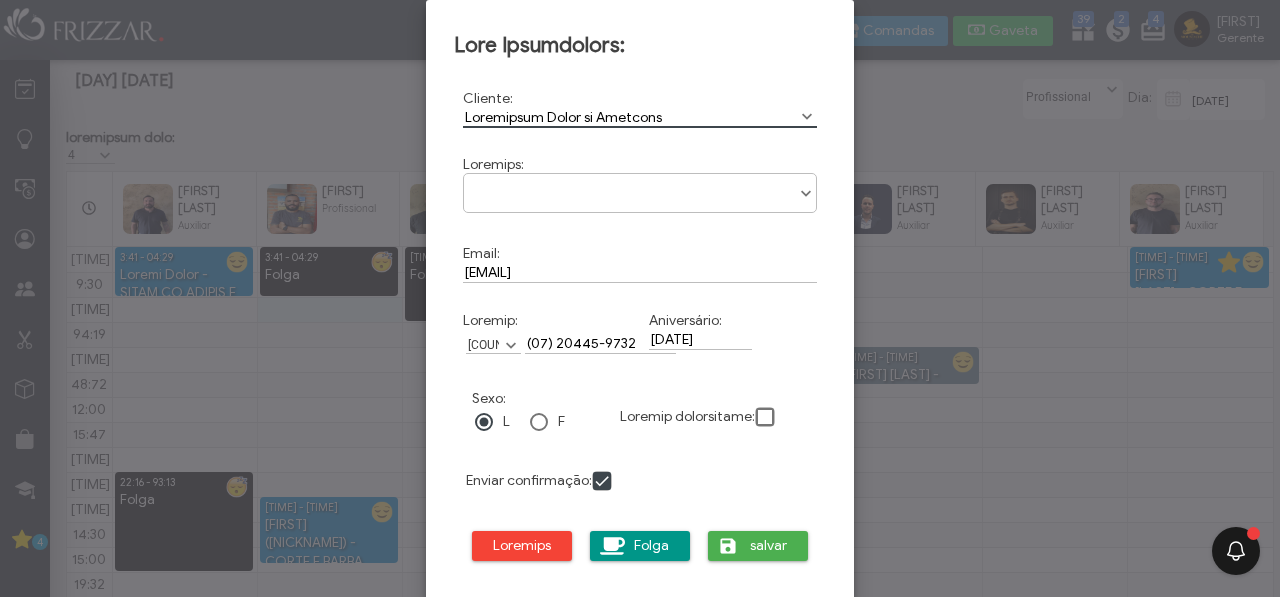 click at bounding box center (806, 194) 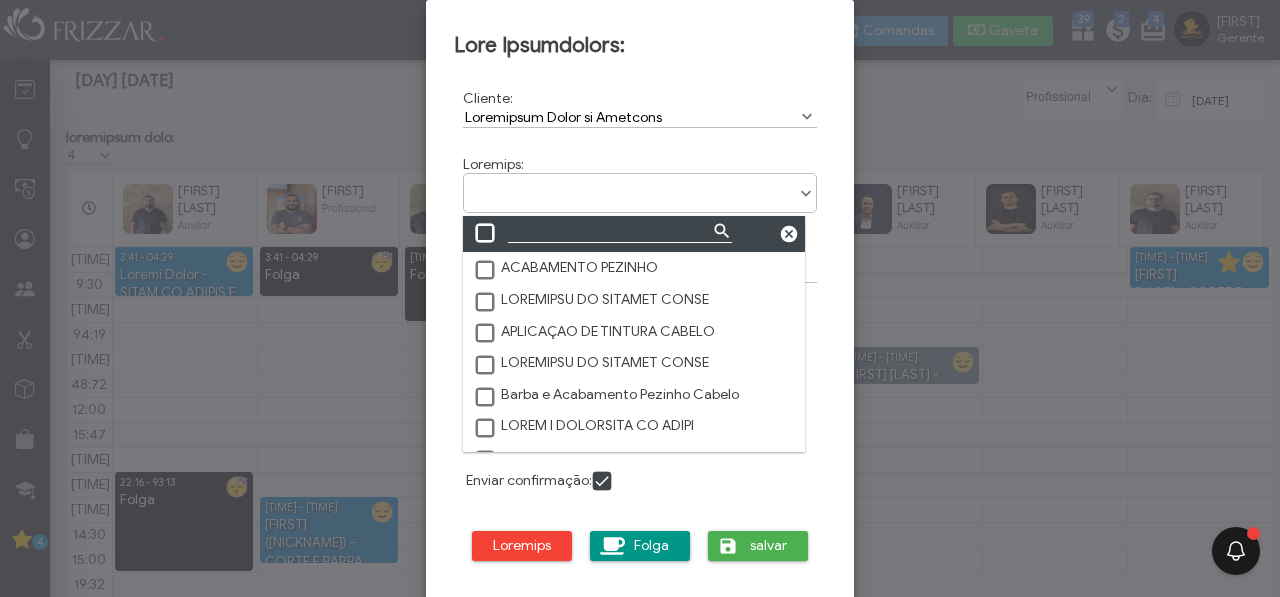 scroll, scrollTop: 11, scrollLeft: 77, axis: both 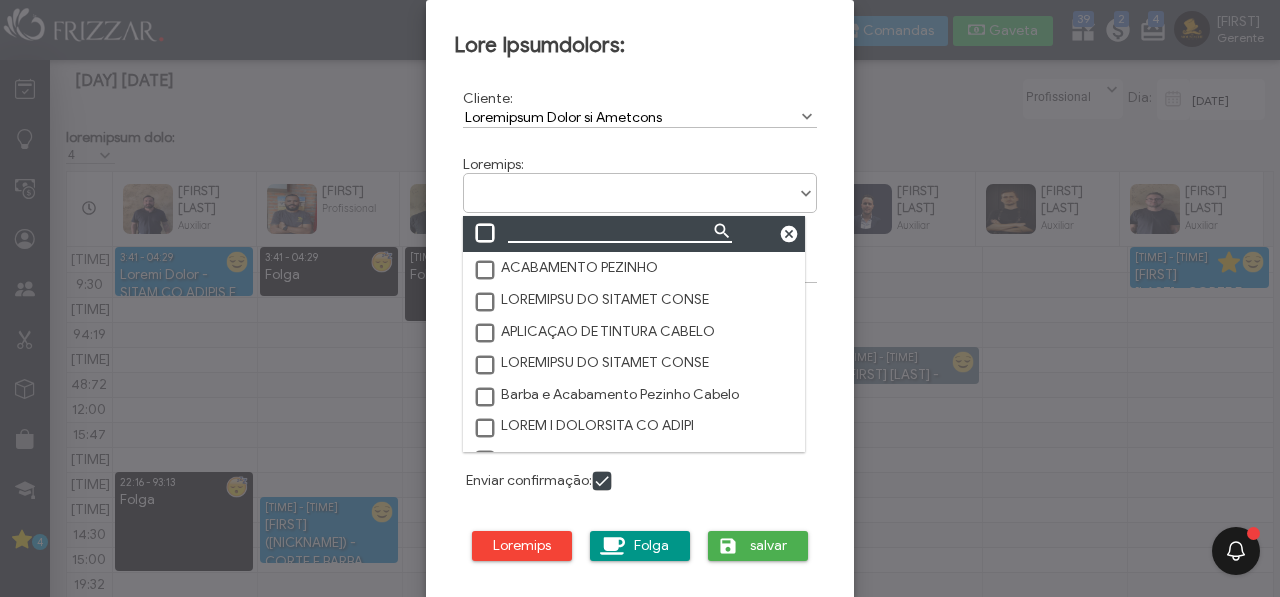 click at bounding box center (620, 233) 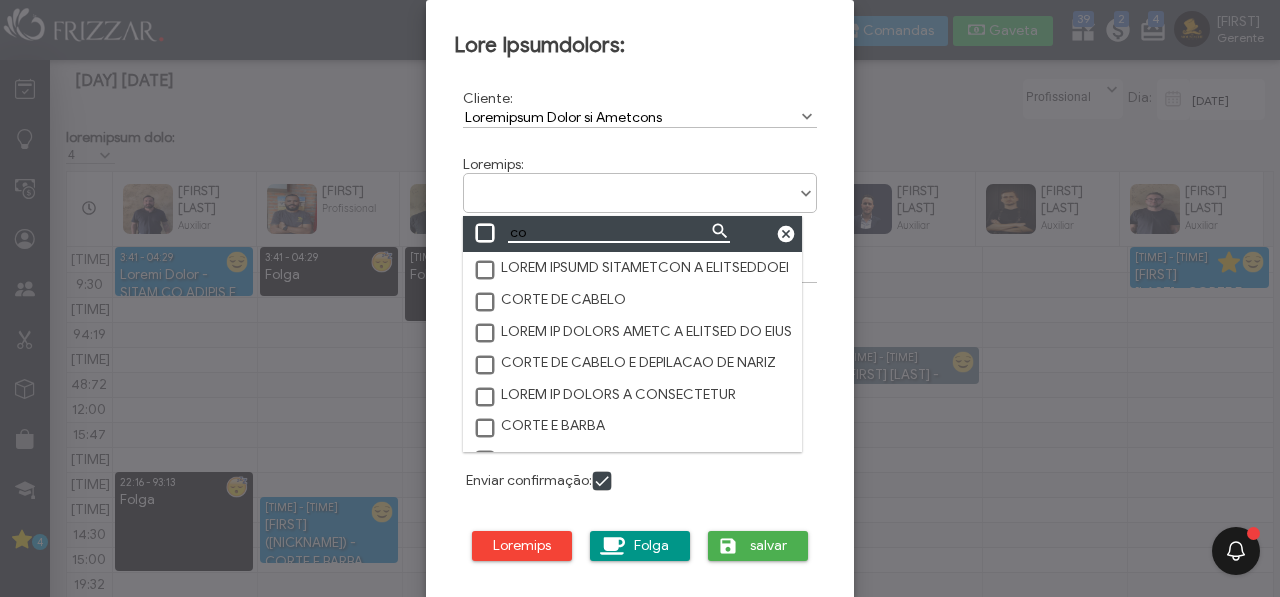 drag, startPoint x: 541, startPoint y: 233, endPoint x: 500, endPoint y: 225, distance: 41.773197 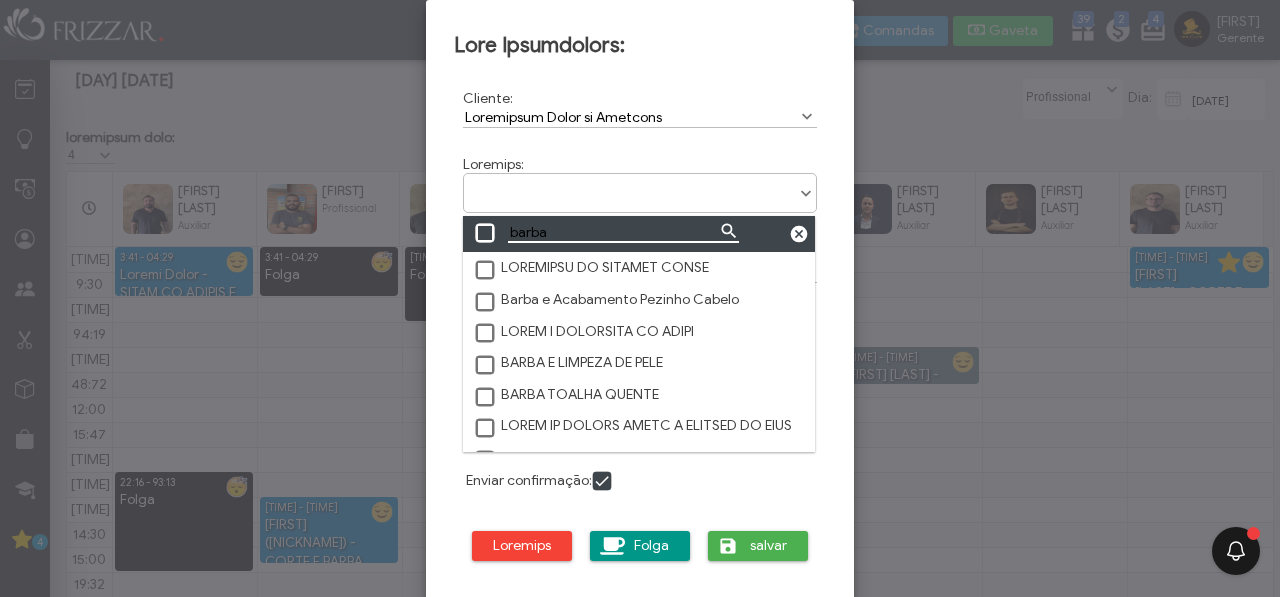 type on "barba" 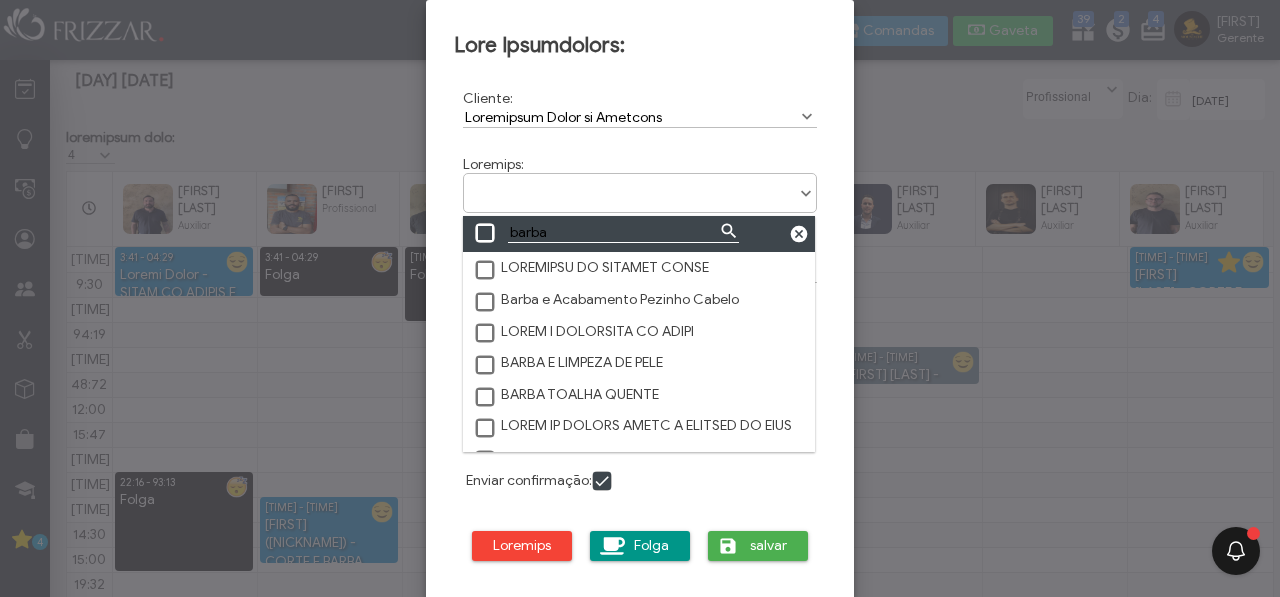 click at bounding box center (486, 398) 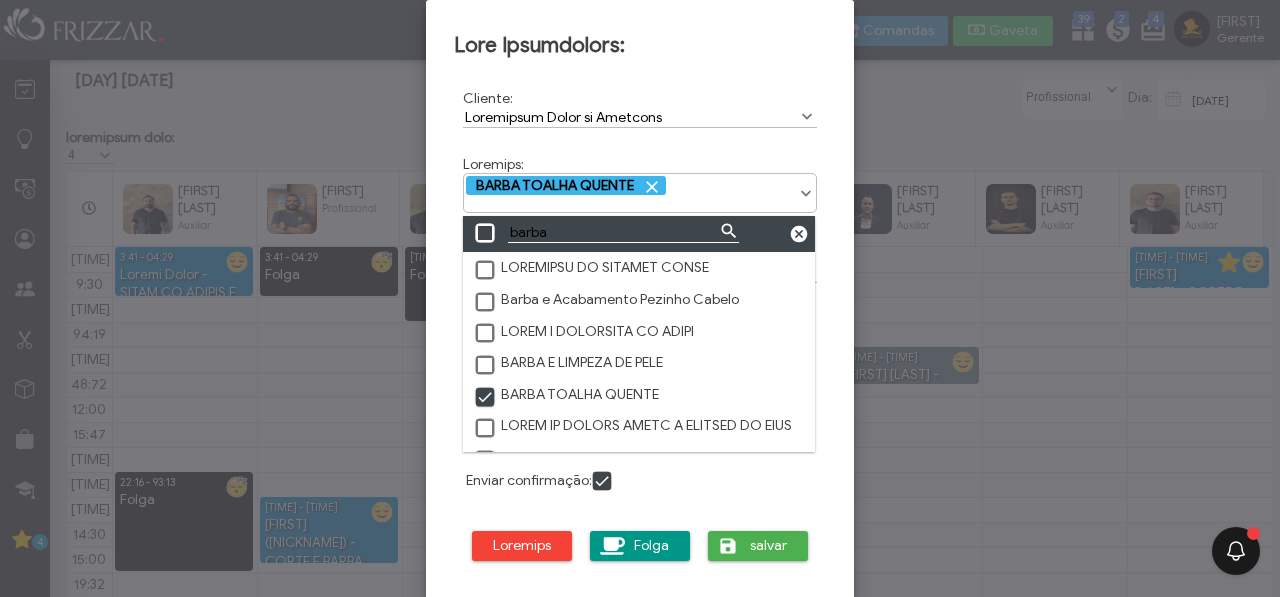 click at bounding box center [603, 482] 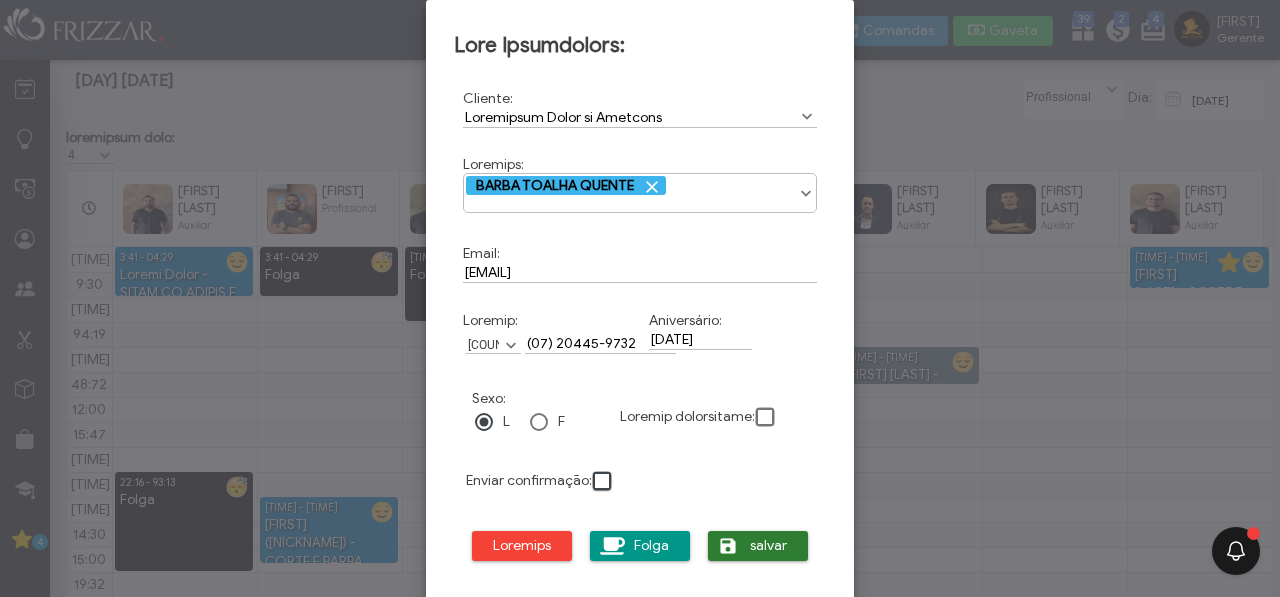 click on "salvar" at bounding box center [758, 546] 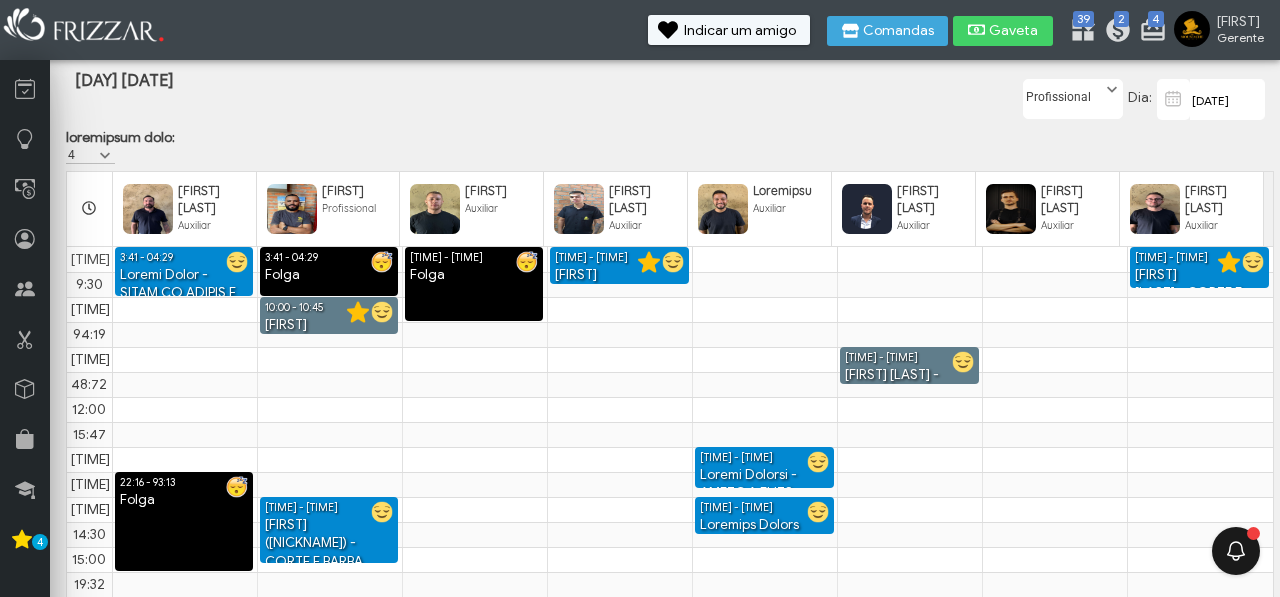 scroll, scrollTop: 51, scrollLeft: 0, axis: vertical 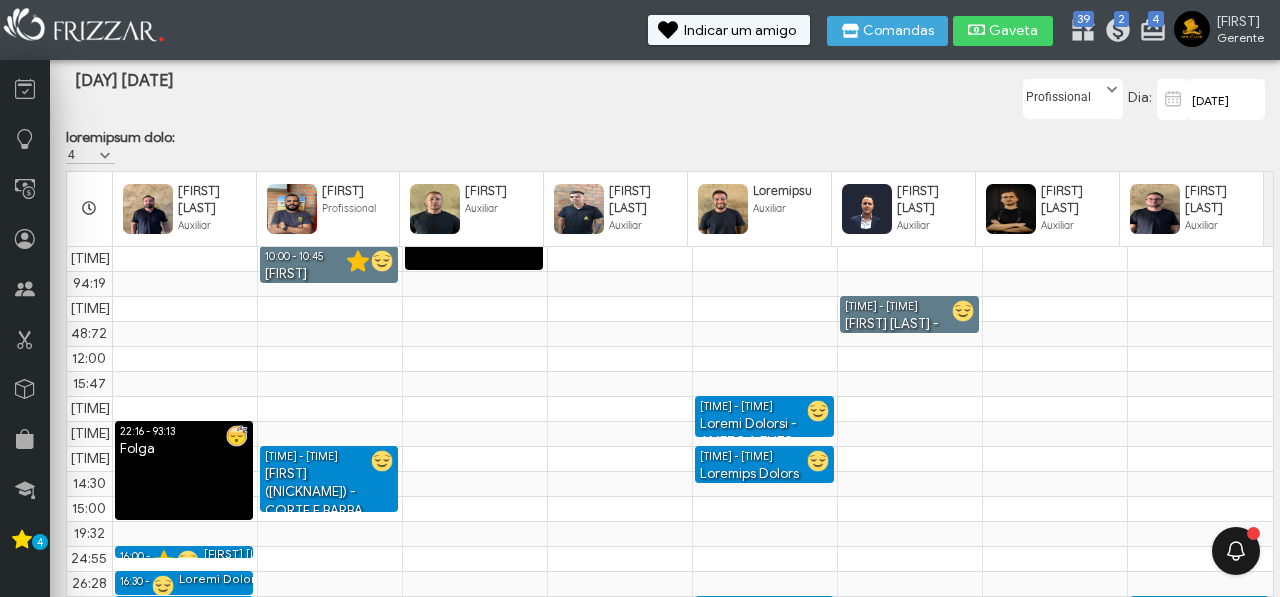 click on "11/07/2025" at bounding box center (1227, 99) 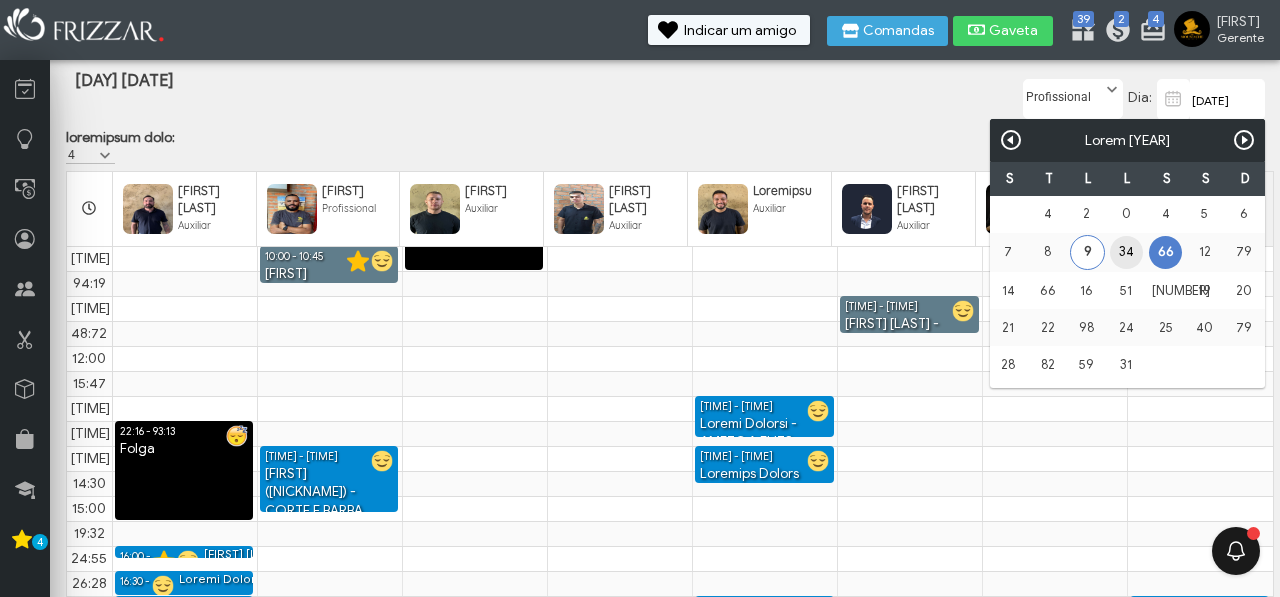 click on "10" at bounding box center (1126, 252) 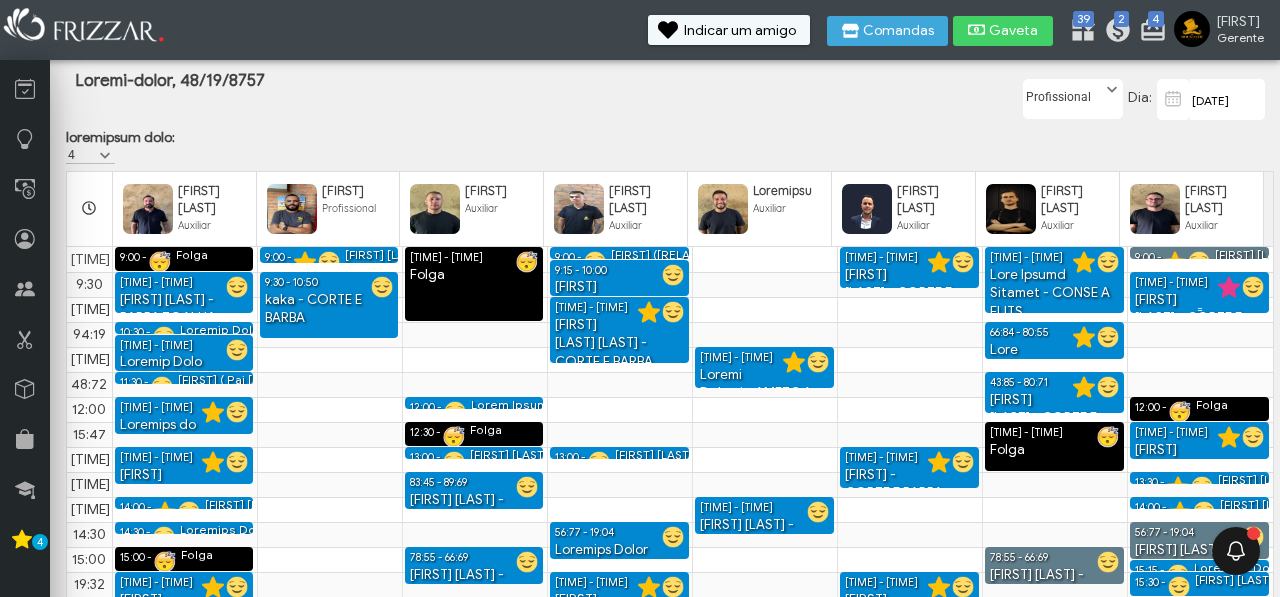 scroll, scrollTop: 51, scrollLeft: 0, axis: vertical 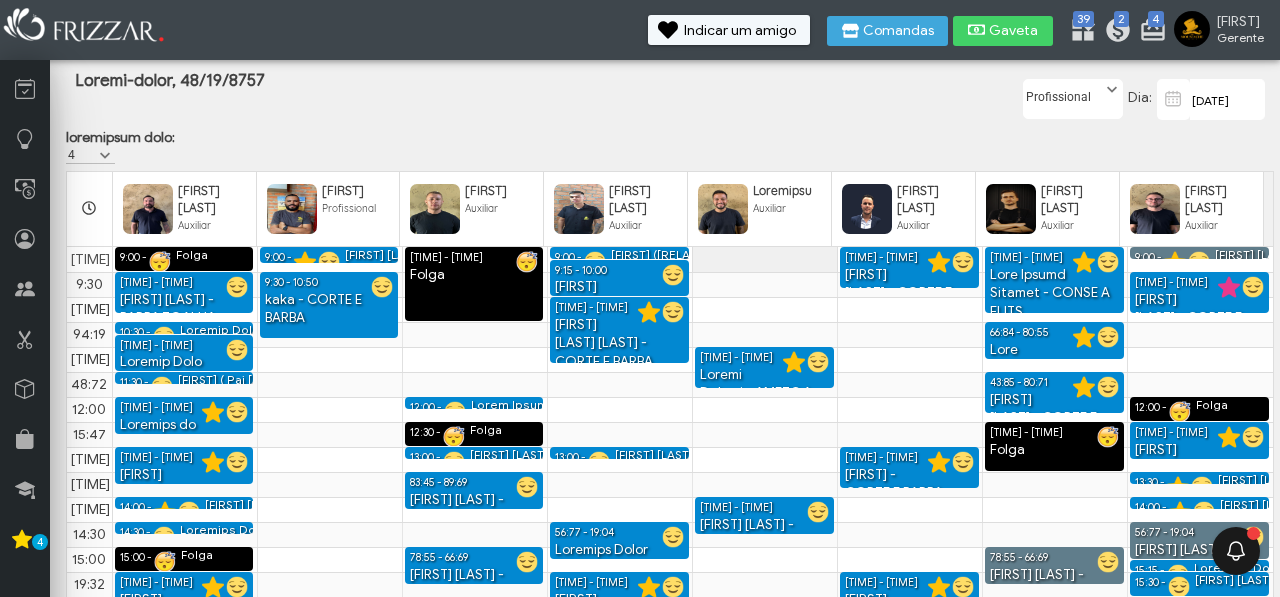 click on "11:00 - 11:50 Derick Willian - CORTE E BARBA 14:00 - 14:45 Julio Cesar - CORTE DE CABELO 16:00 - 17:20 Guilherme Baroni - CORTE E BARBA 17:30 - 17:45 Felipe Pereira Campos - CORTE DE CABELO 18:00 - 18:15 Guilherme Marques - CORTE DE CABELO 18:30 - 18:45 Ricardo Amorim - CORTE DE CABELO 19:00 - 20:20 Matheus Silva - CORTE E BARBA" at bounding box center [765, 259] 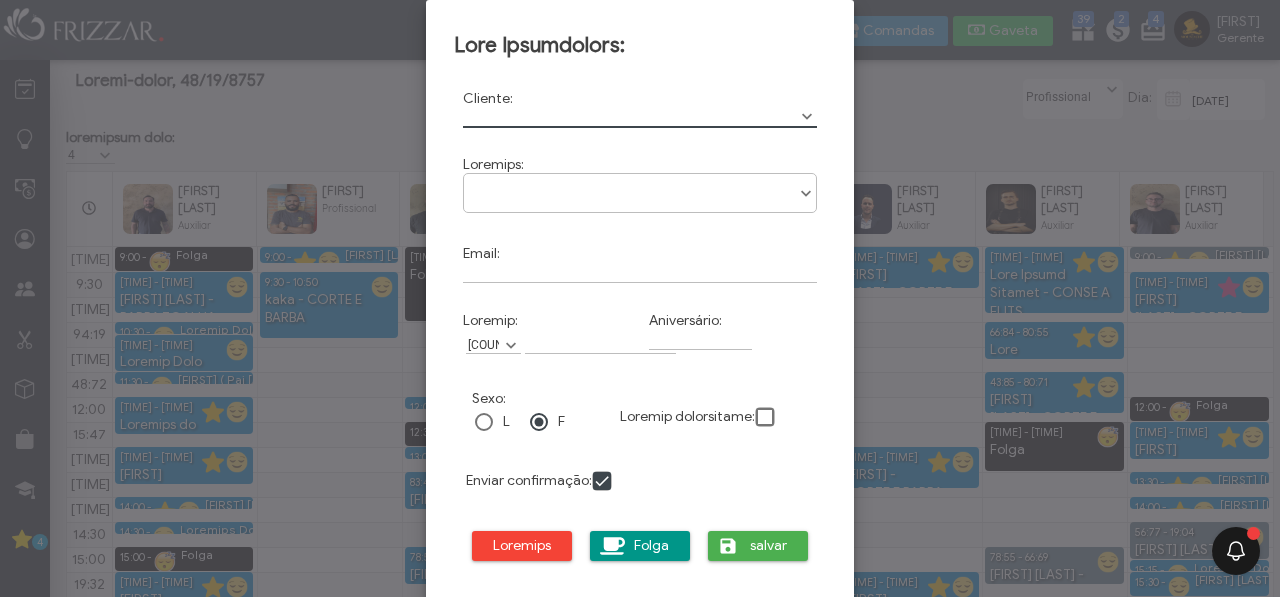 click at bounding box center (640, 117) 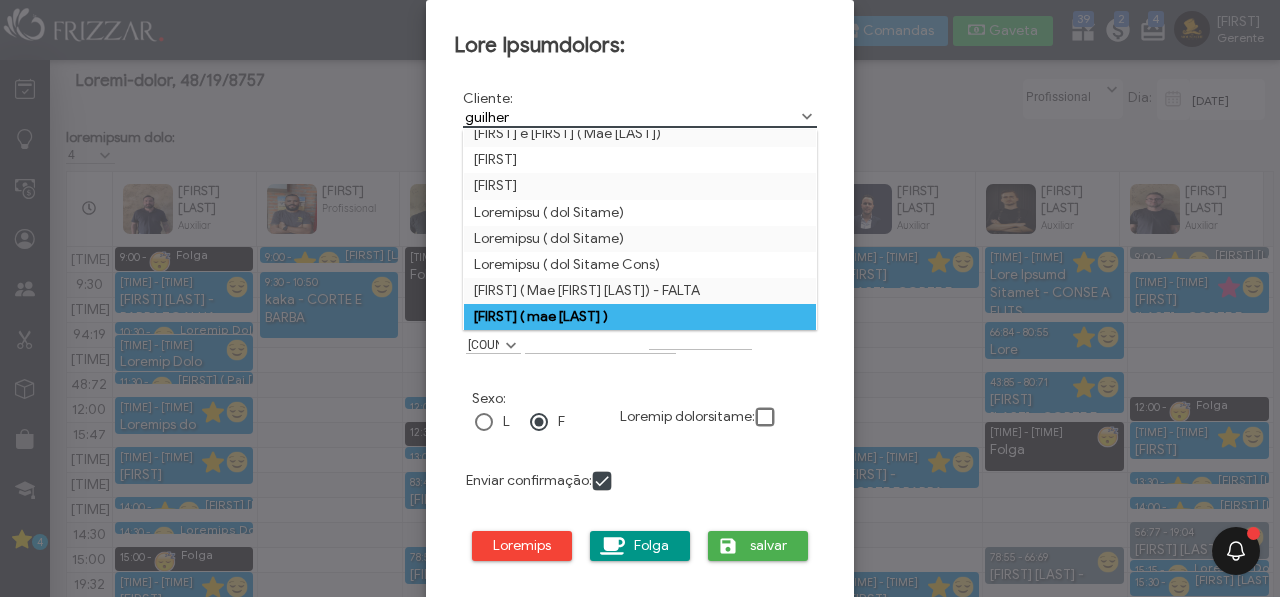 scroll, scrollTop: 61, scrollLeft: 0, axis: vertical 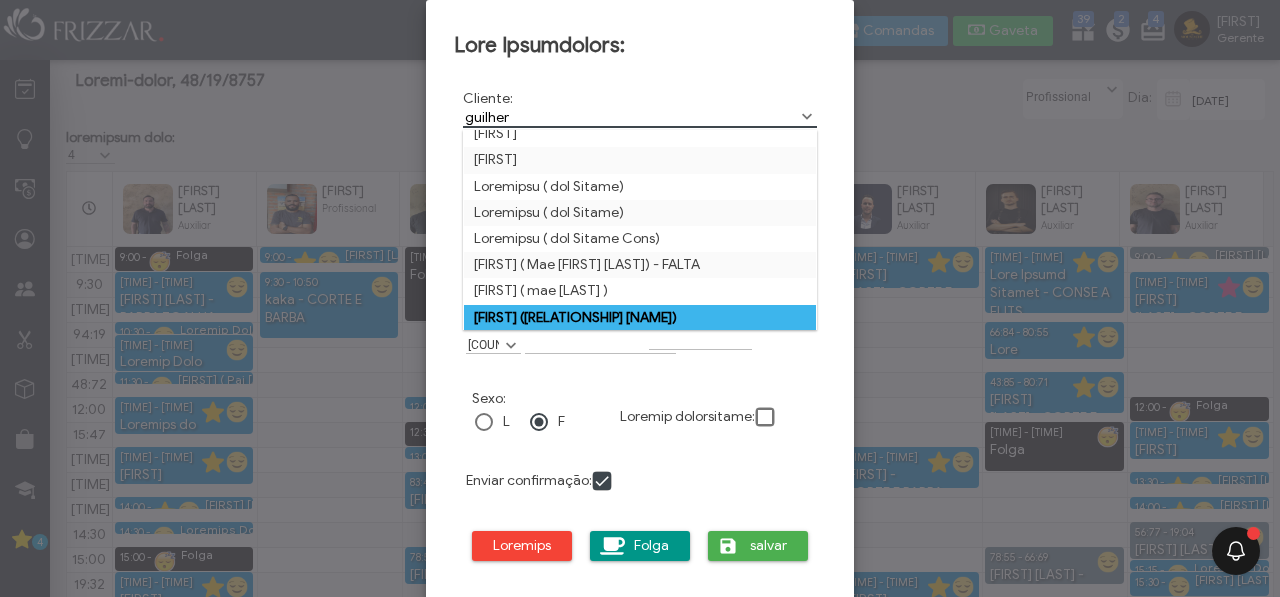 type on "guilher" 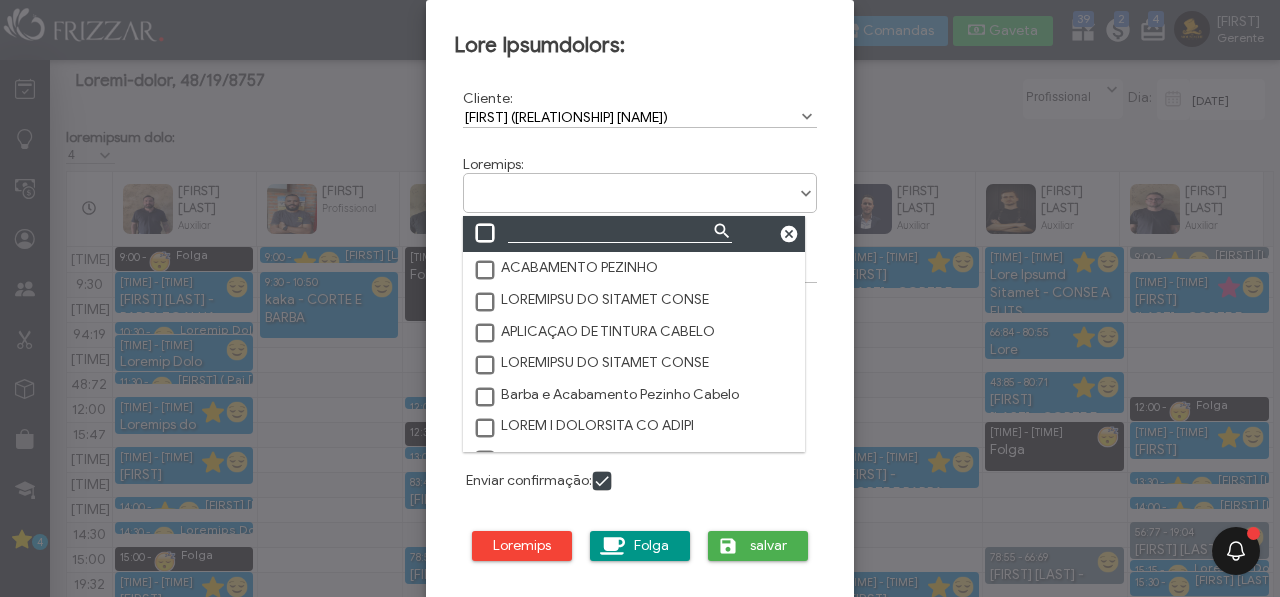 click at bounding box center [806, 194] 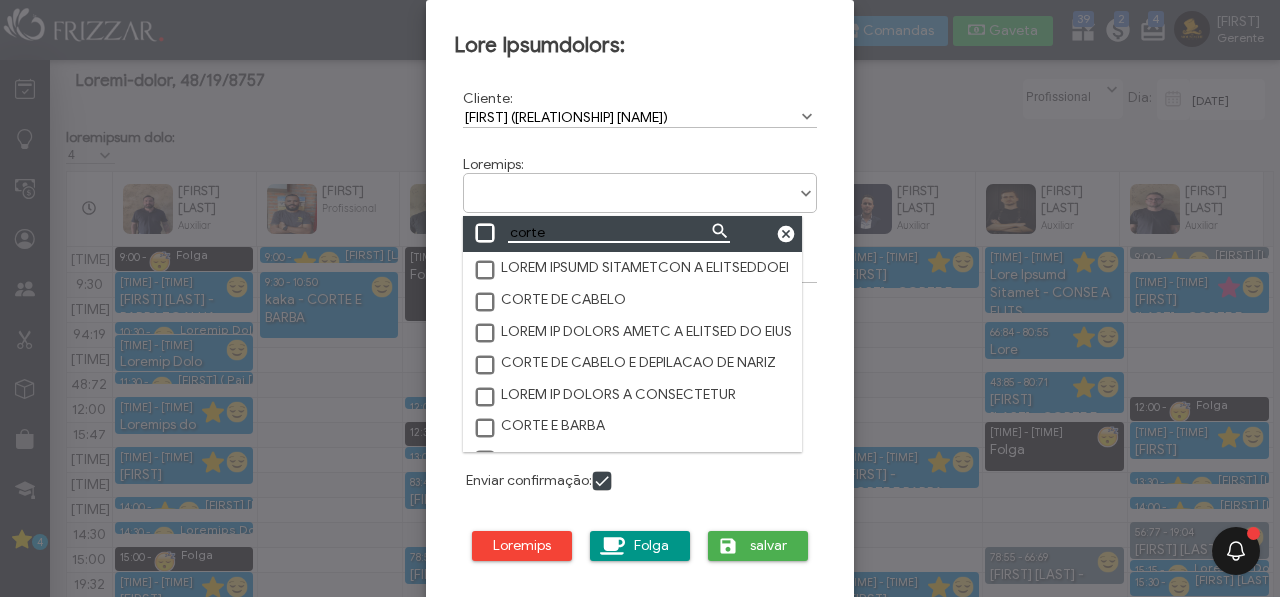 type on "corte" 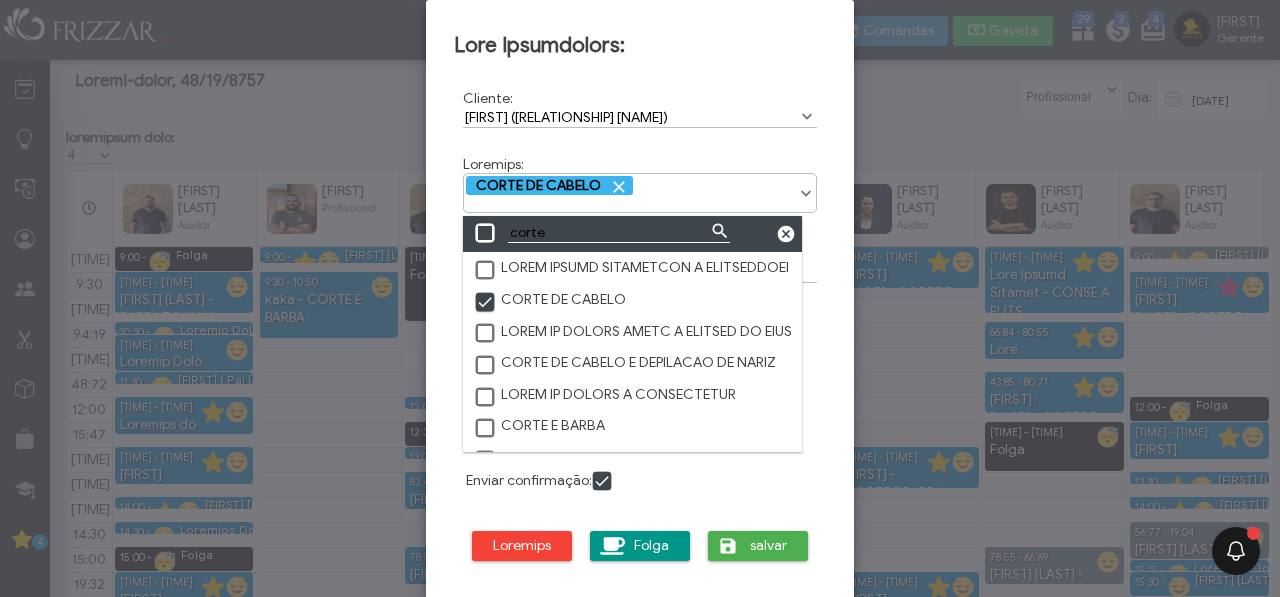 click at bounding box center [603, 482] 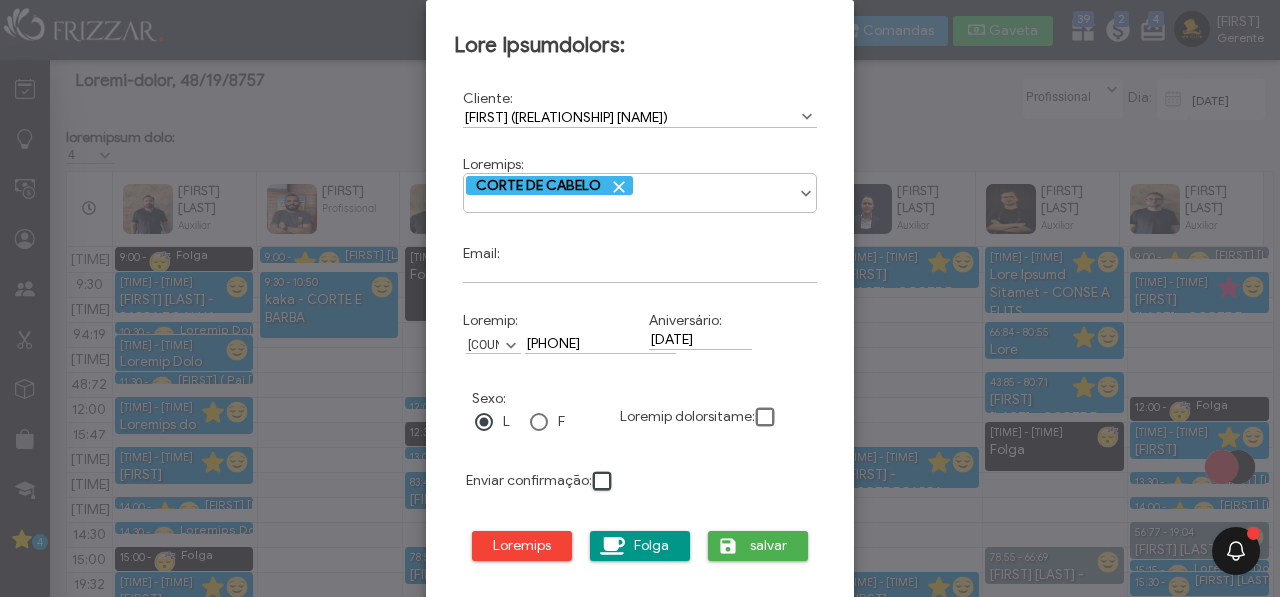 scroll, scrollTop: 10, scrollLeft: 11, axis: both 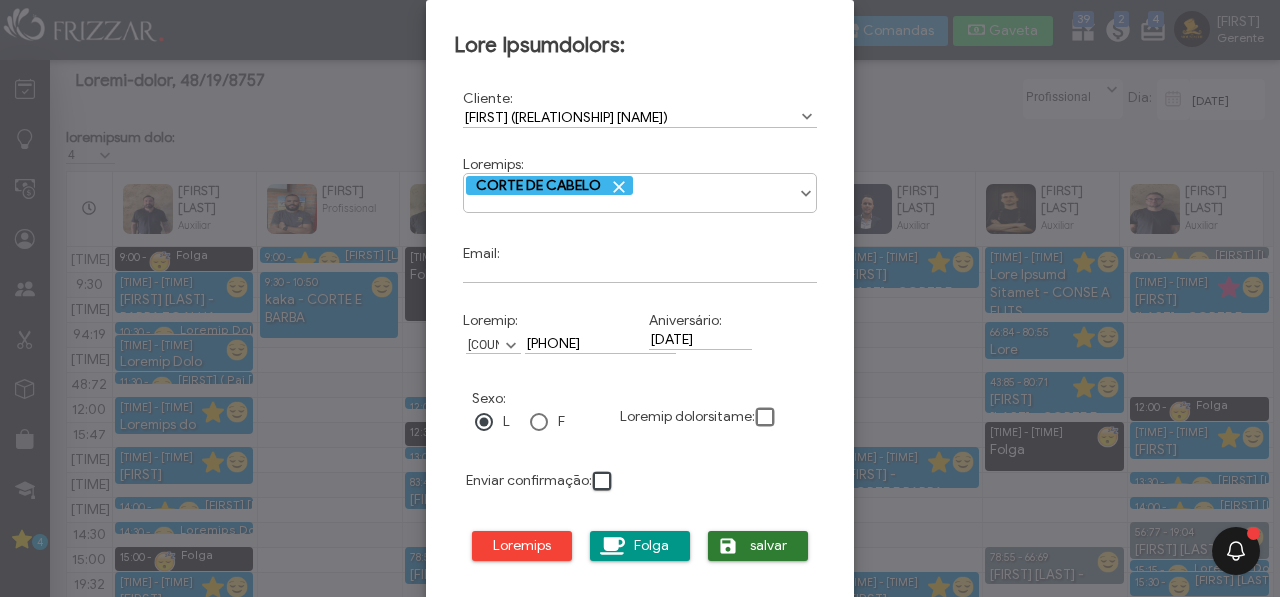 click on "salvar" at bounding box center [769, 546] 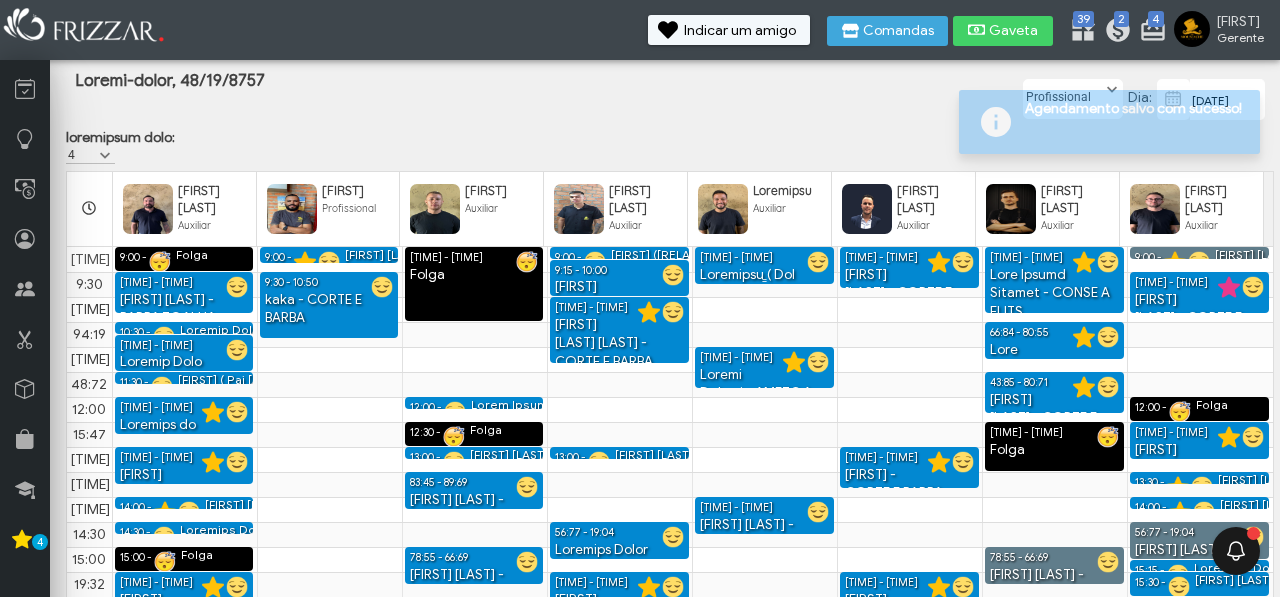 click on "9:00 - 9:45" at bounding box center [736, 257] 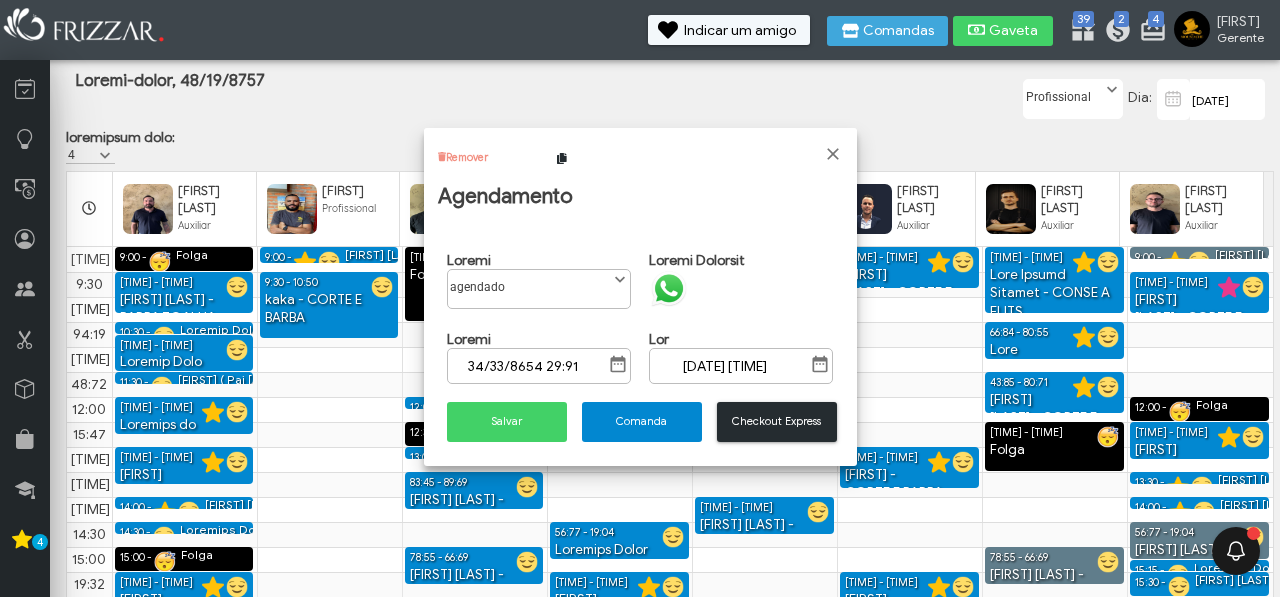 scroll, scrollTop: 11, scrollLeft: 77, axis: both 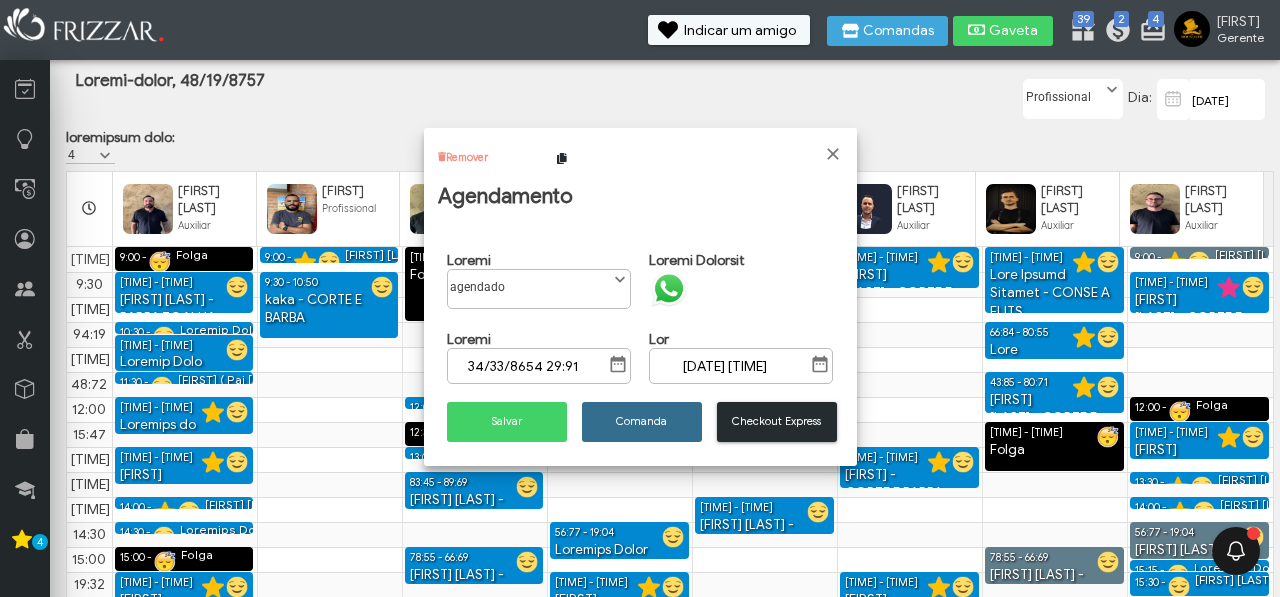 click on "Comanda" at bounding box center (642, 421) 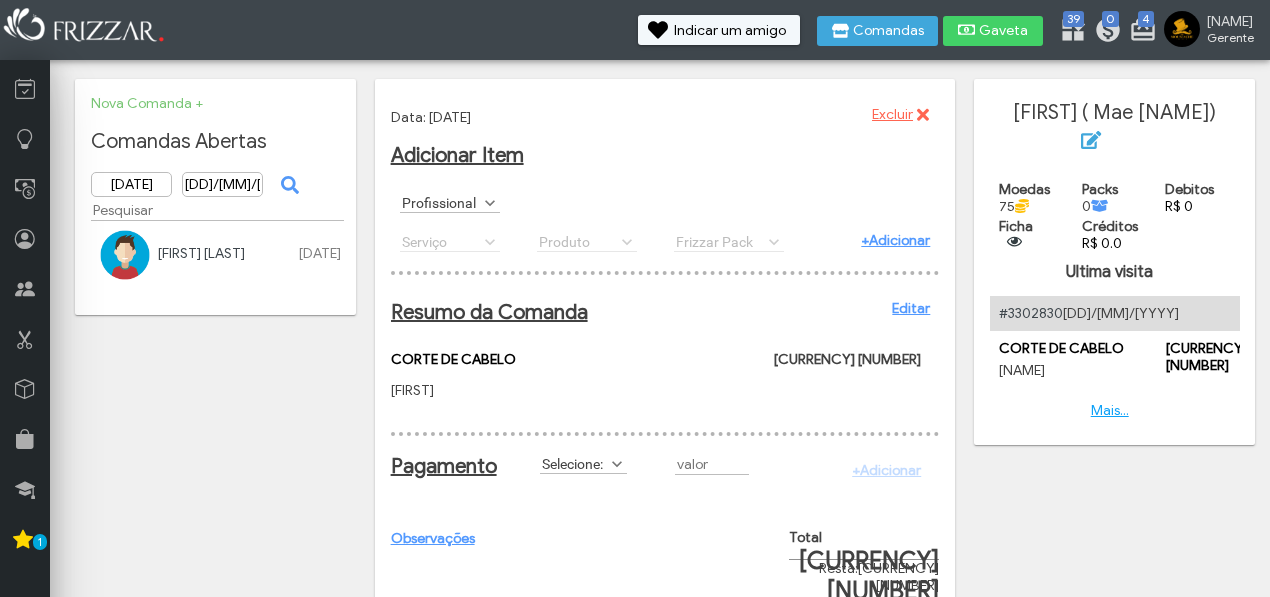 scroll, scrollTop: 0, scrollLeft: 0, axis: both 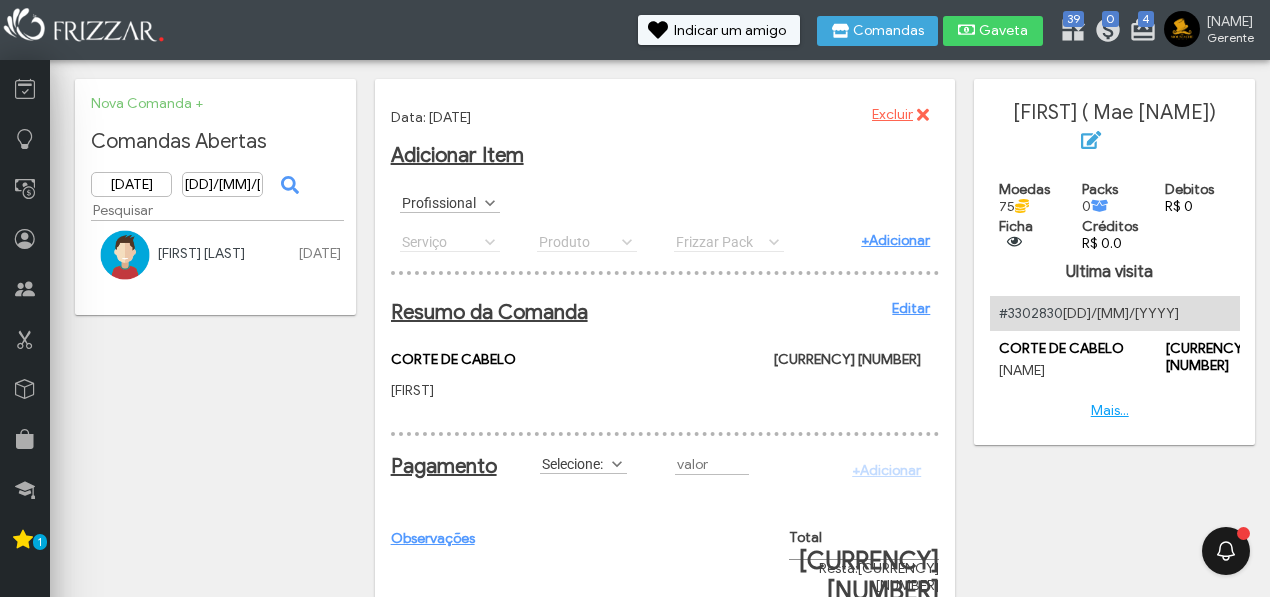 click on "Mais..." at bounding box center (1110, 410) 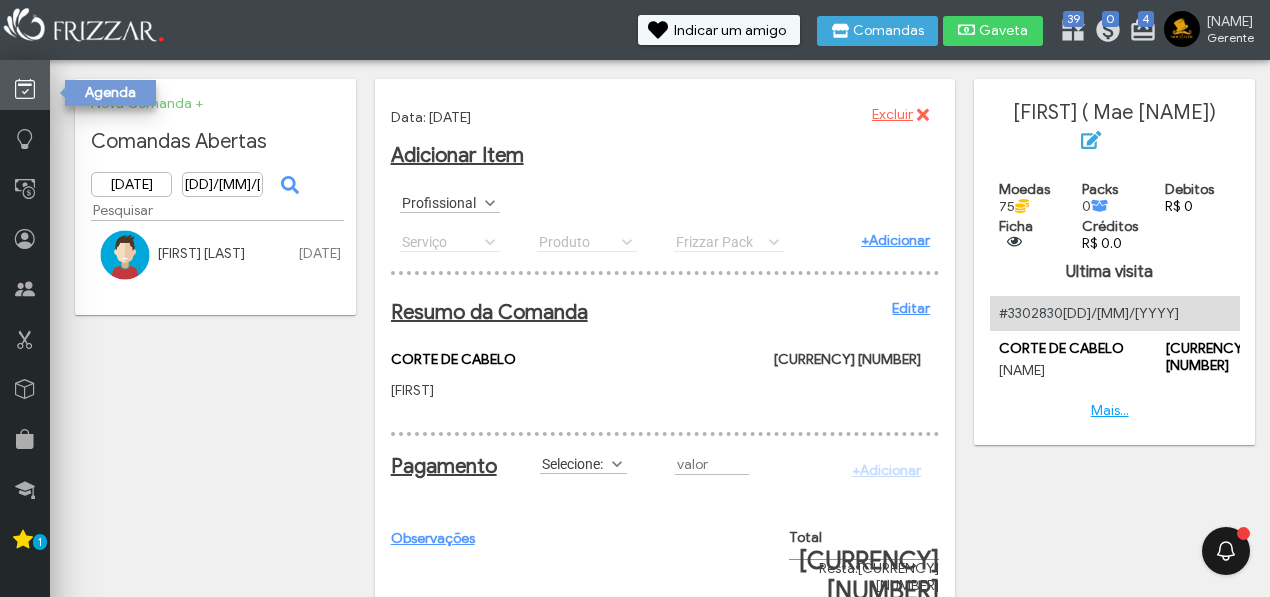 click at bounding box center [25, 85] 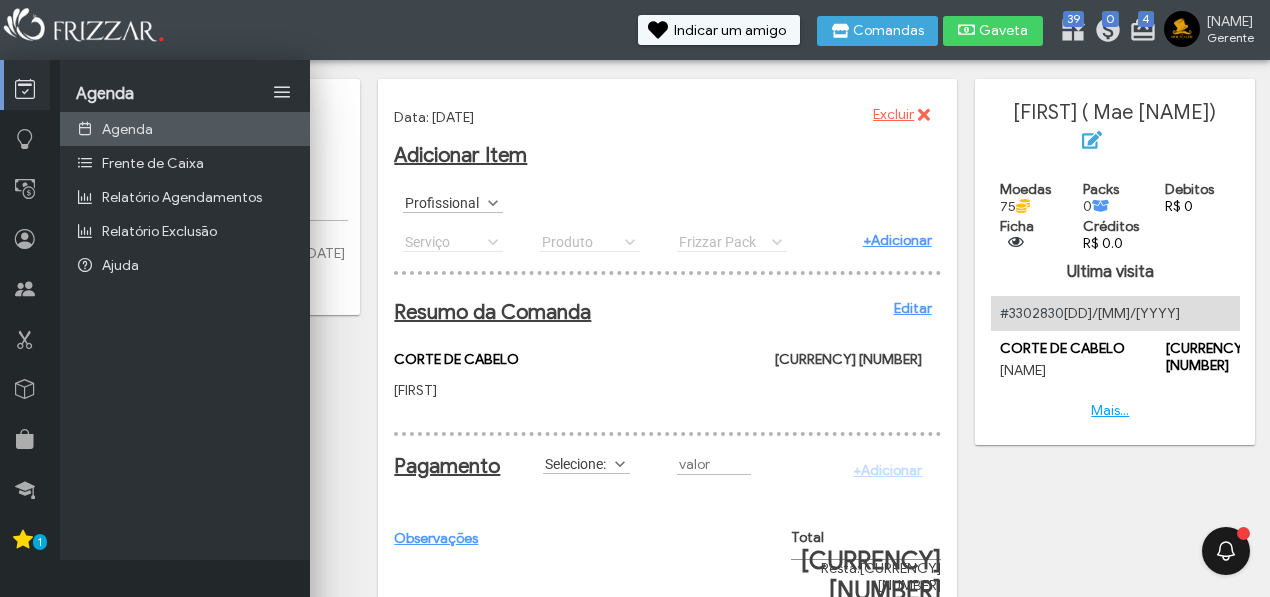 click on "Agenda" at bounding box center [185, 129] 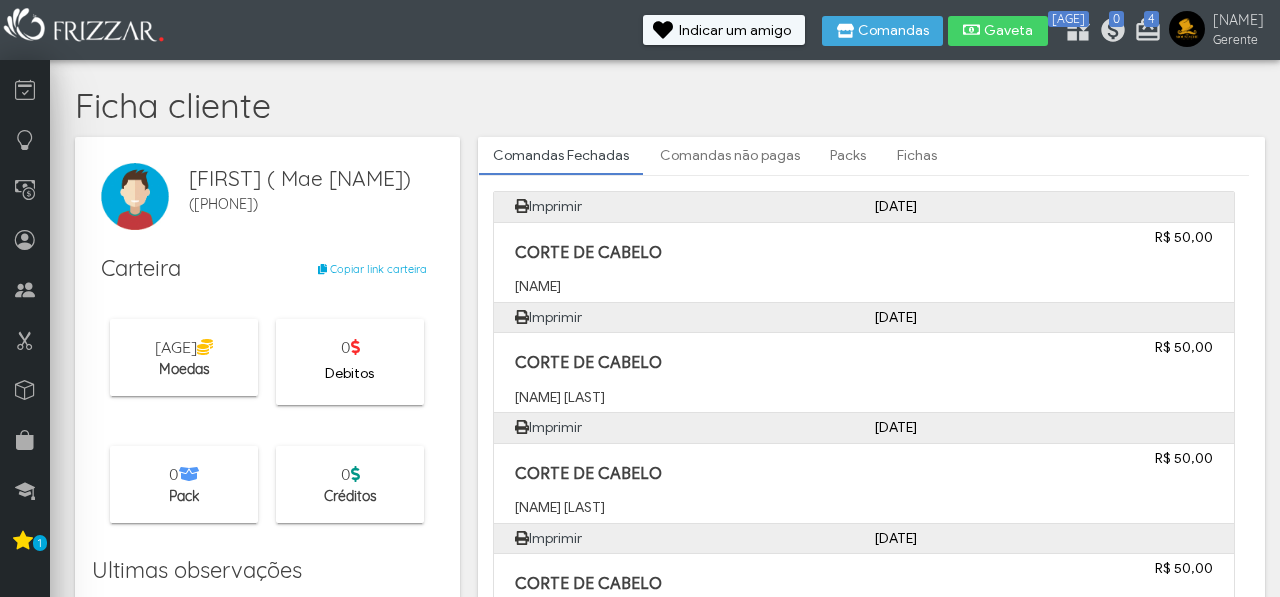 scroll, scrollTop: 0, scrollLeft: 0, axis: both 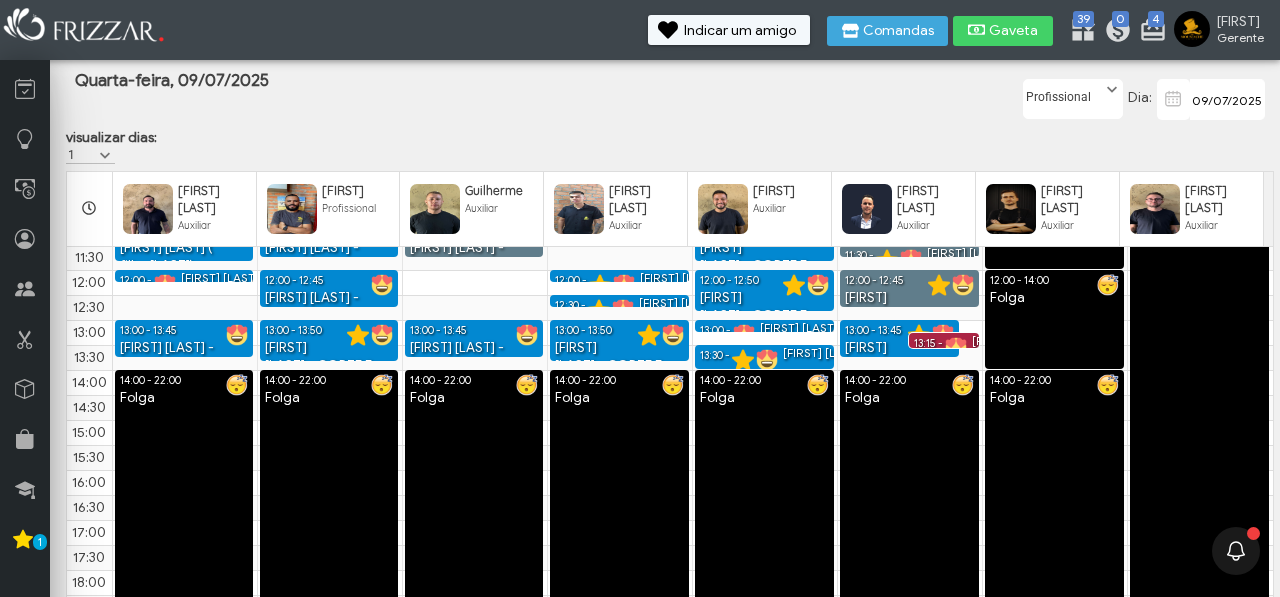 click on "09/07/2025" at bounding box center [1227, 99] 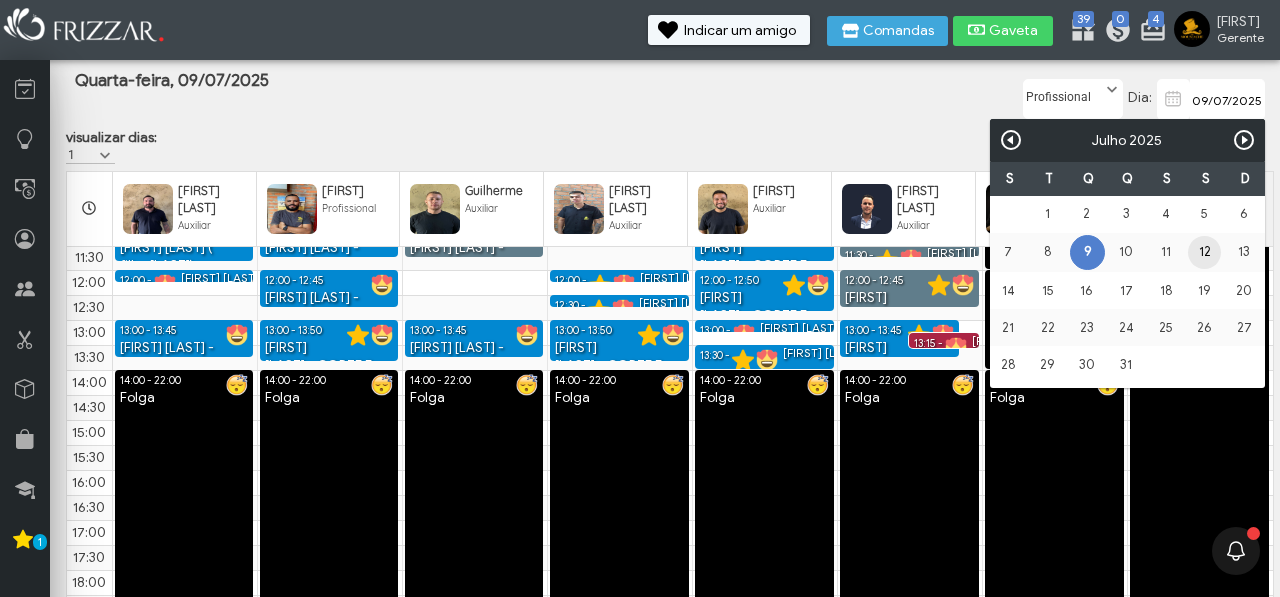 click on "12" at bounding box center [1204, 252] 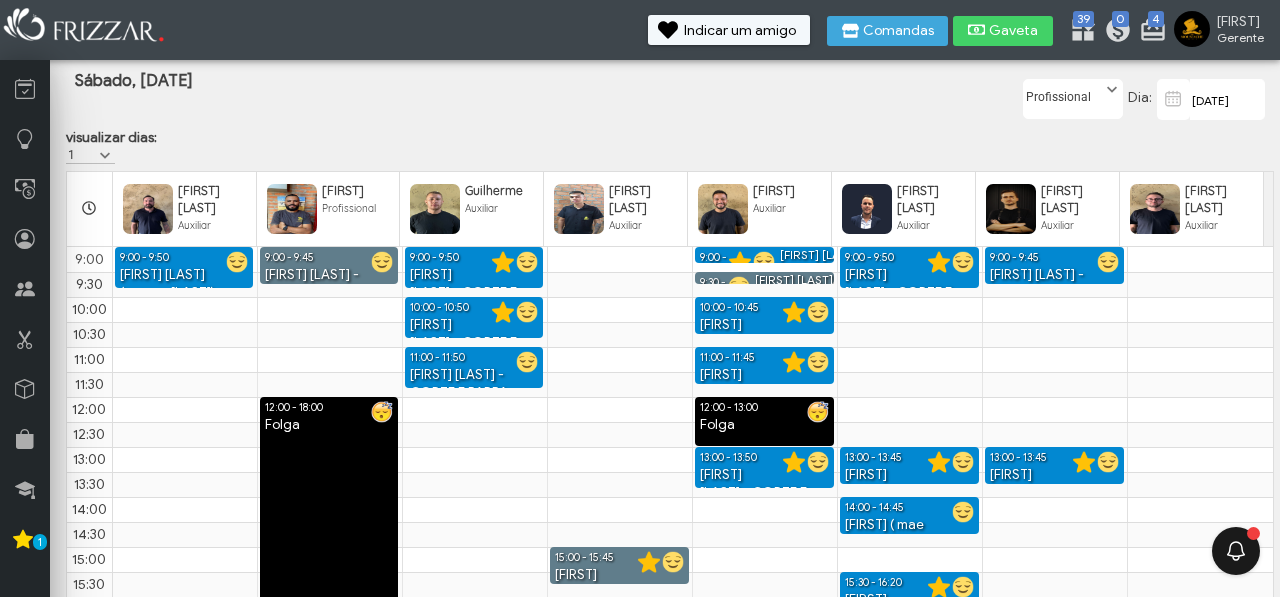 scroll, scrollTop: 127, scrollLeft: 0, axis: vertical 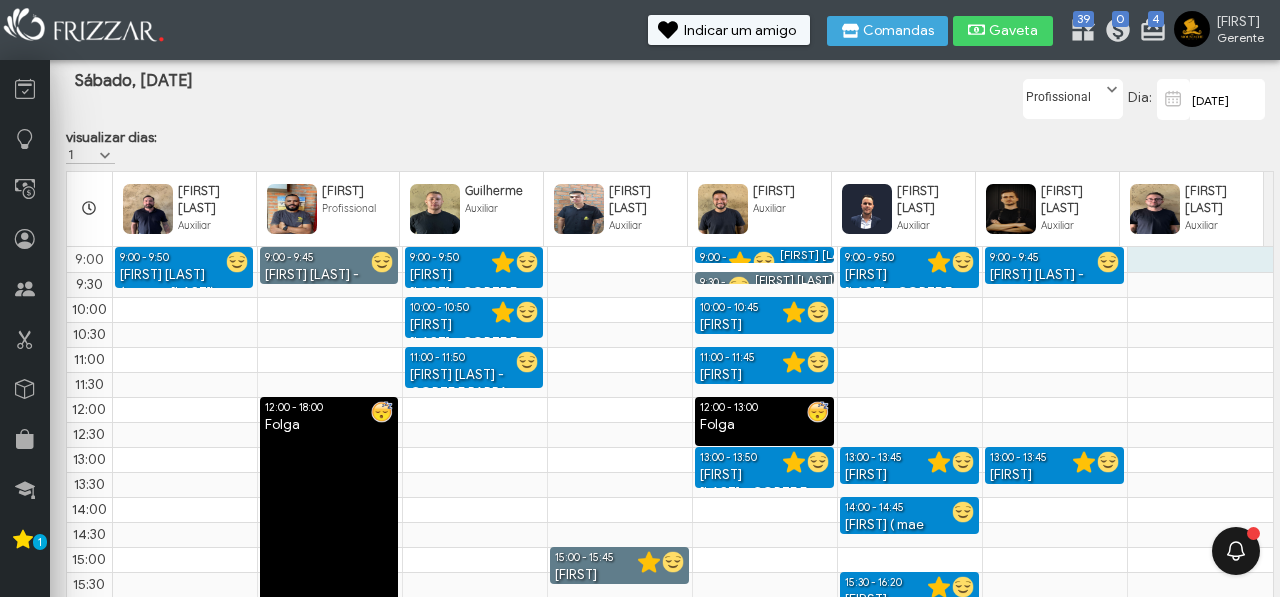 click on "16:00 - 16:45 Pedro Terra Hypolito - CORTE DE CABELO 18:00 - 22:00 Folga" at bounding box center (1200, 259) 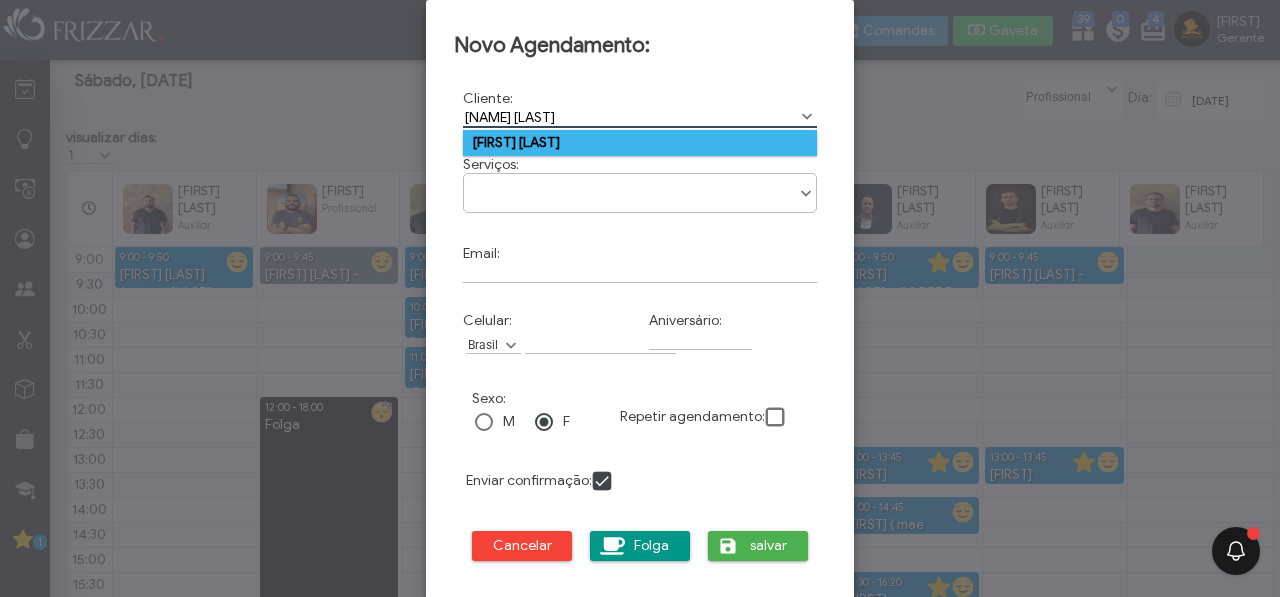 type on "celso mar" 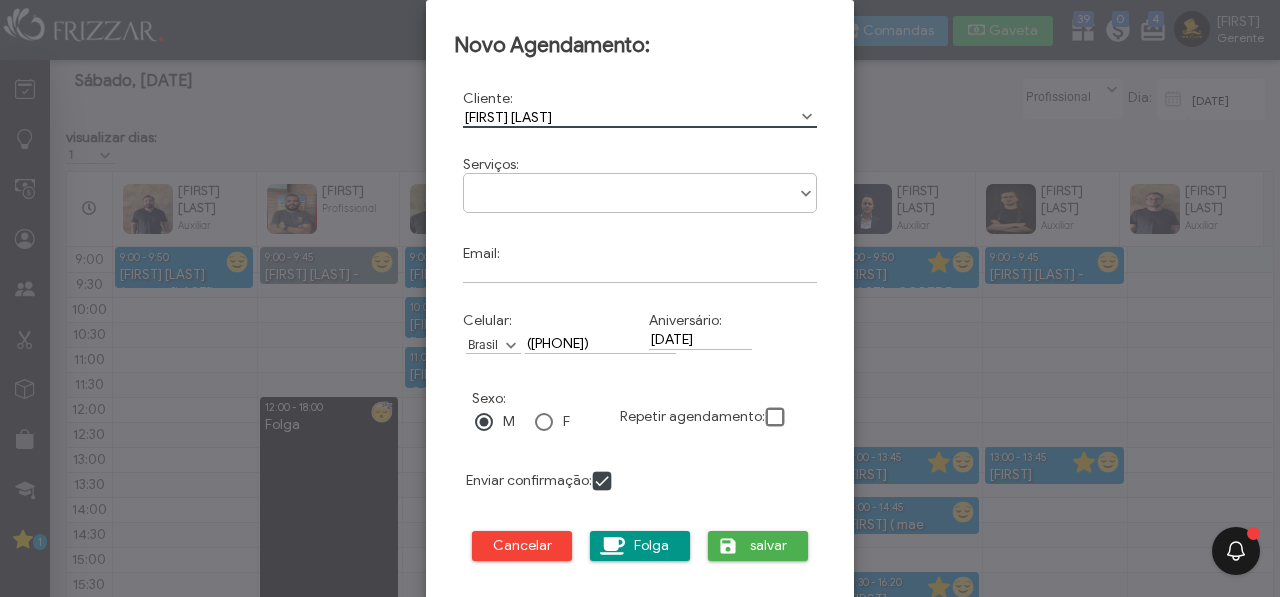 click at bounding box center (806, 194) 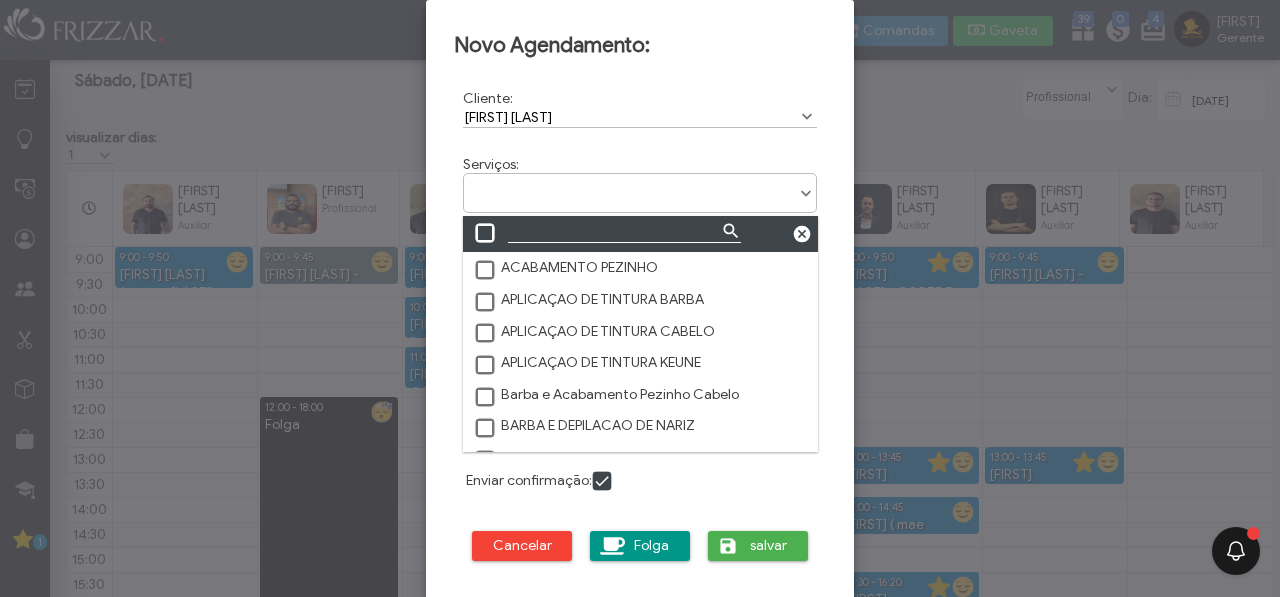 scroll, scrollTop: 11, scrollLeft: 77, axis: both 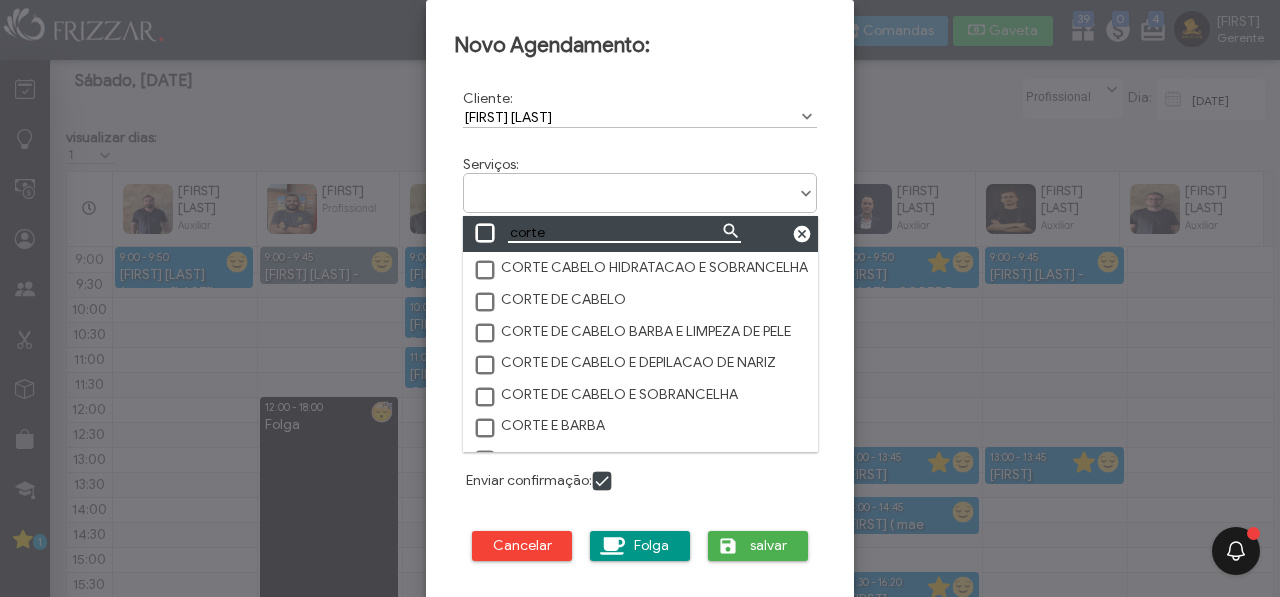 type on "corte" 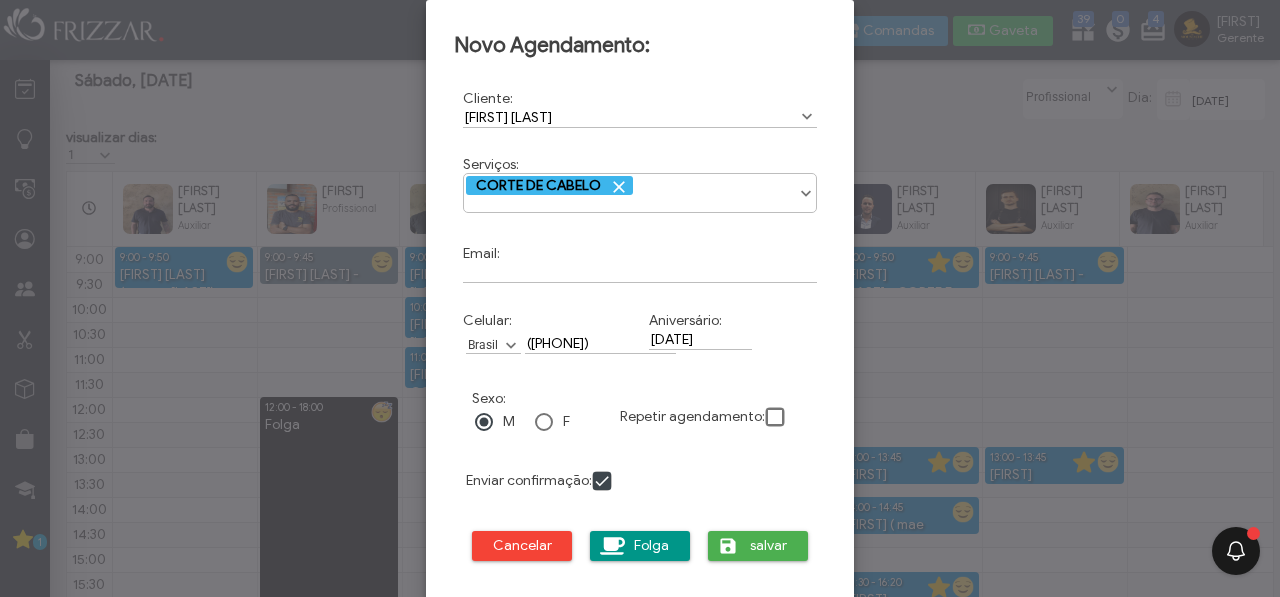 click at bounding box center [603, 482] 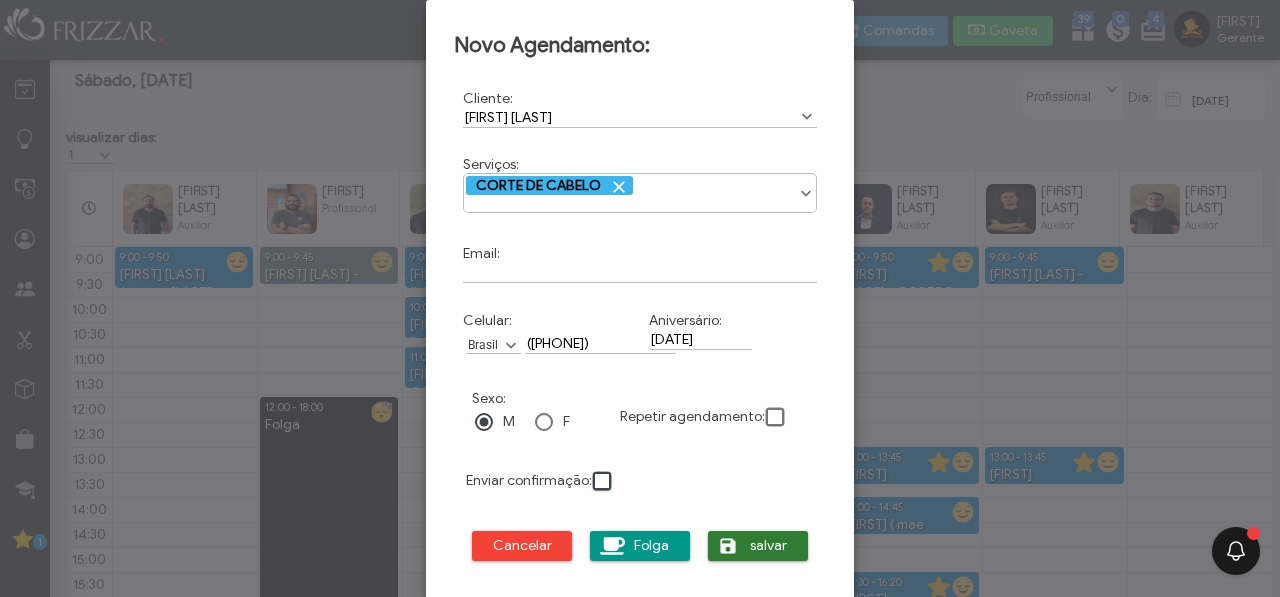 click at bounding box center [728, 546] 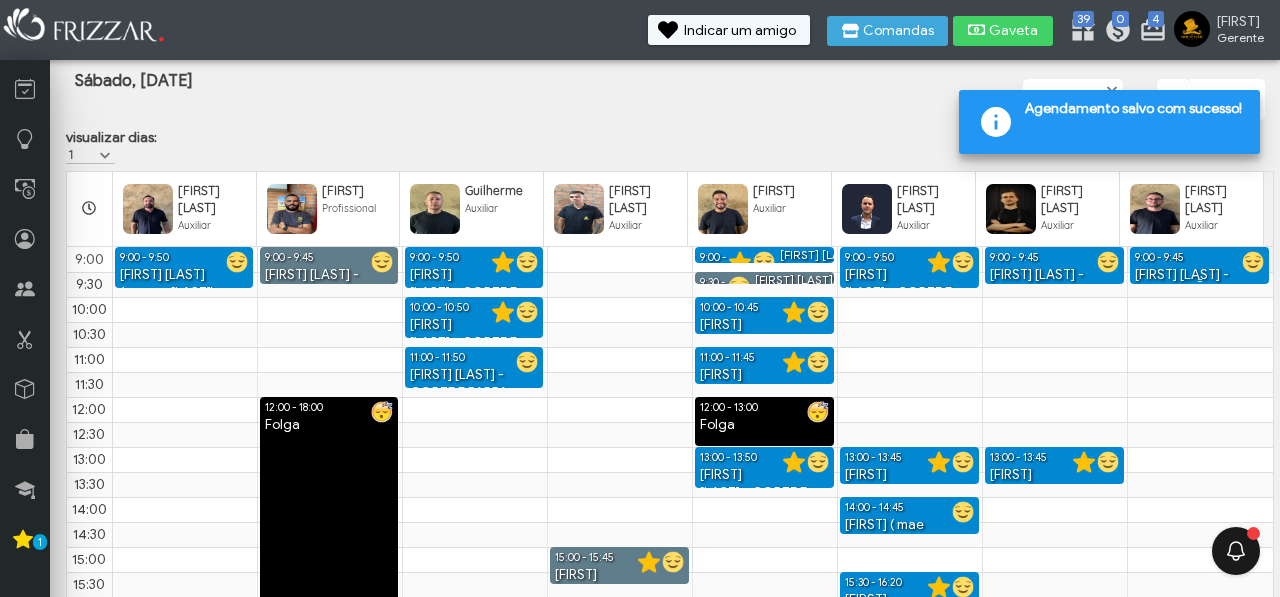 click on "Celso Marques Ferreira - CORTE DE CABELO" at bounding box center [1199, 284] 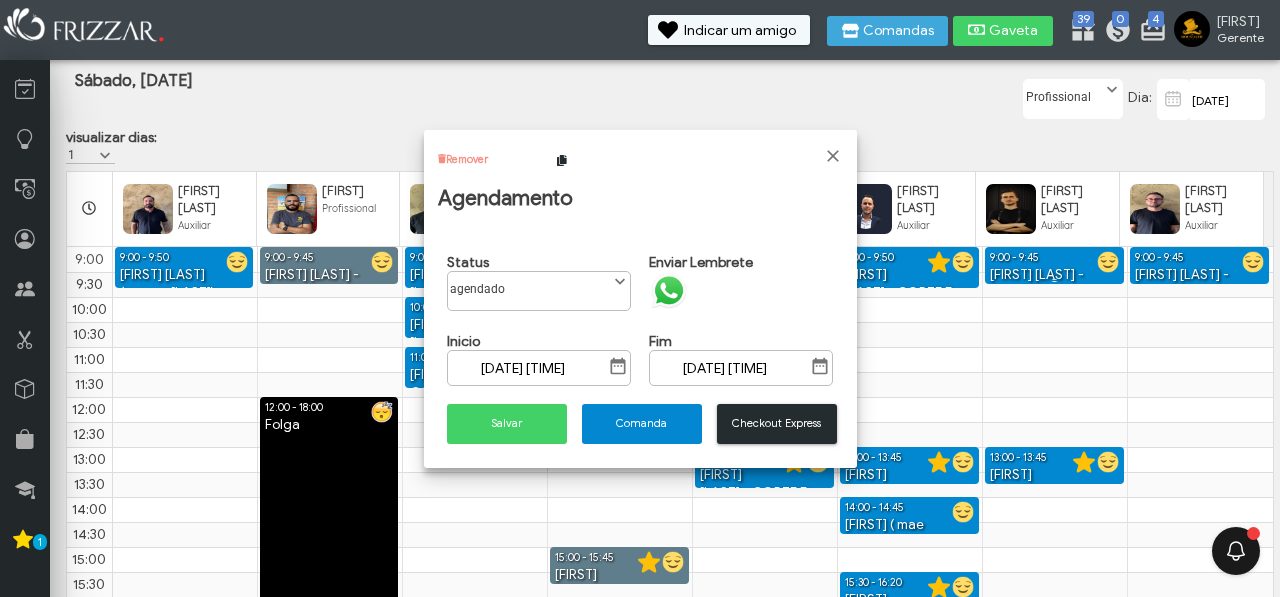 scroll, scrollTop: 11, scrollLeft: 77, axis: both 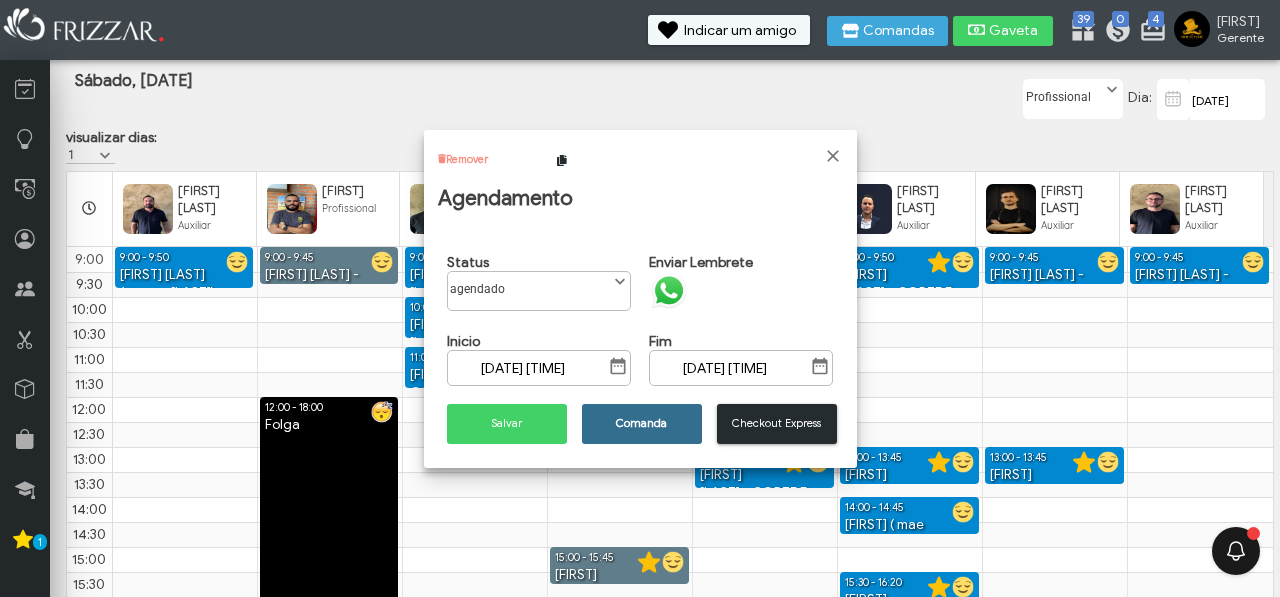 click on "Comanda" at bounding box center [642, 424] 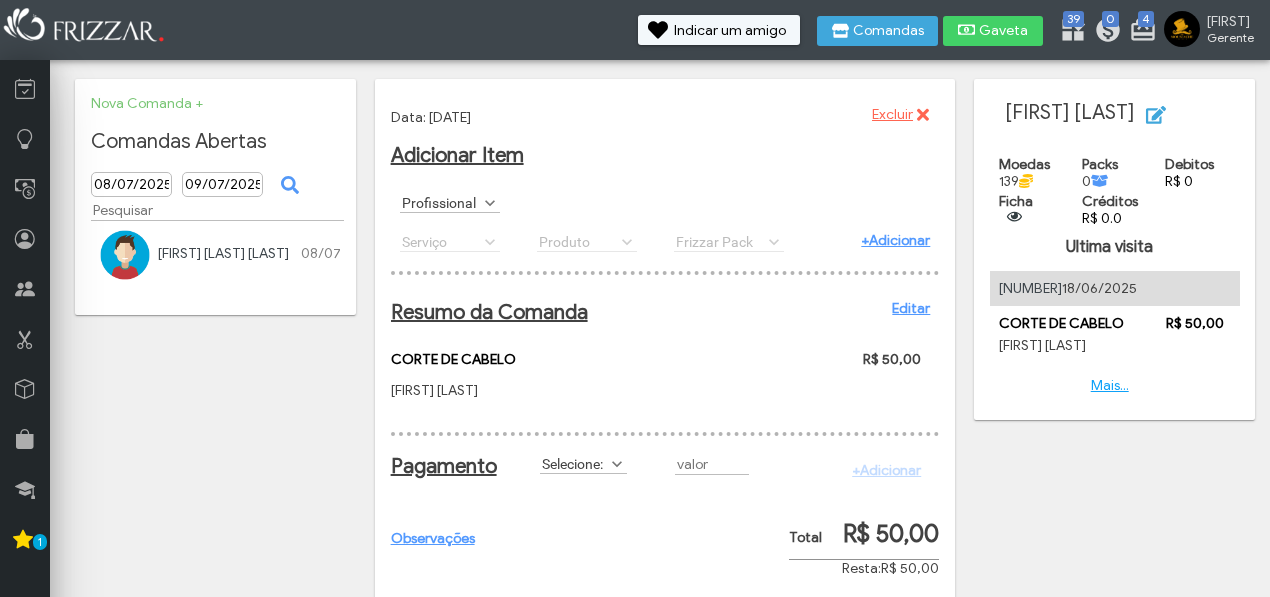 scroll, scrollTop: 0, scrollLeft: 0, axis: both 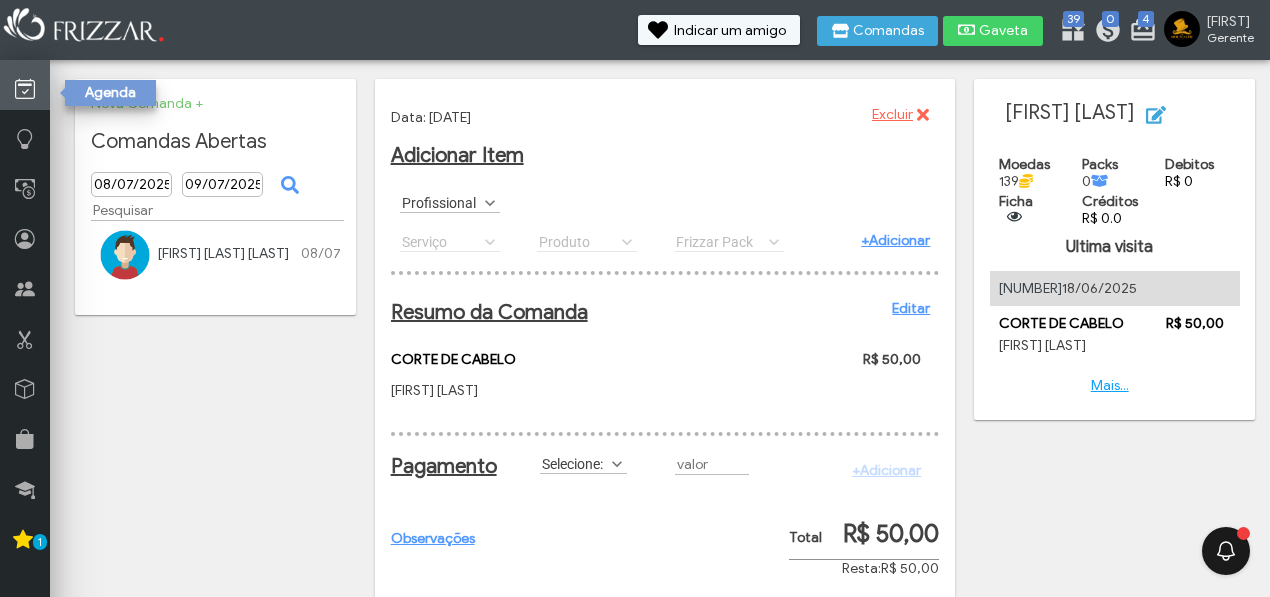 click at bounding box center [25, 89] 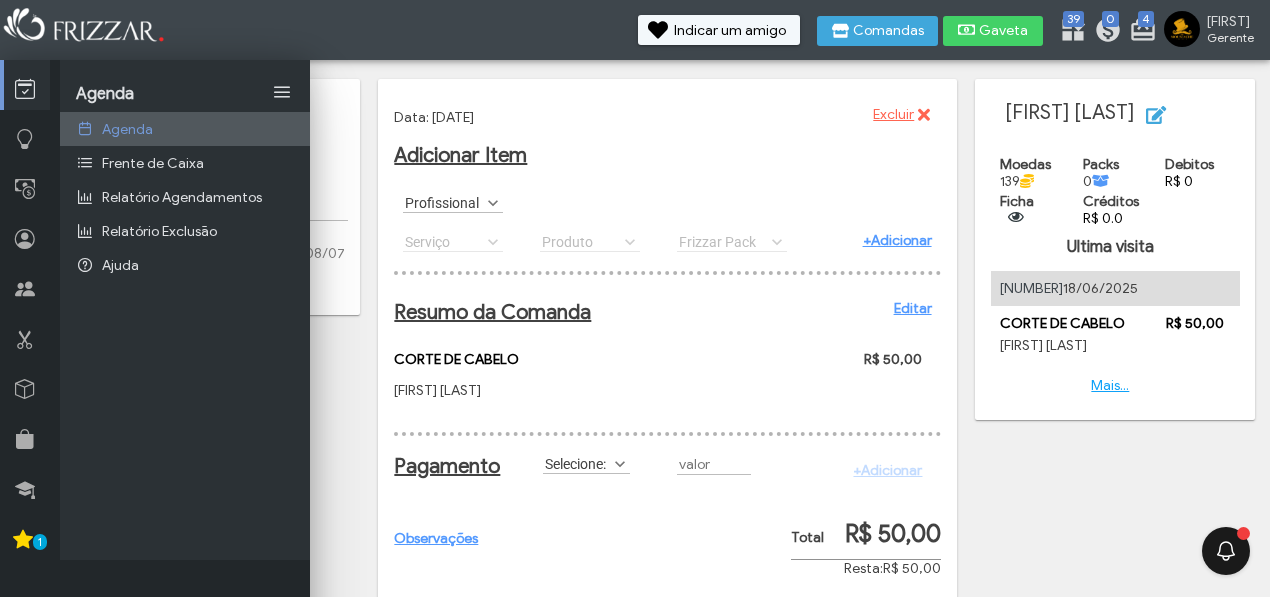 click at bounding box center (85, 129) 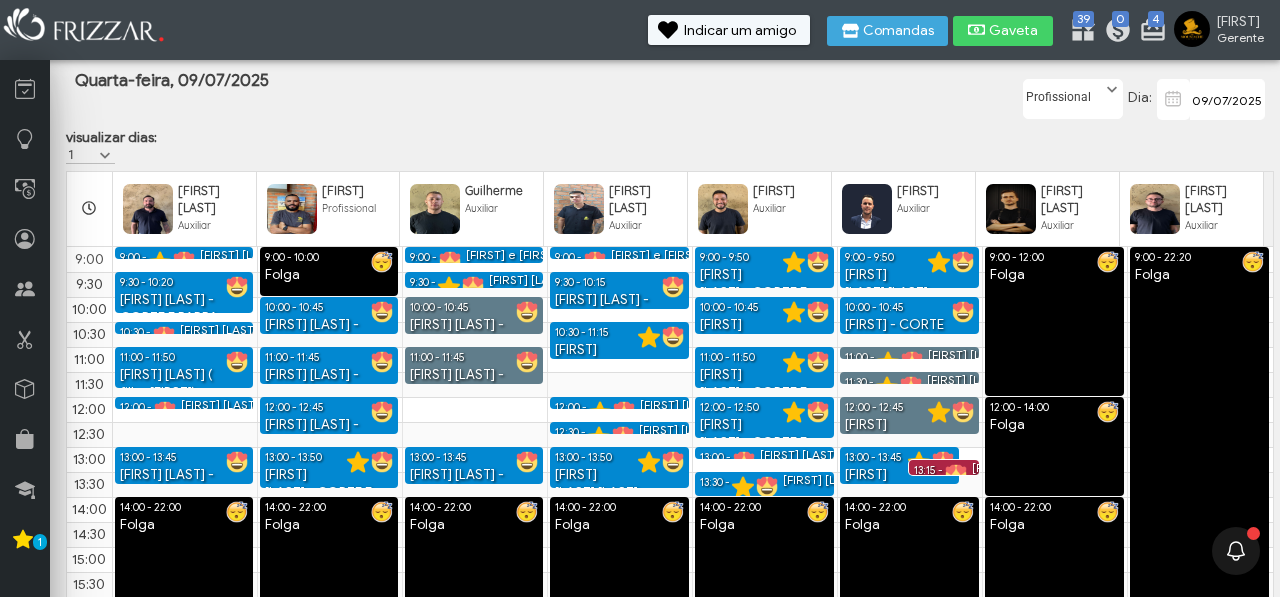 scroll, scrollTop: 0, scrollLeft: 0, axis: both 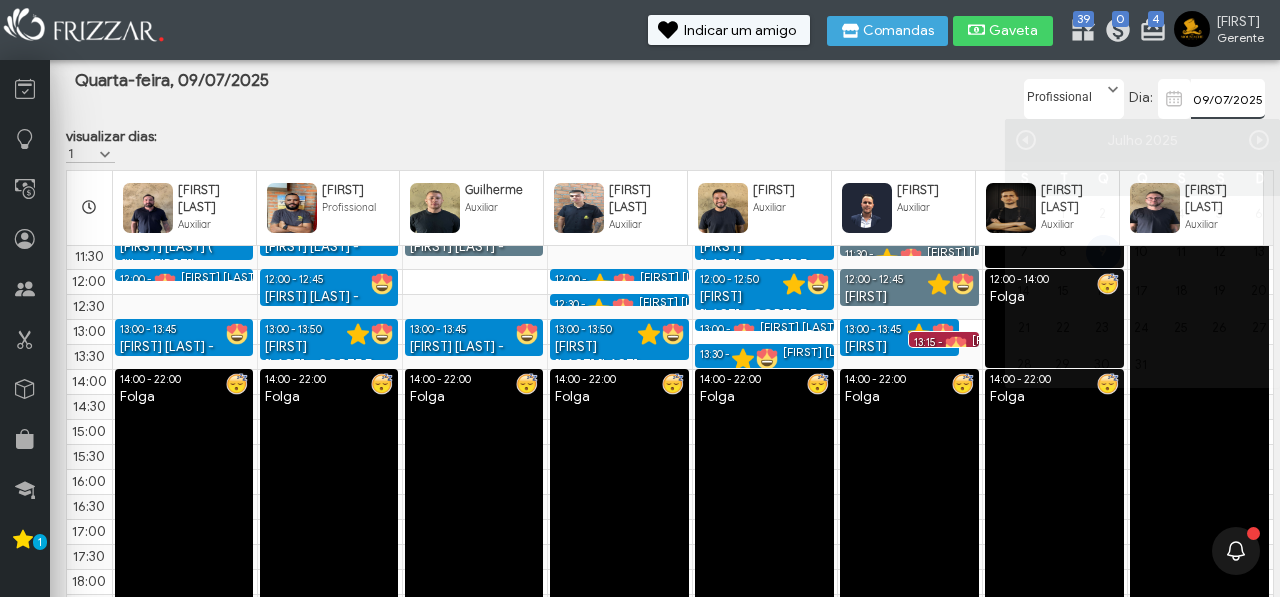 click on "09/07/2025" at bounding box center [1228, 99] 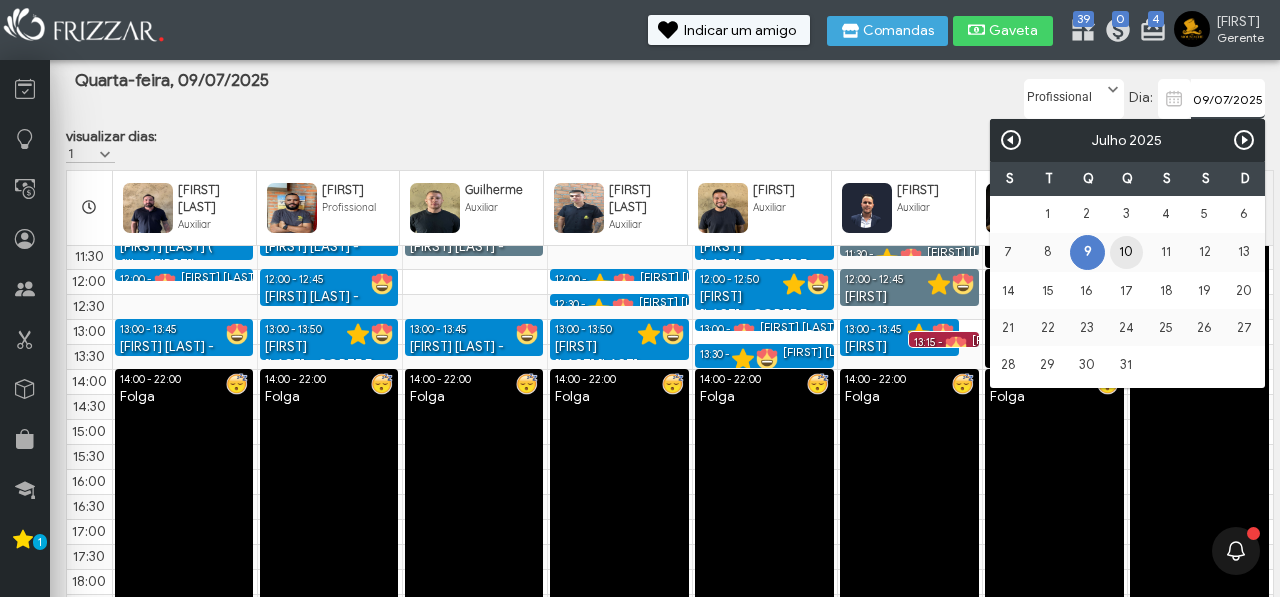 click on "10" at bounding box center [1126, 252] 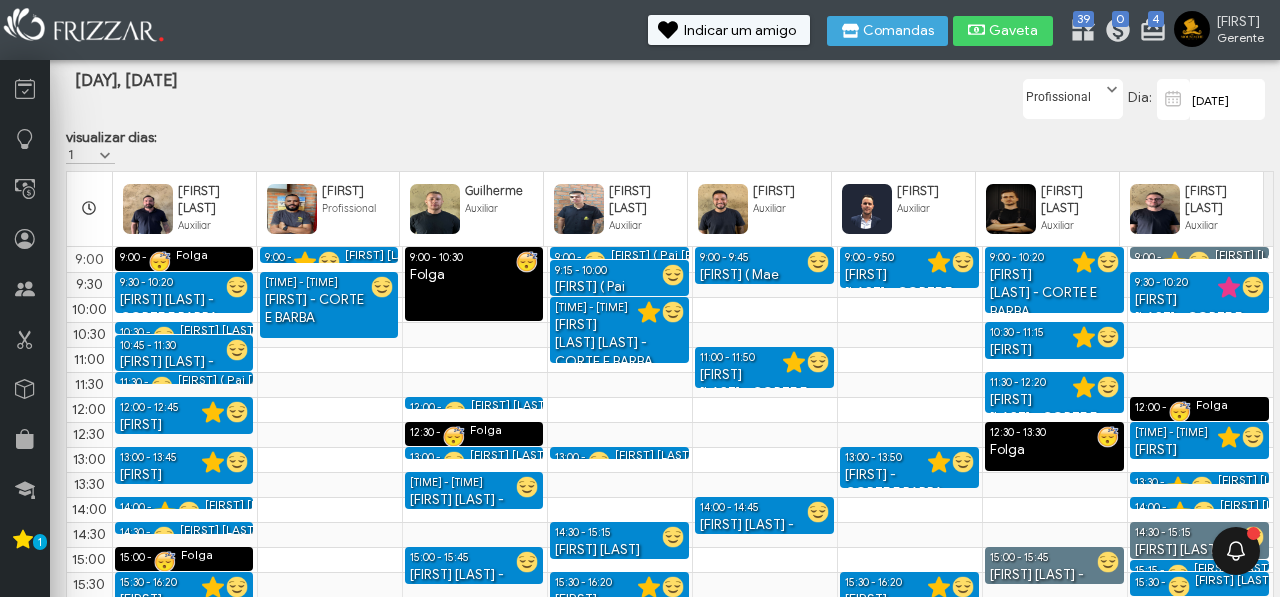 scroll, scrollTop: 127, scrollLeft: 0, axis: vertical 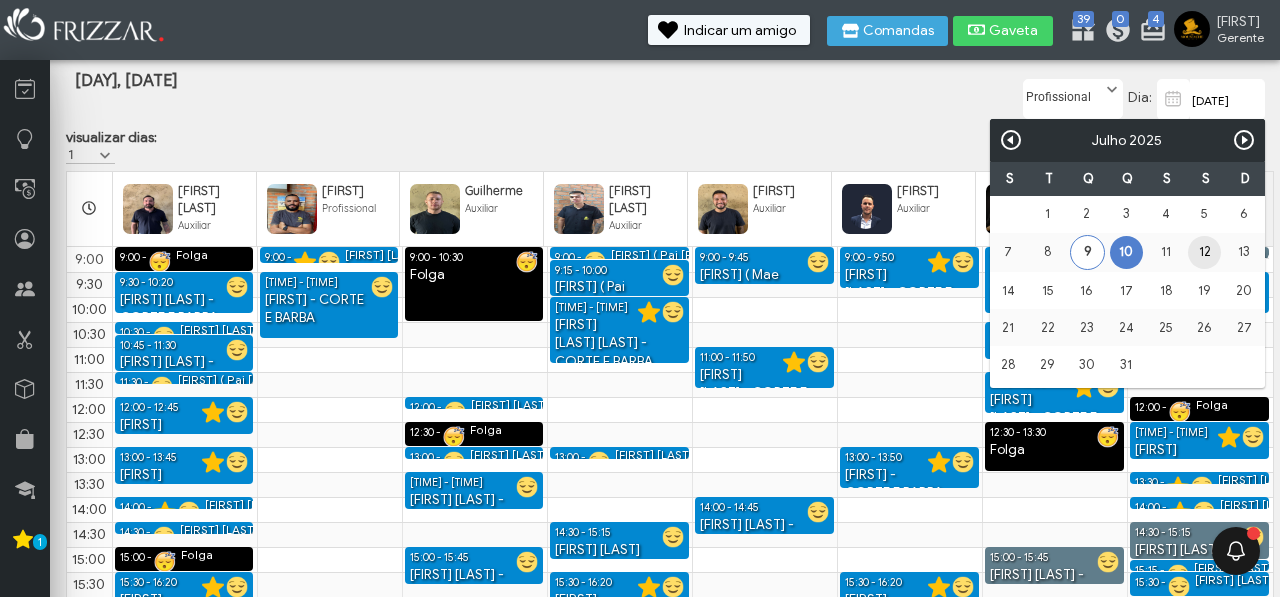 click on "12" at bounding box center [1204, 252] 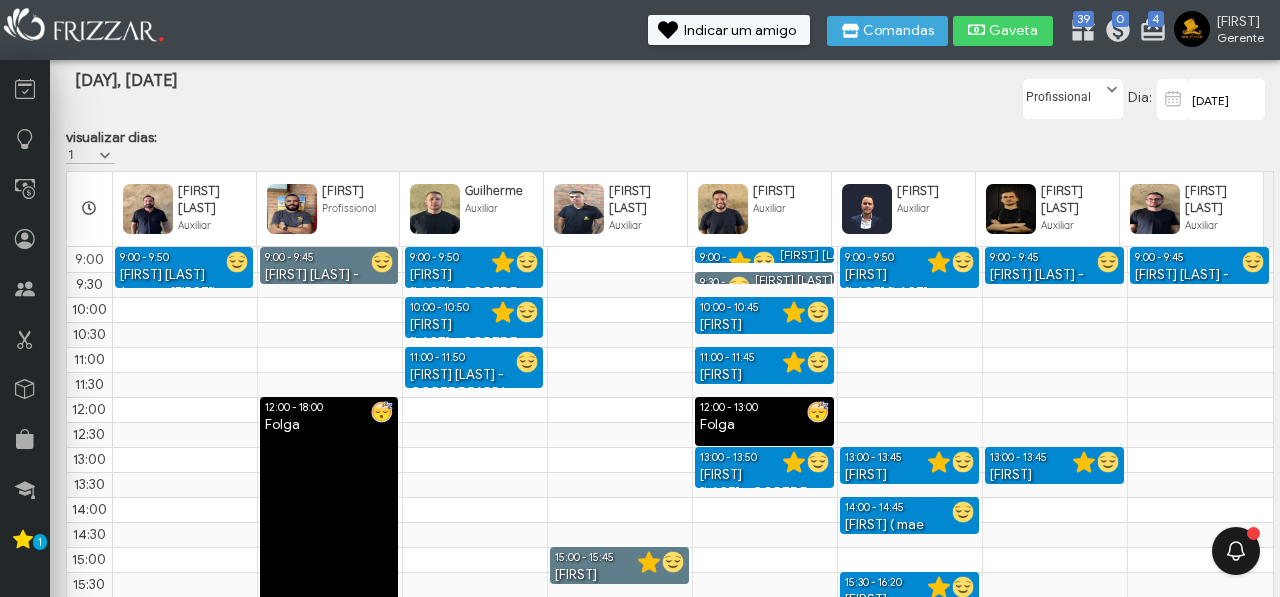 scroll, scrollTop: 127, scrollLeft: 0, axis: vertical 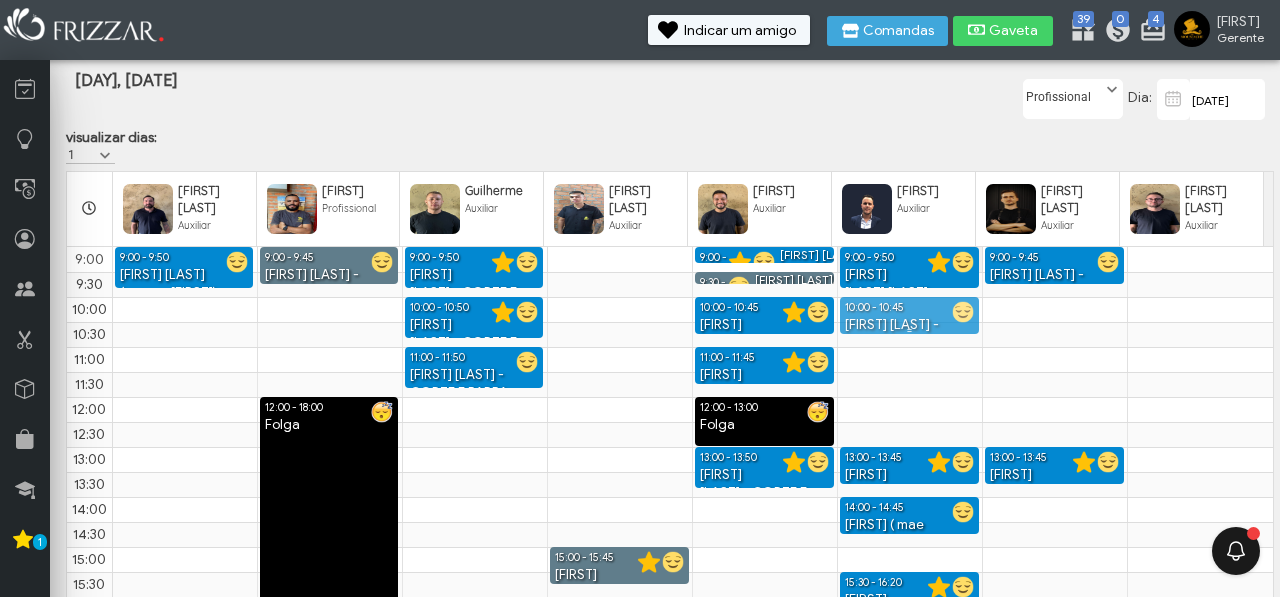 drag, startPoint x: 1192, startPoint y: 275, endPoint x: 927, endPoint y: 335, distance: 271.70755 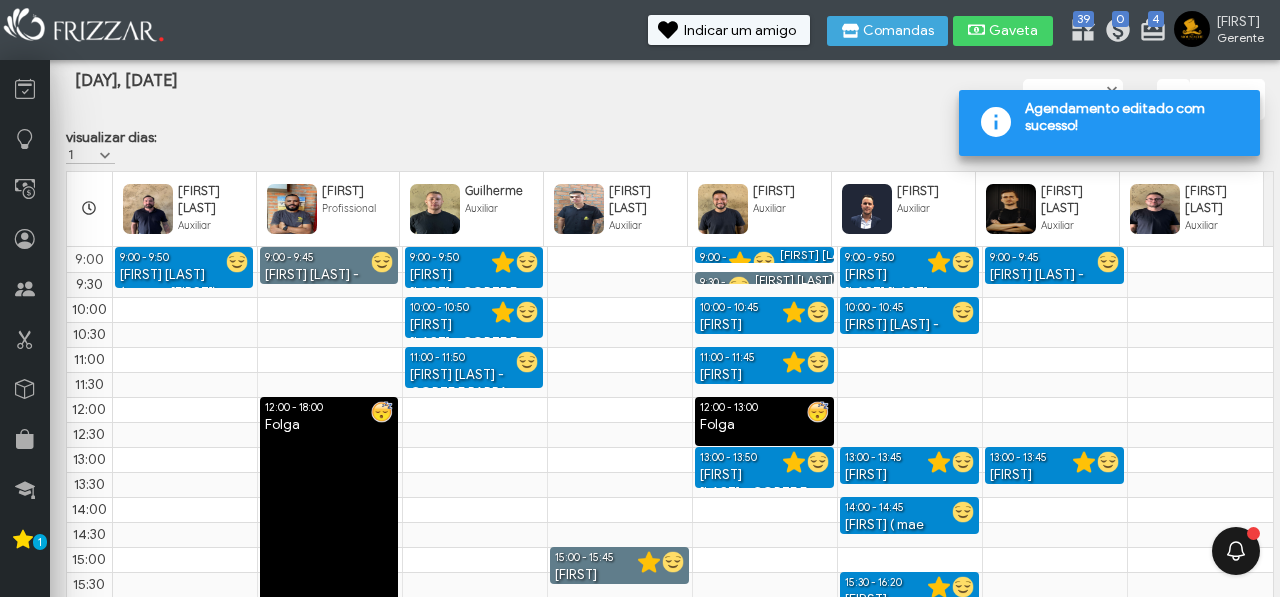scroll, scrollTop: 51, scrollLeft: 0, axis: vertical 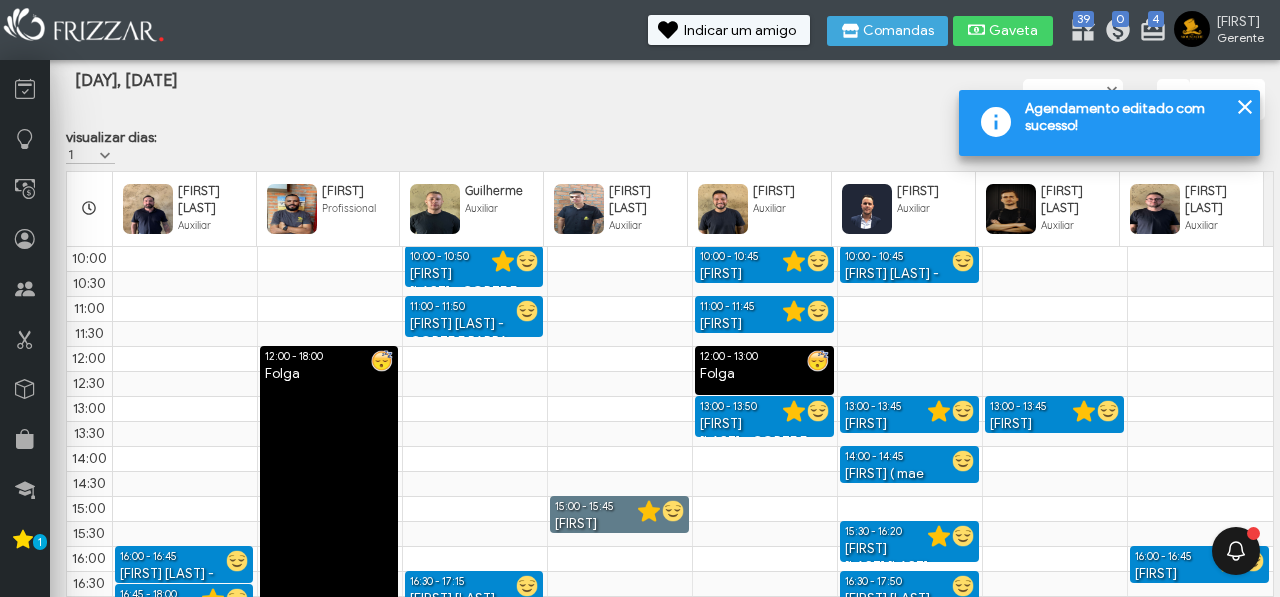 click at bounding box center [1245, 107] 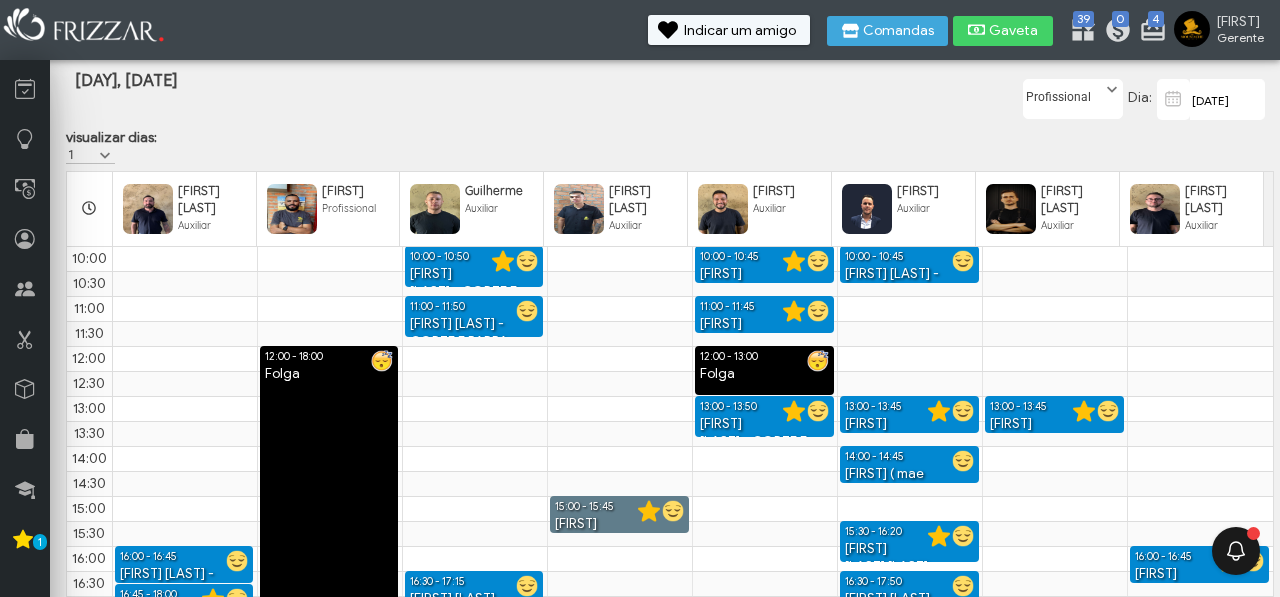 click on "ui-button
Giliard
Gerente
Minha Conta
Home
Treinamento
Sair 4 0 39 Gel" at bounding box center (640, 298) 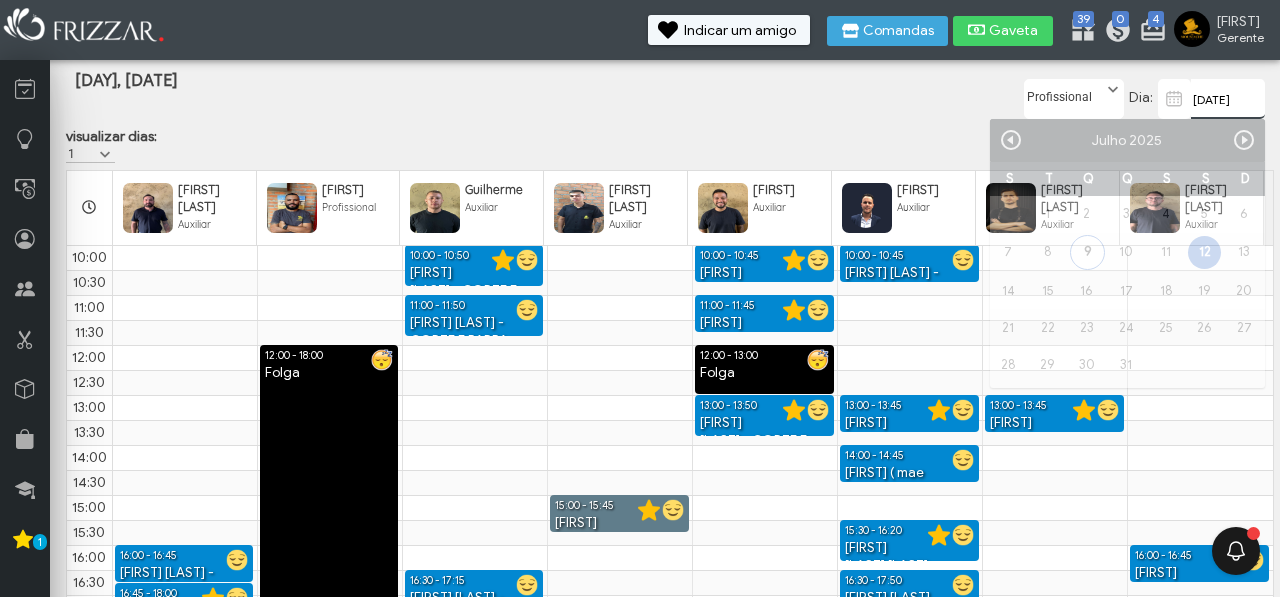 click on "12/07/2025" at bounding box center [1228, 99] 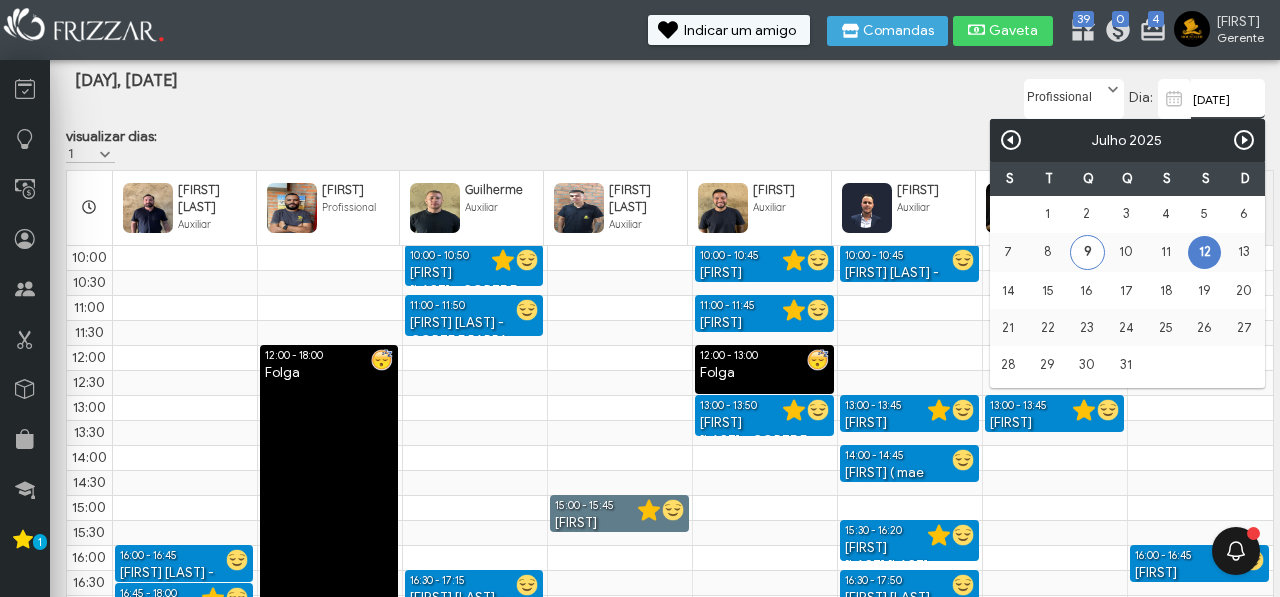 click on "9" at bounding box center (1087, 252) 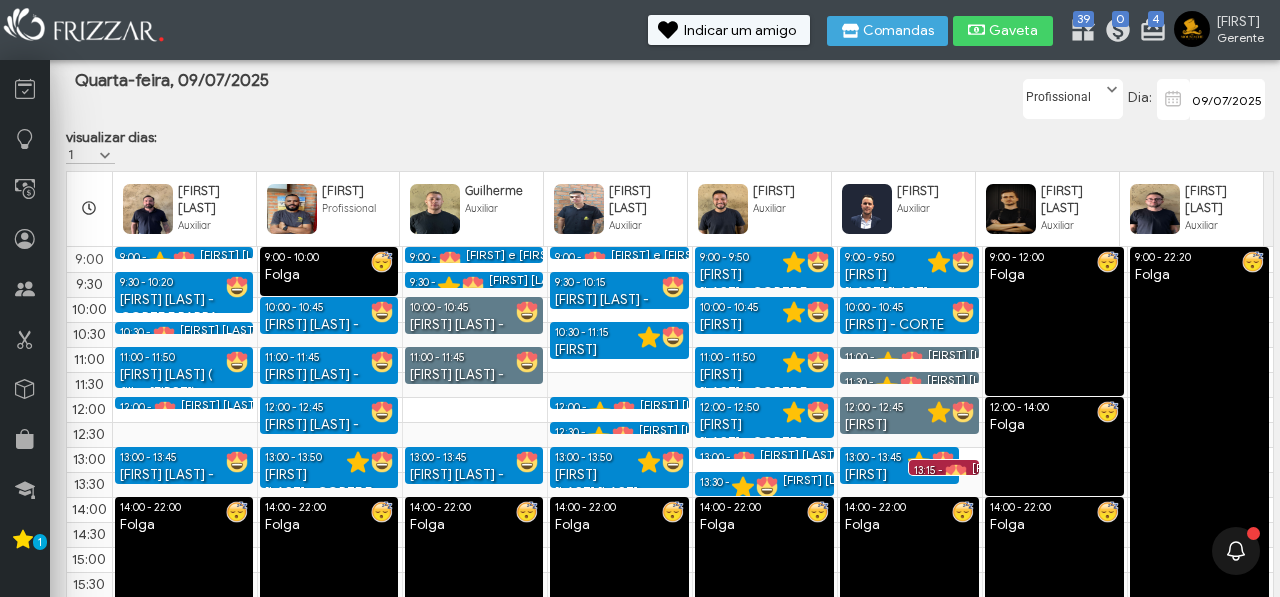 scroll, scrollTop: 51, scrollLeft: 0, axis: vertical 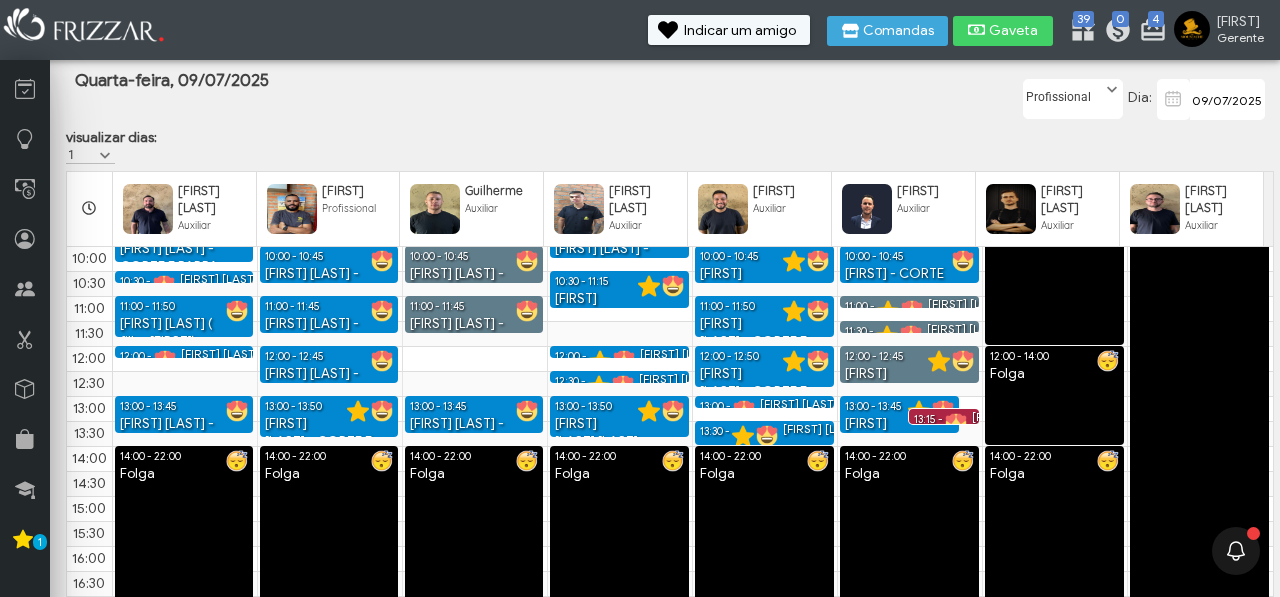 click on "09/07/2025" at bounding box center (1227, 99) 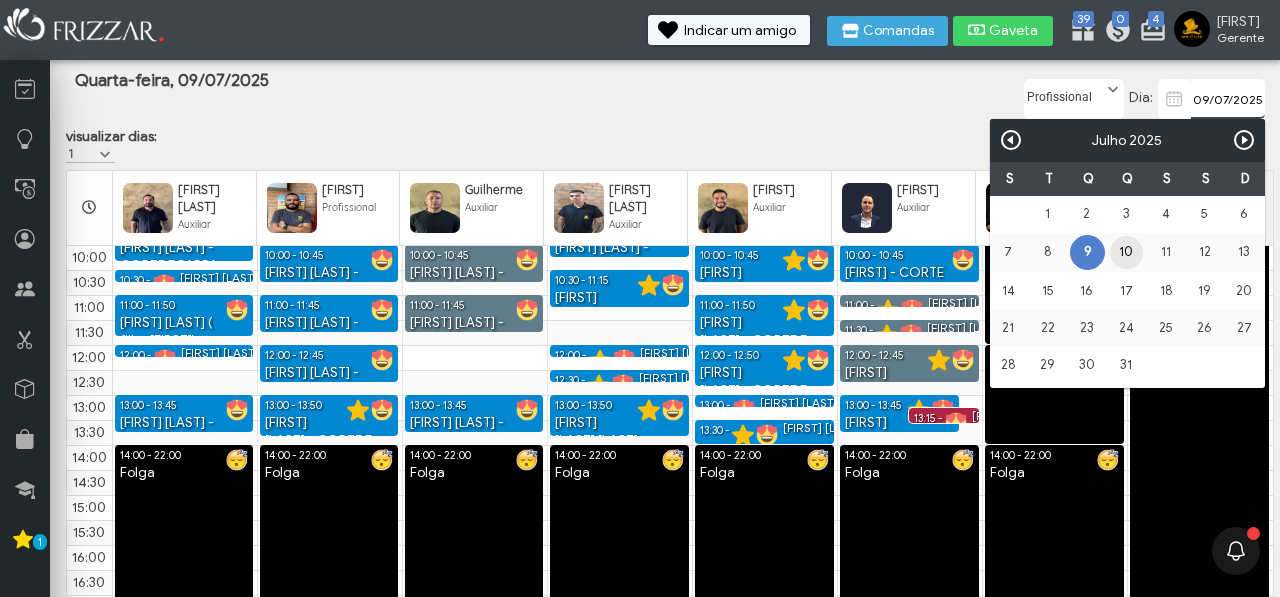 click on "10" at bounding box center (1126, 252) 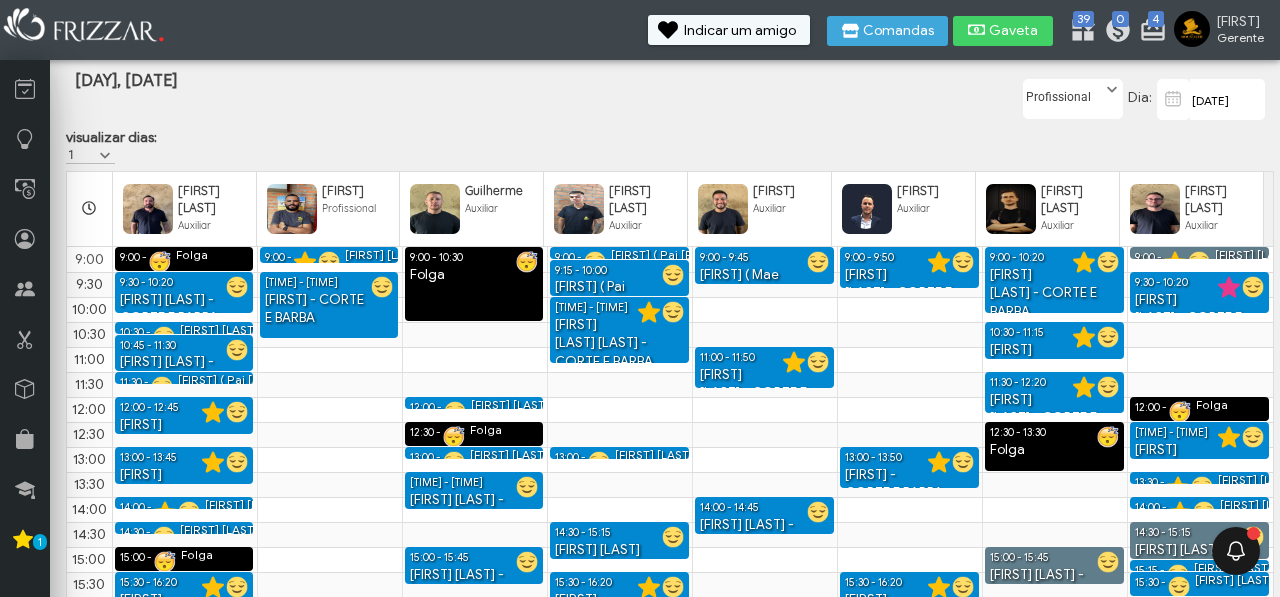 scroll, scrollTop: 51, scrollLeft: 0, axis: vertical 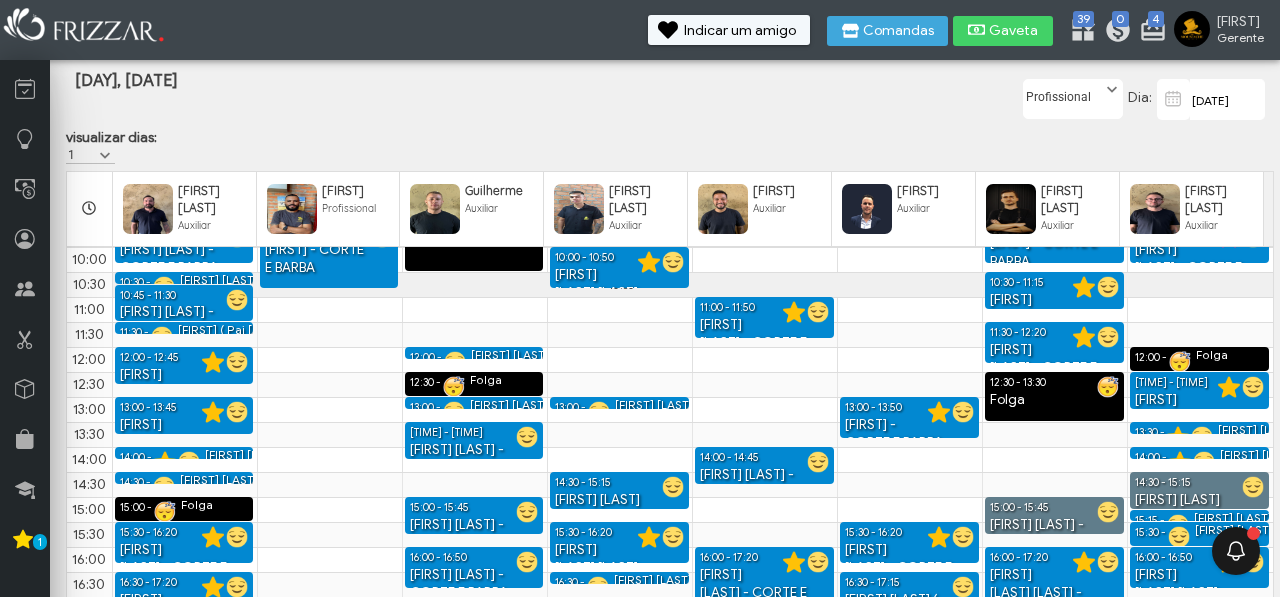 drag, startPoint x: 627, startPoint y: 321, endPoint x: 629, endPoint y: 304, distance: 17.117243 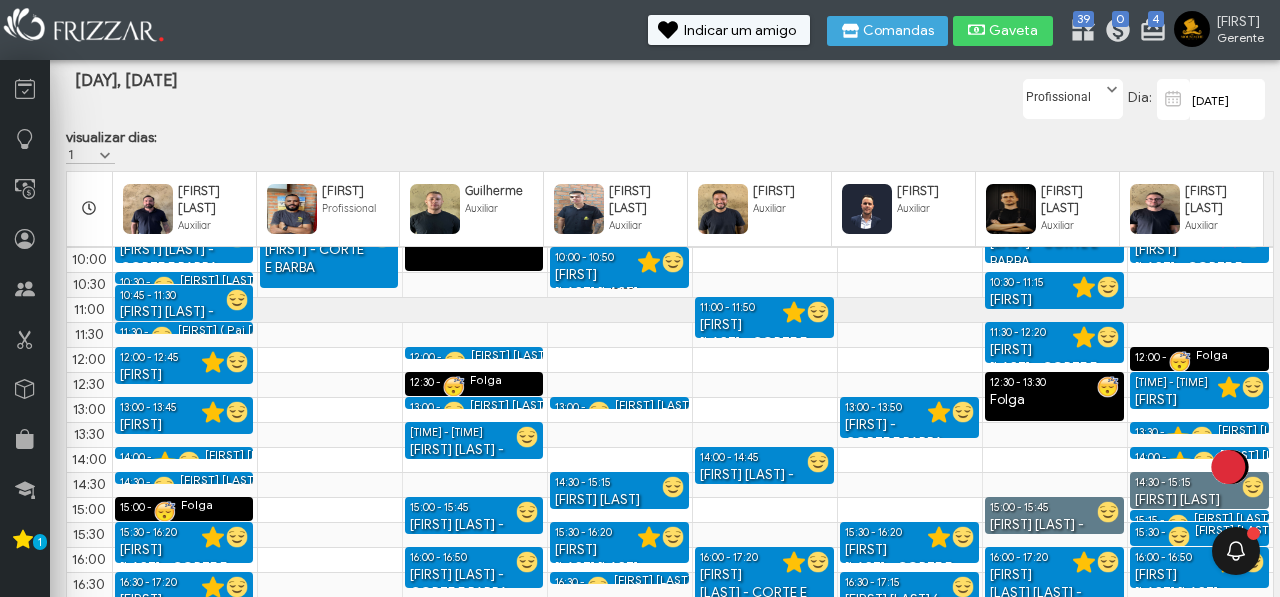 scroll, scrollTop: 49, scrollLeft: 0, axis: vertical 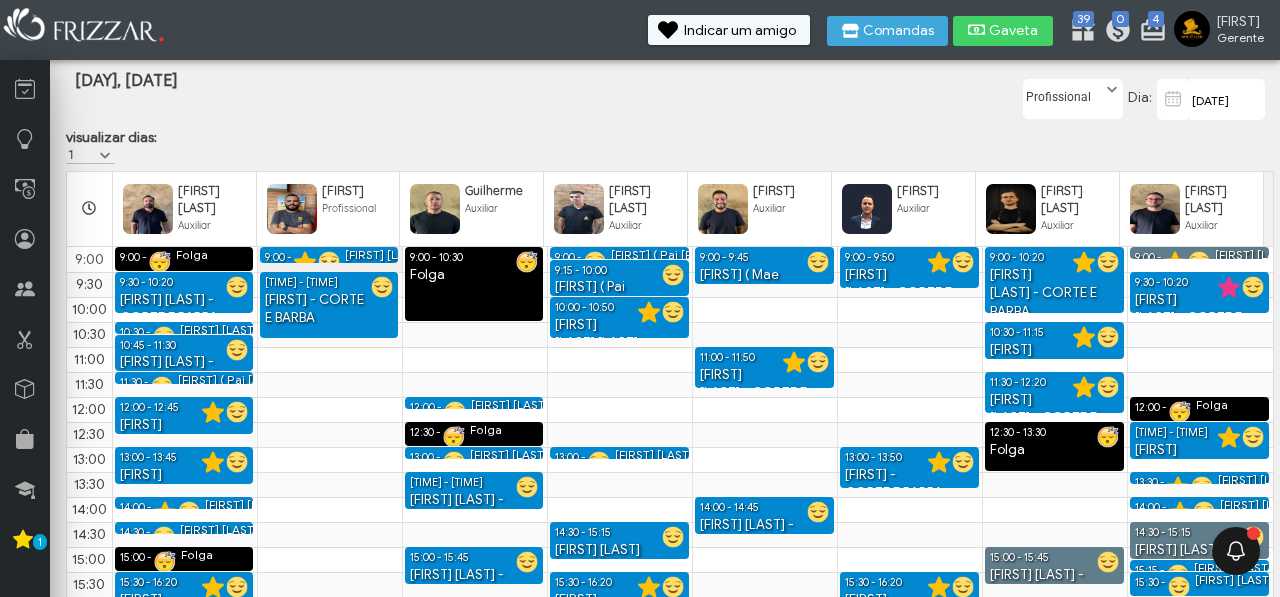 click at bounding box center [305, 262] 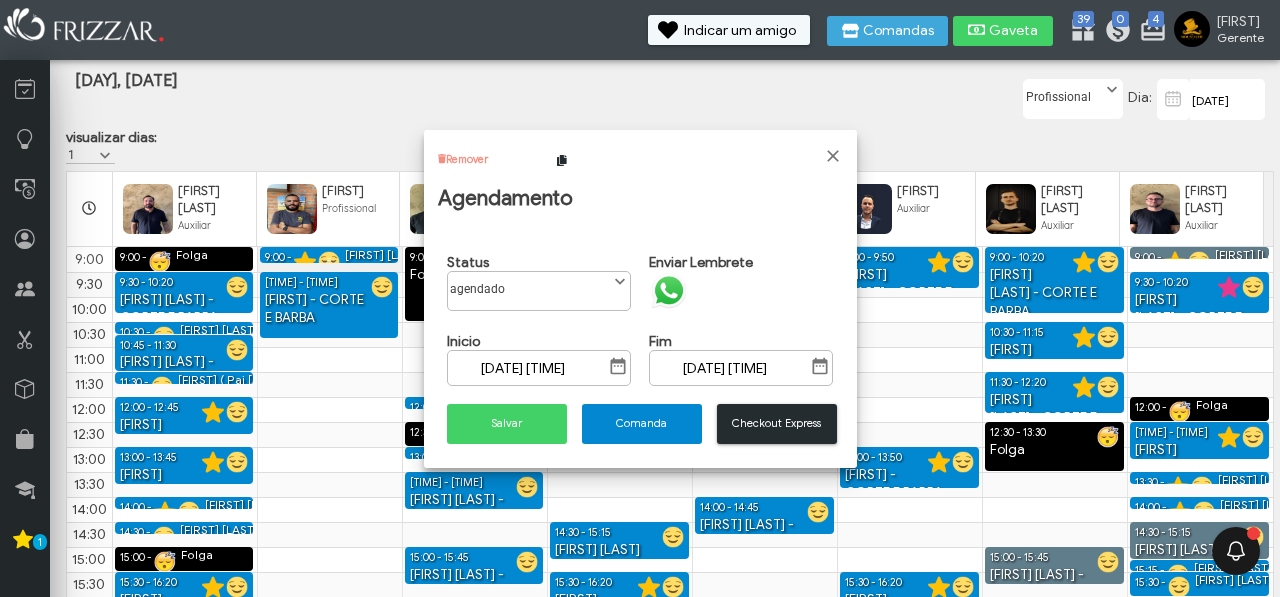 scroll, scrollTop: 11, scrollLeft: 77, axis: both 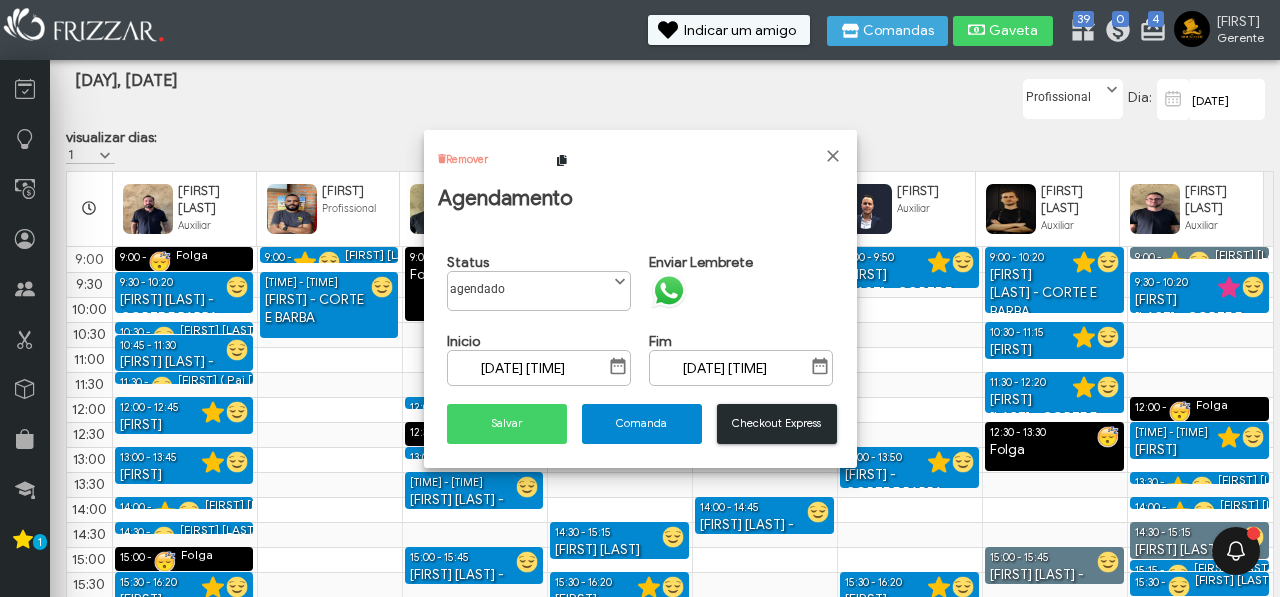 click at bounding box center [669, 291] 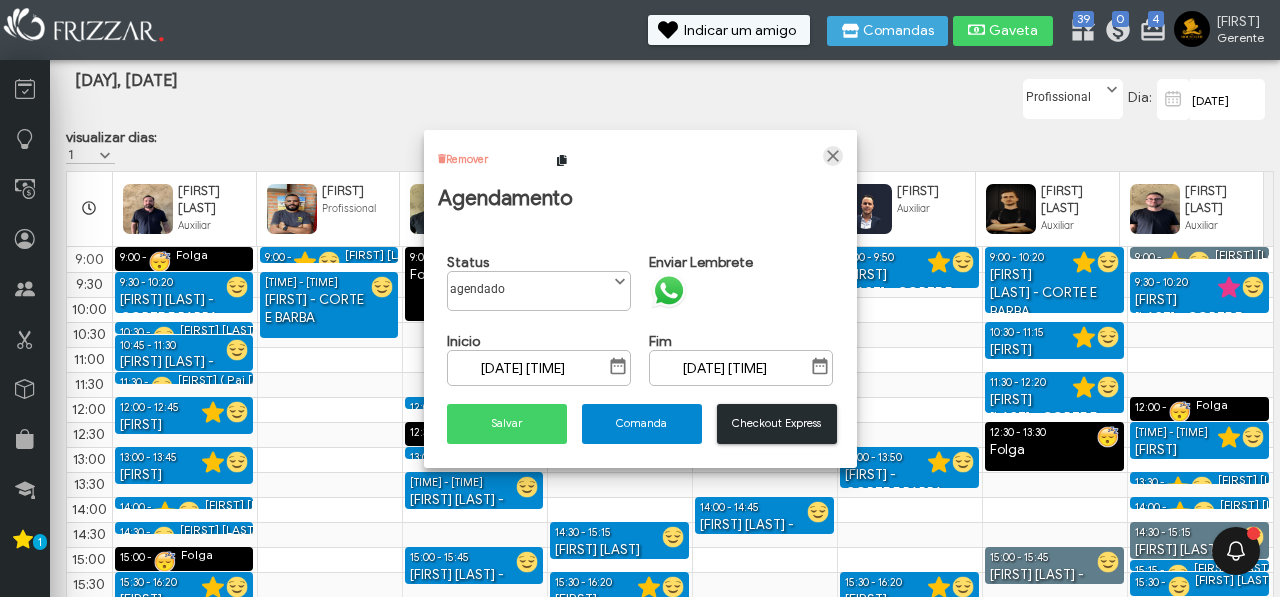 click at bounding box center [833, 156] 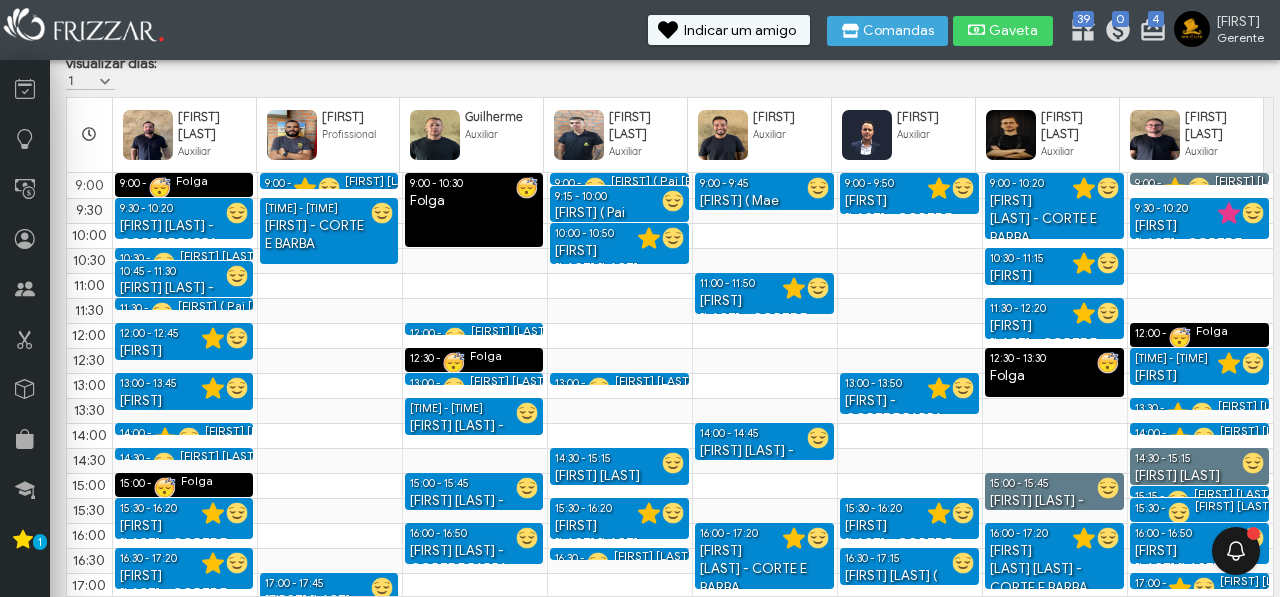 scroll, scrollTop: 85, scrollLeft: 0, axis: vertical 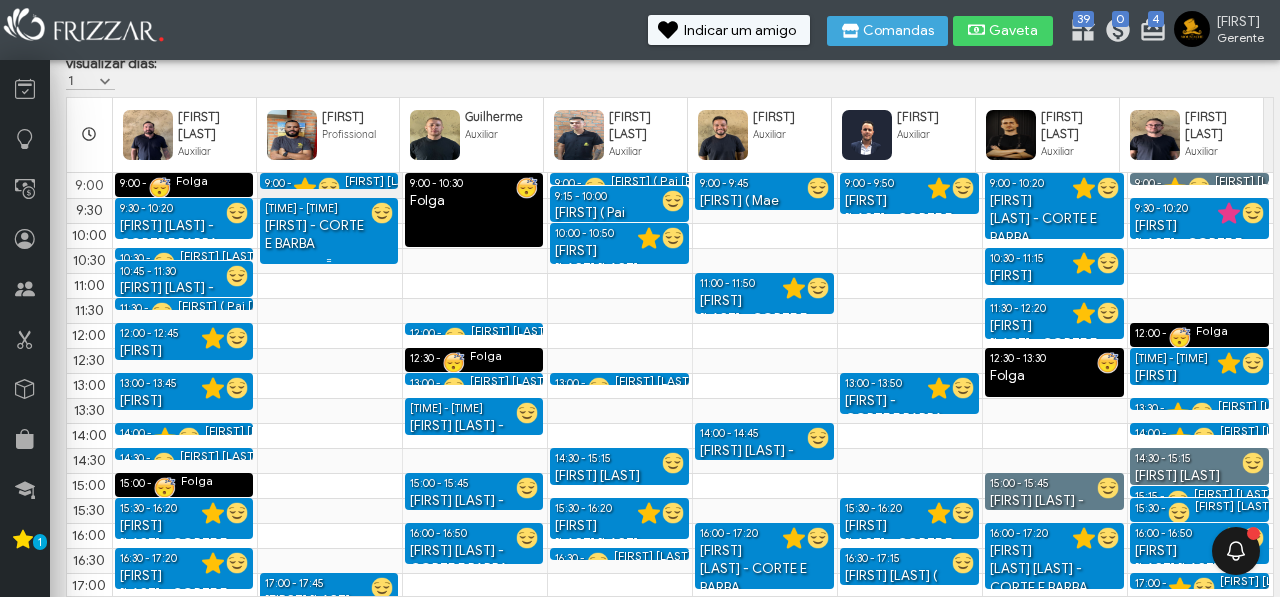 click on "kaka  - CORTE E BARBA" at bounding box center (329, 235) 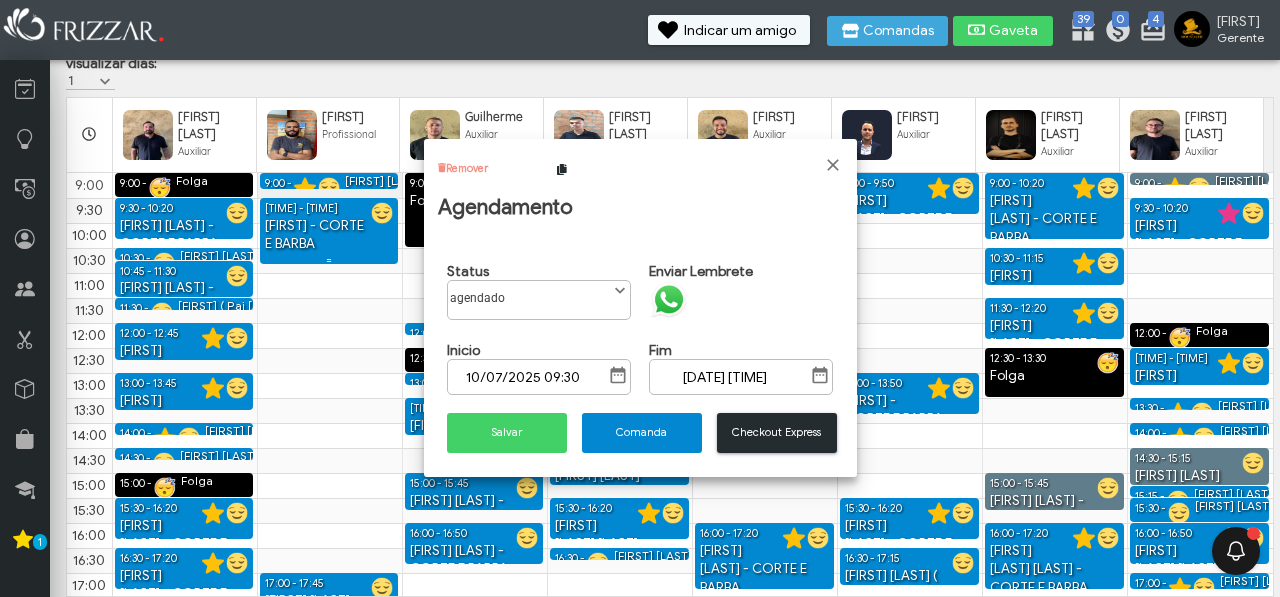 scroll, scrollTop: 11, scrollLeft: 77, axis: both 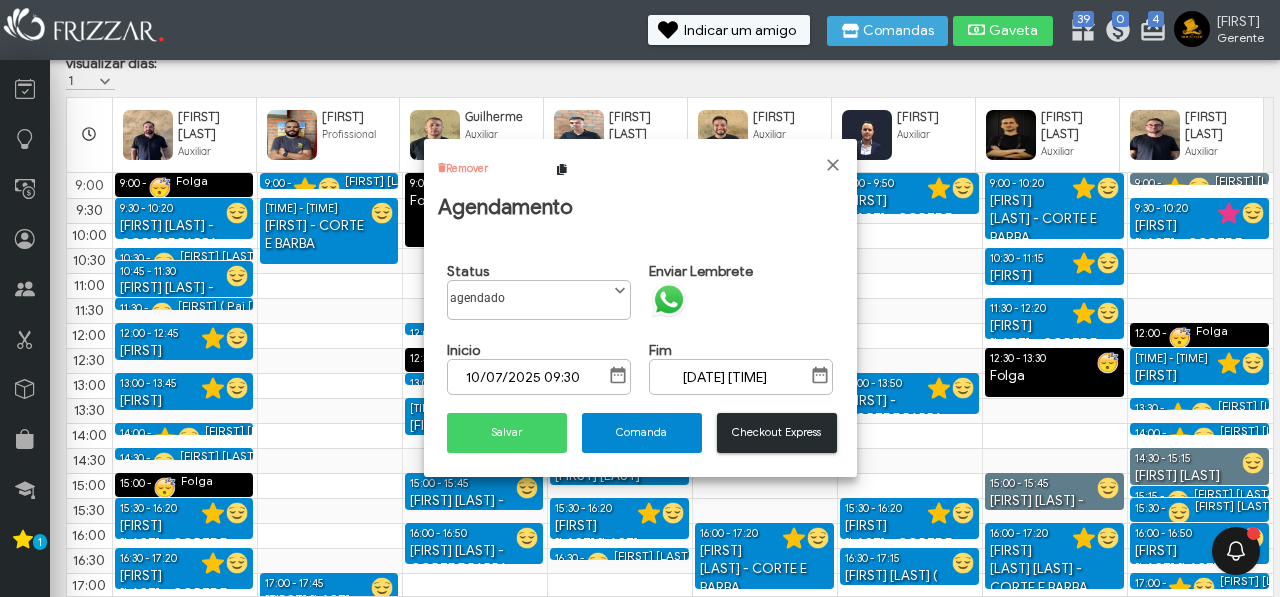 click at bounding box center [669, 300] 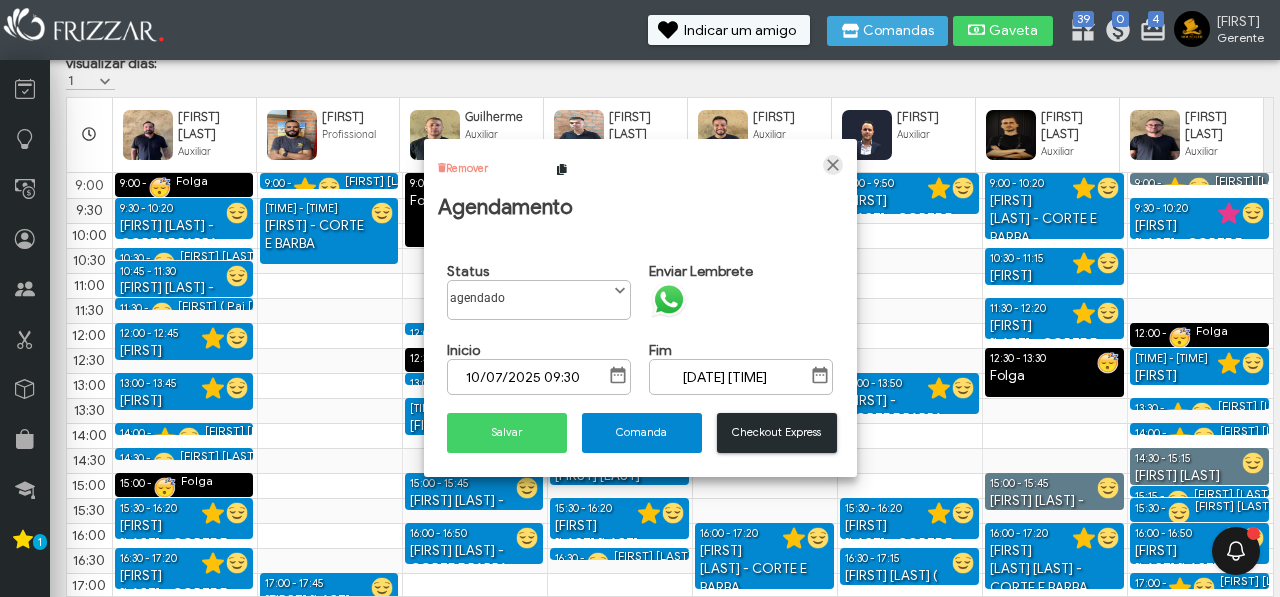 click at bounding box center (833, 165) 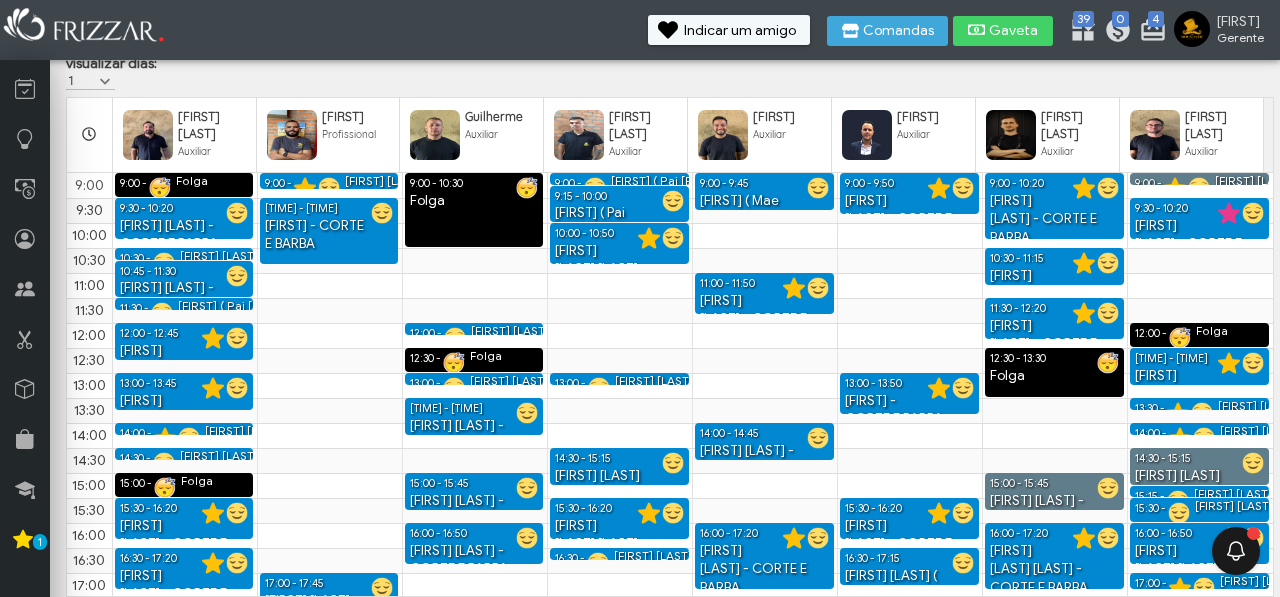 scroll, scrollTop: 127, scrollLeft: 0, axis: vertical 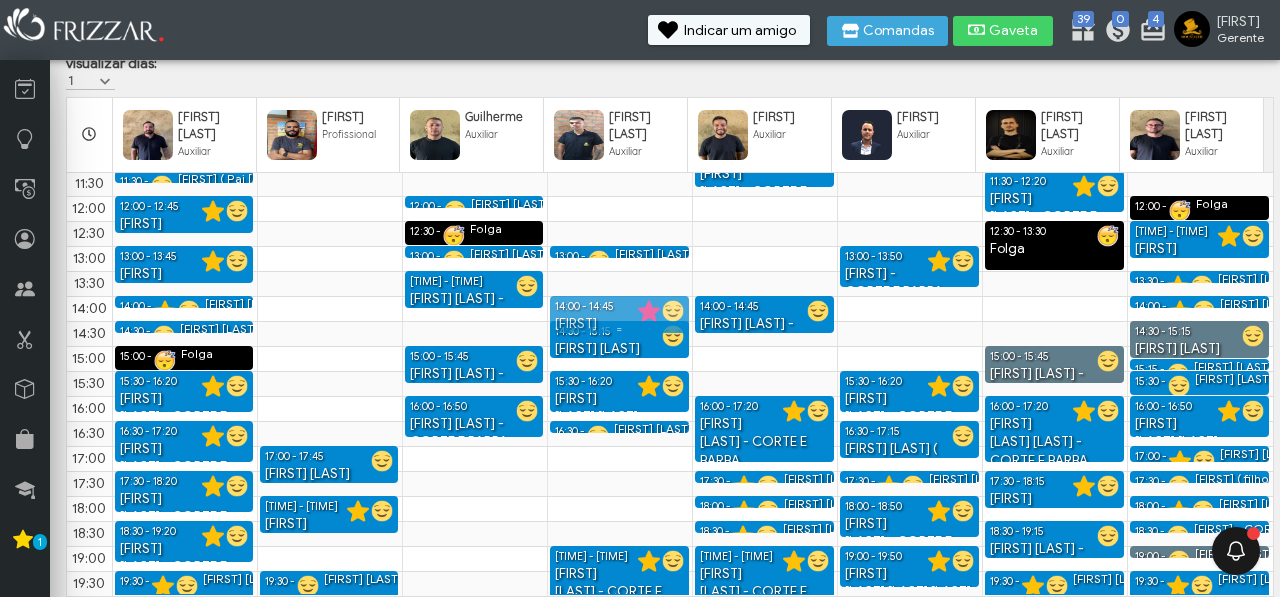 drag, startPoint x: 598, startPoint y: 511, endPoint x: 591, endPoint y: 321, distance: 190.1289 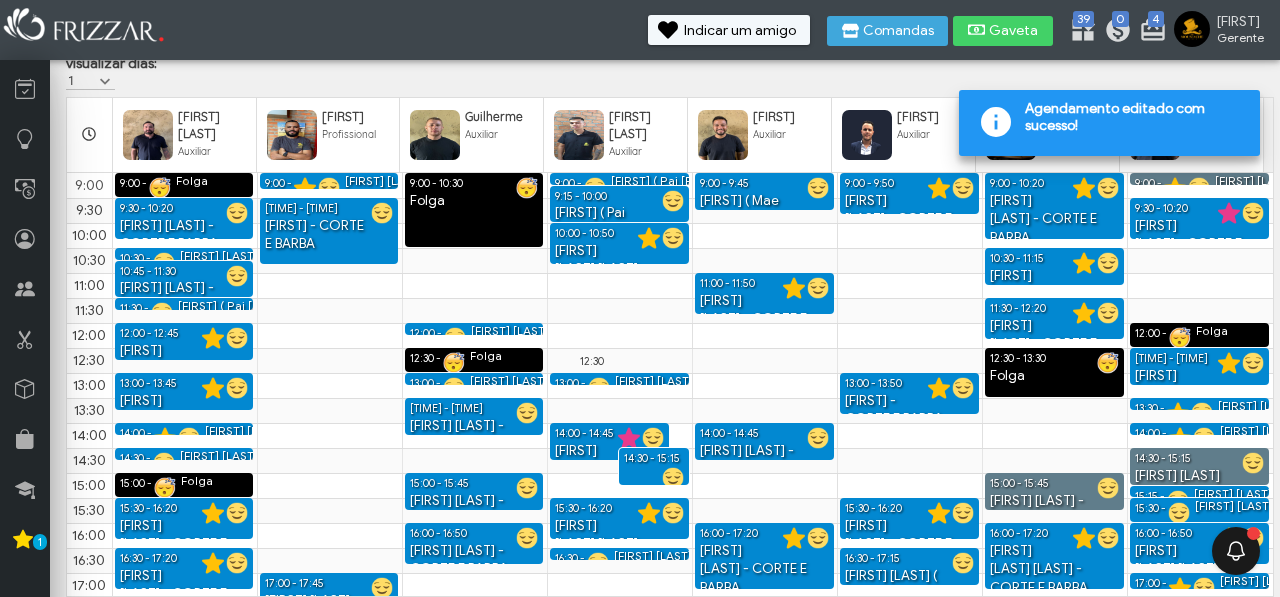 scroll, scrollTop: 0, scrollLeft: 0, axis: both 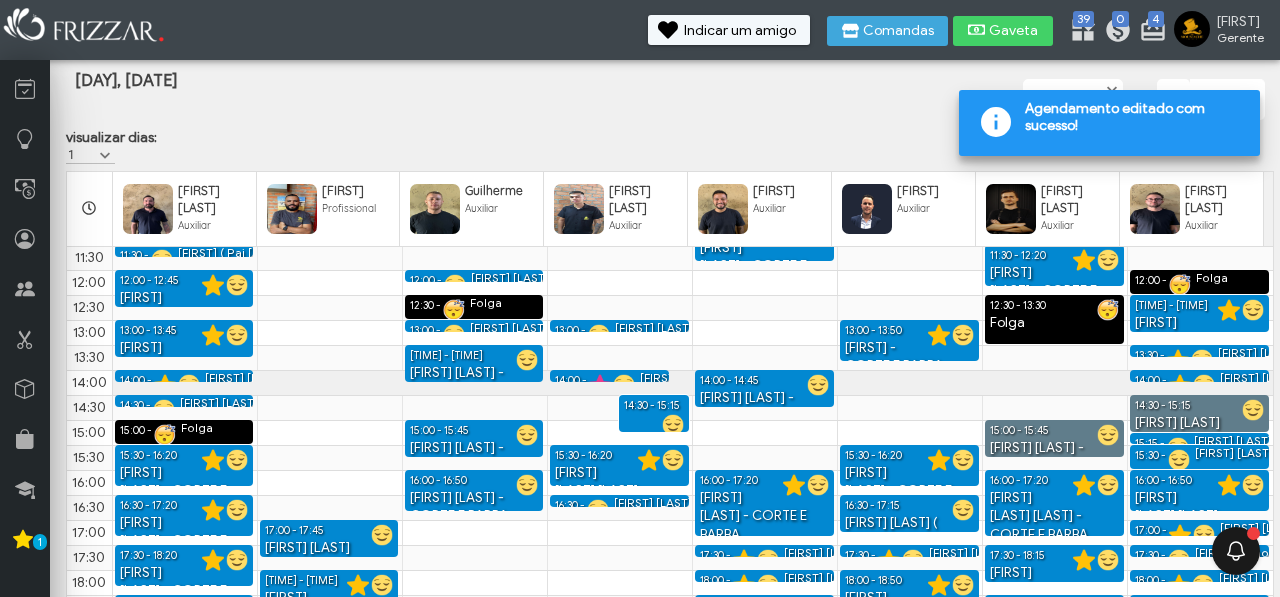 drag, startPoint x: 593, startPoint y: 415, endPoint x: 594, endPoint y: 404, distance: 11.045361 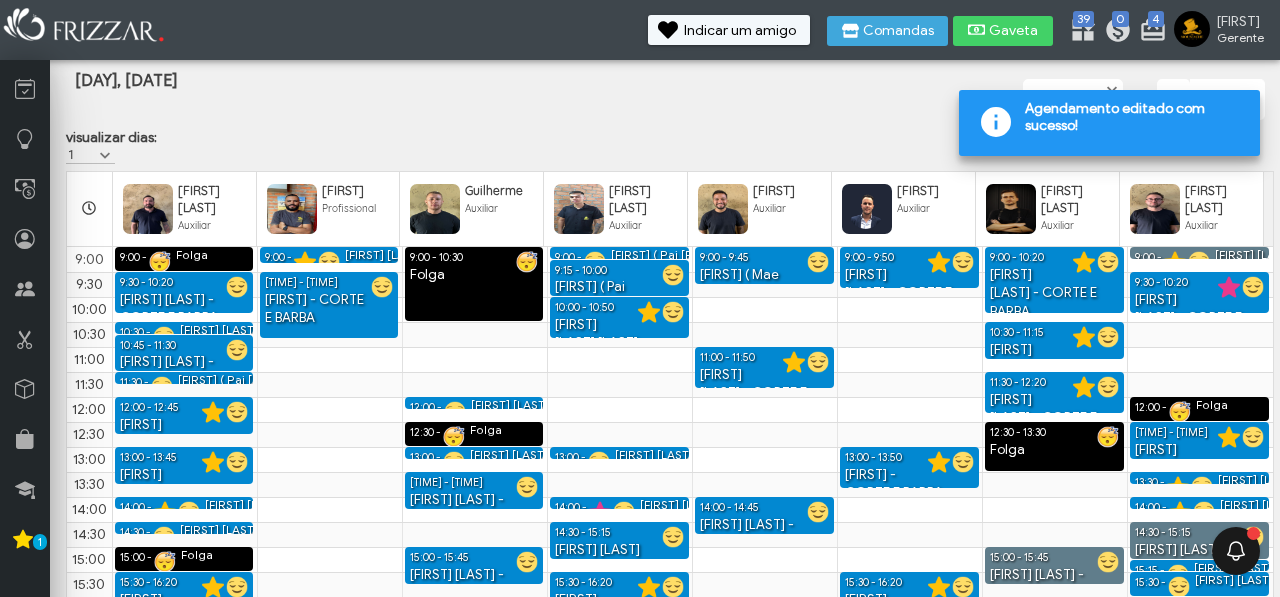scroll, scrollTop: 127, scrollLeft: 0, axis: vertical 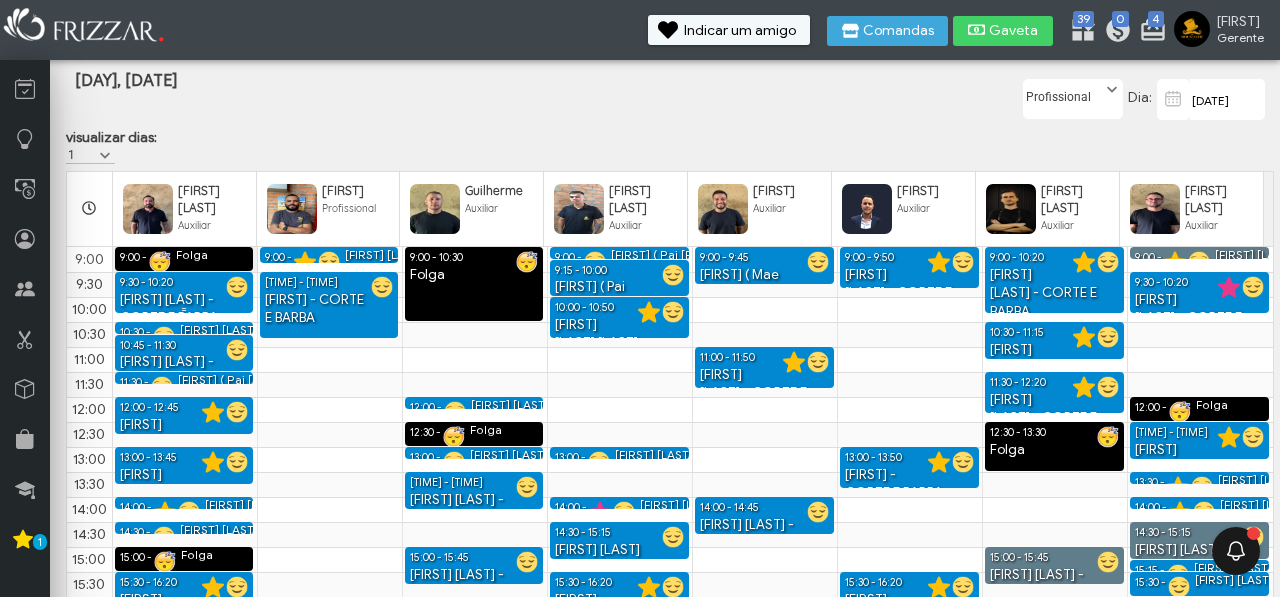 click on "[FIRST] [LAST] [LAST] - CORTE E BARBA" at bounding box center (184, 309) 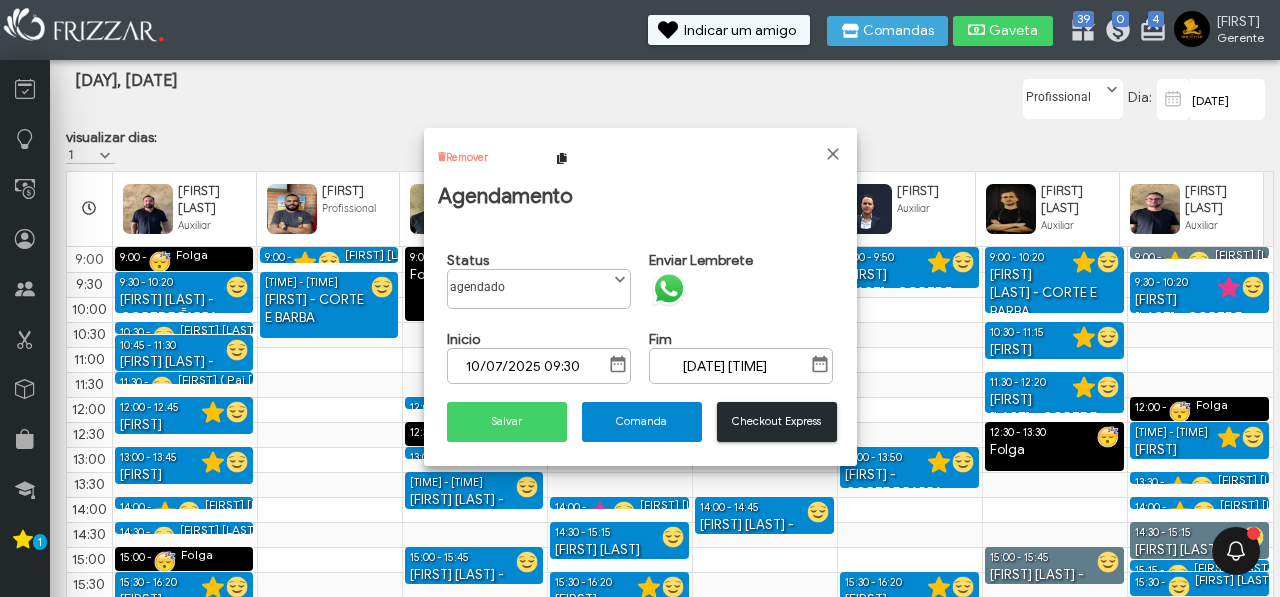 scroll, scrollTop: 11, scrollLeft: 77, axis: both 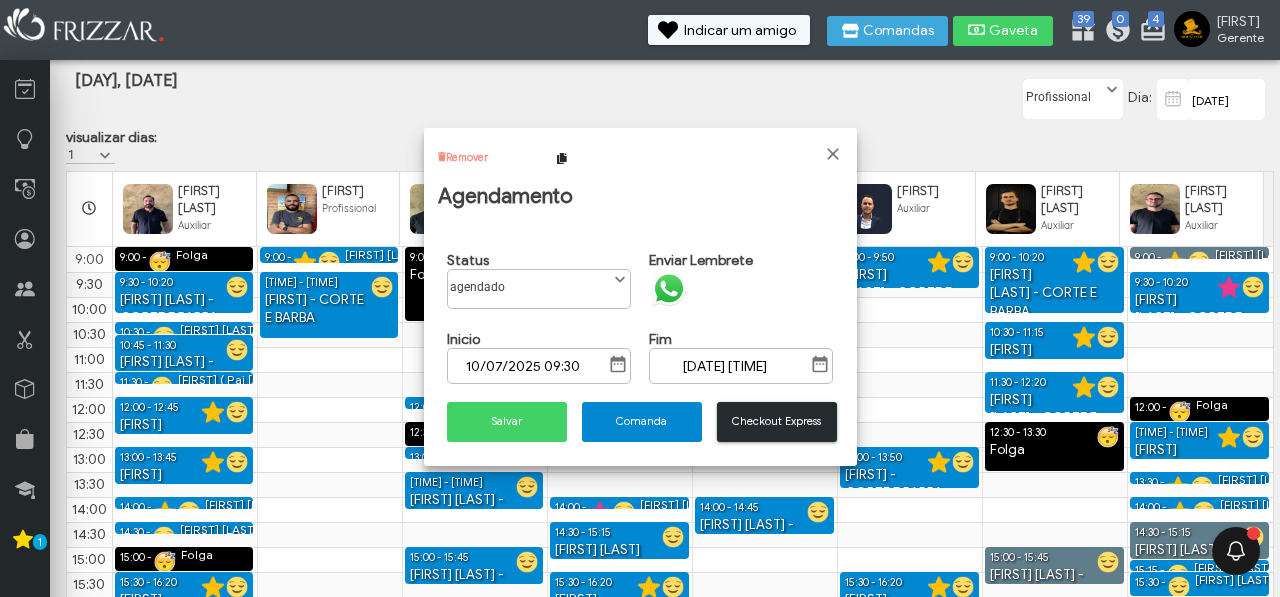 click at bounding box center [669, 289] 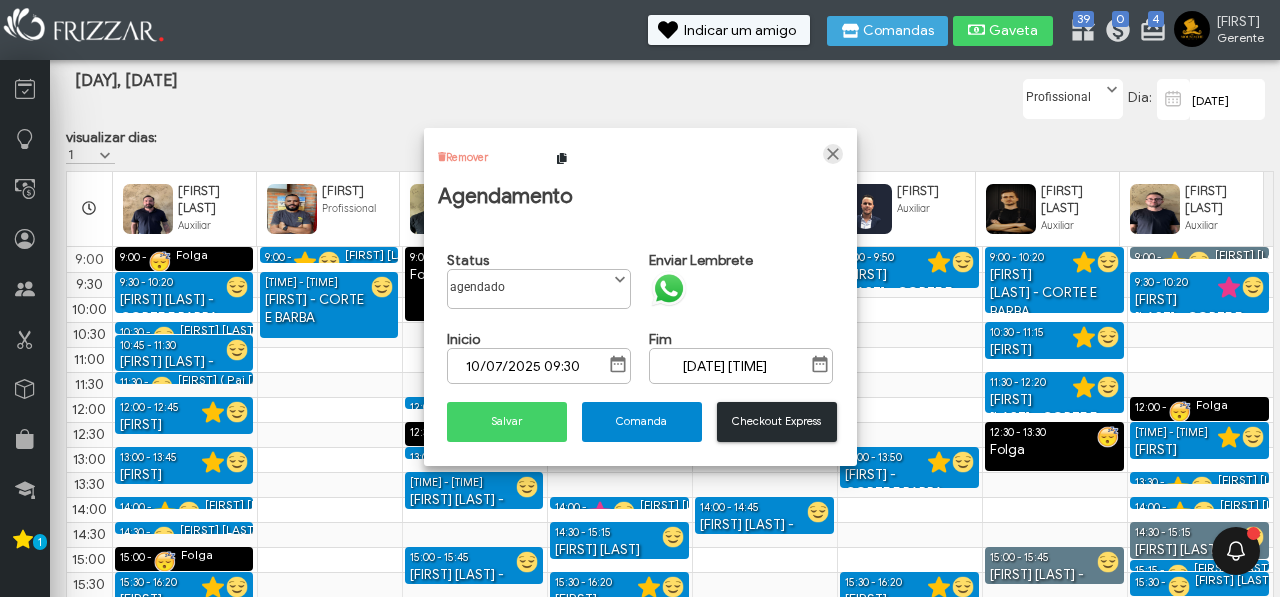 click at bounding box center (833, 154) 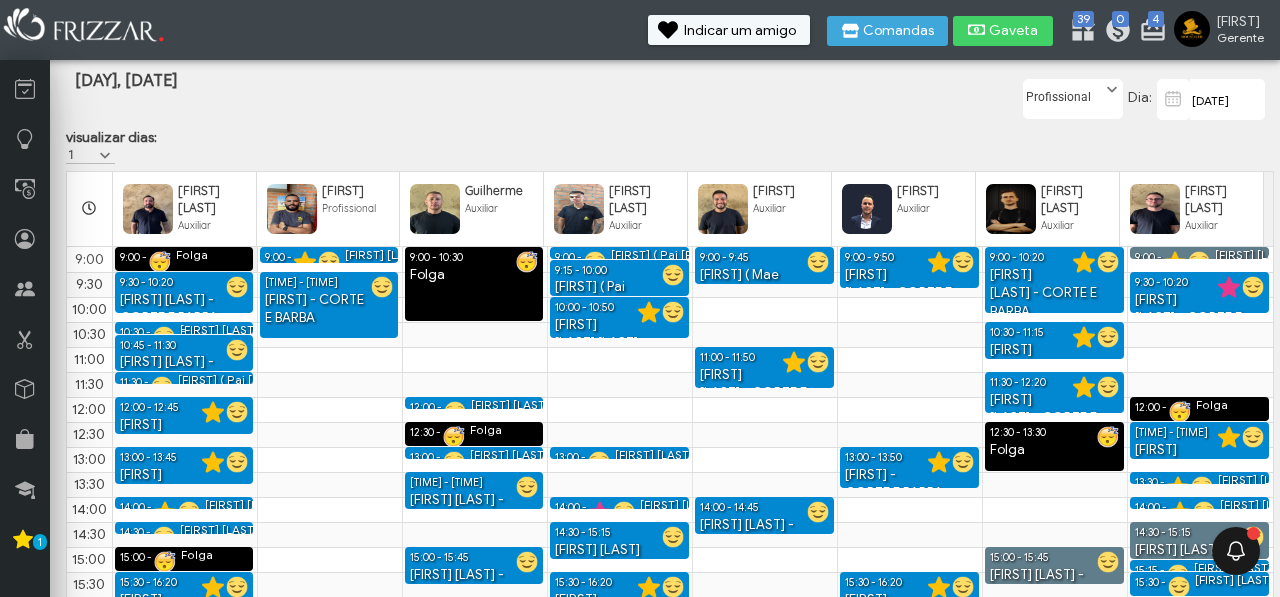 click at bounding box center [184, 330] 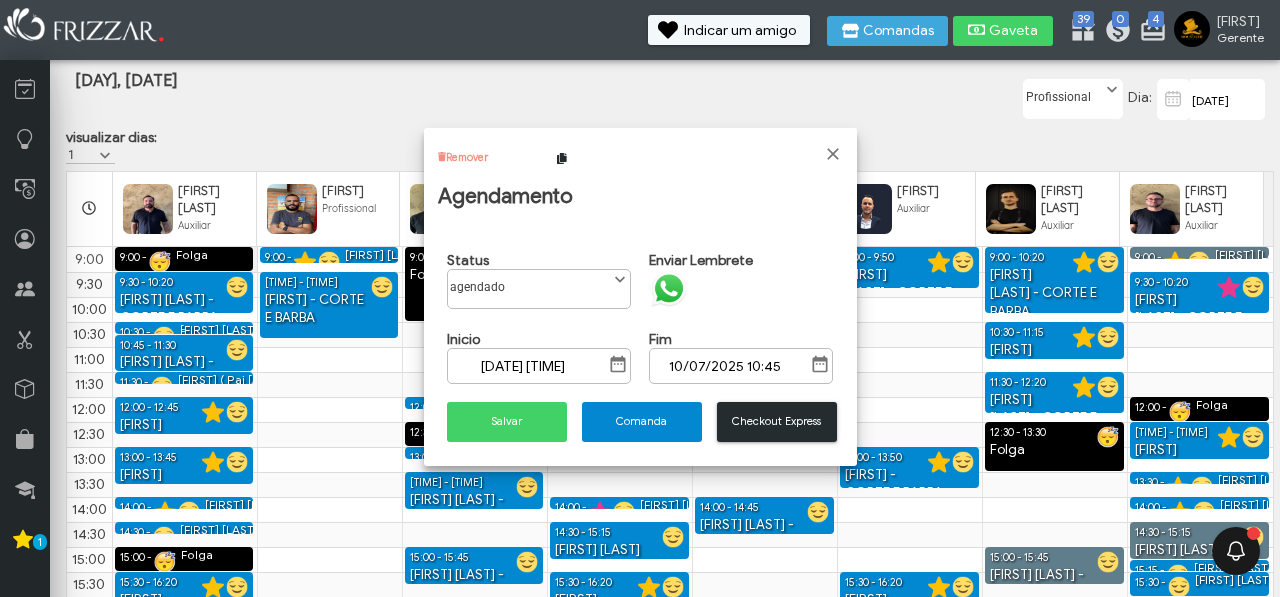 scroll, scrollTop: 11, scrollLeft: 77, axis: both 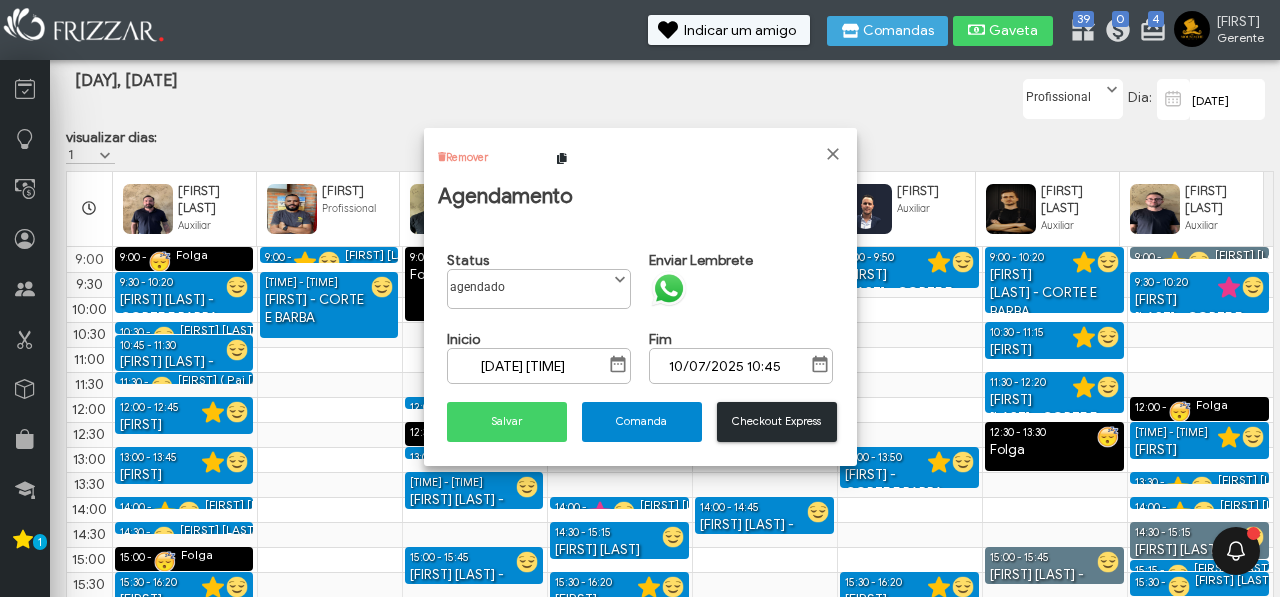 click at bounding box center [669, 289] 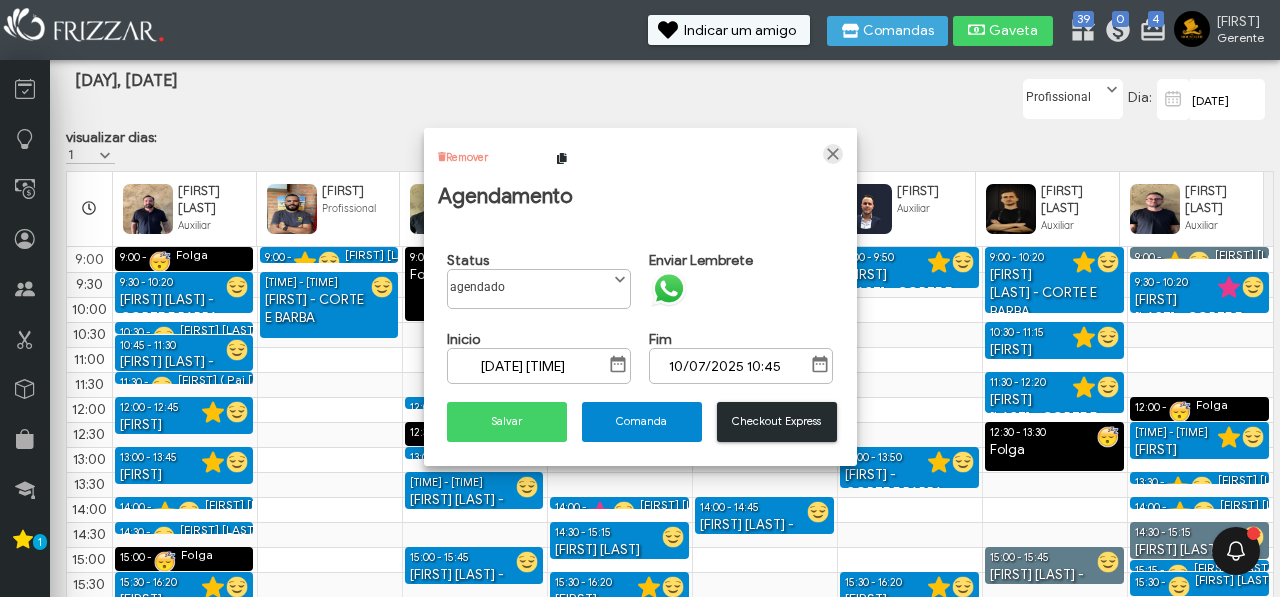 click at bounding box center [833, 154] 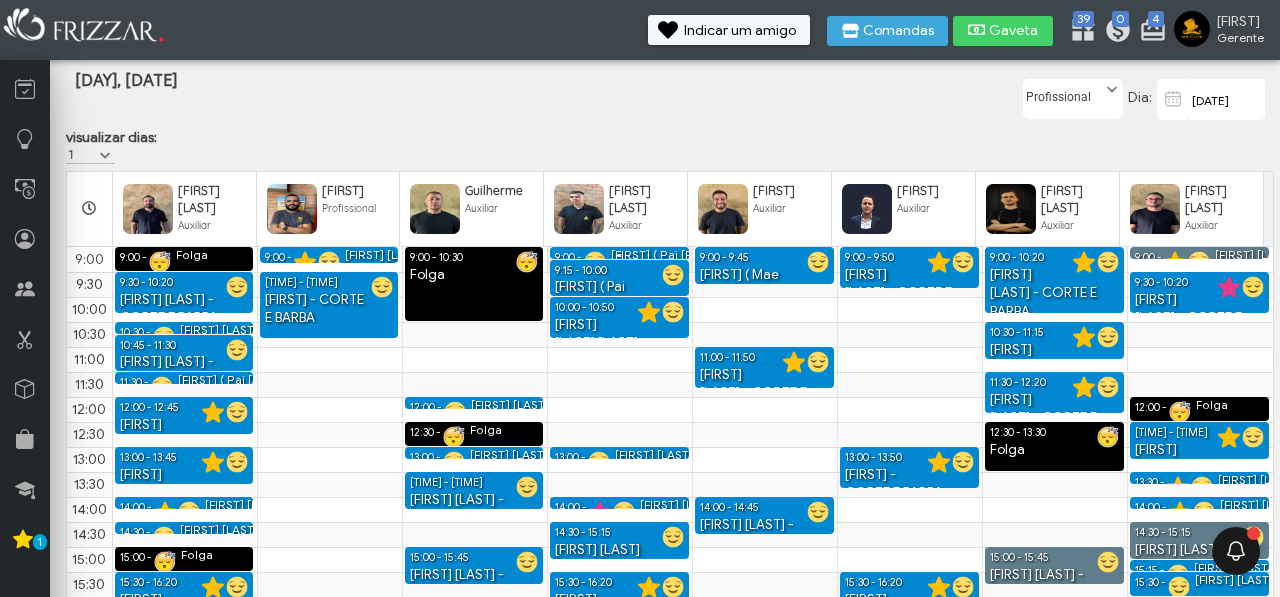 click at bounding box center (619, 255) 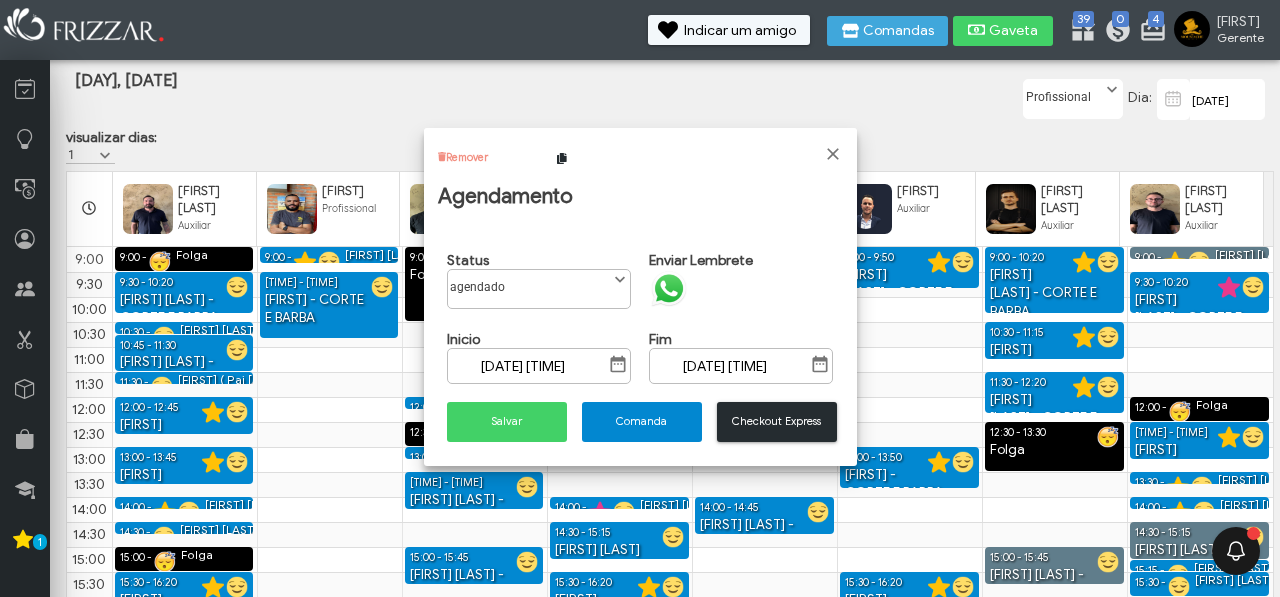 scroll, scrollTop: 11, scrollLeft: 77, axis: both 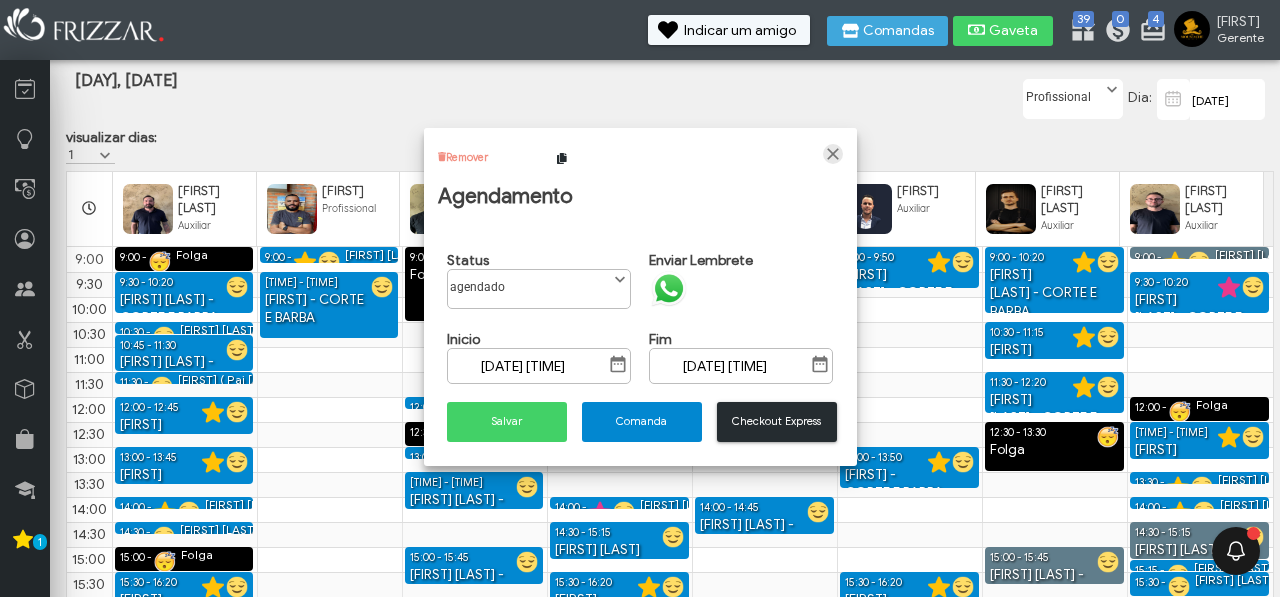 click at bounding box center (833, 154) 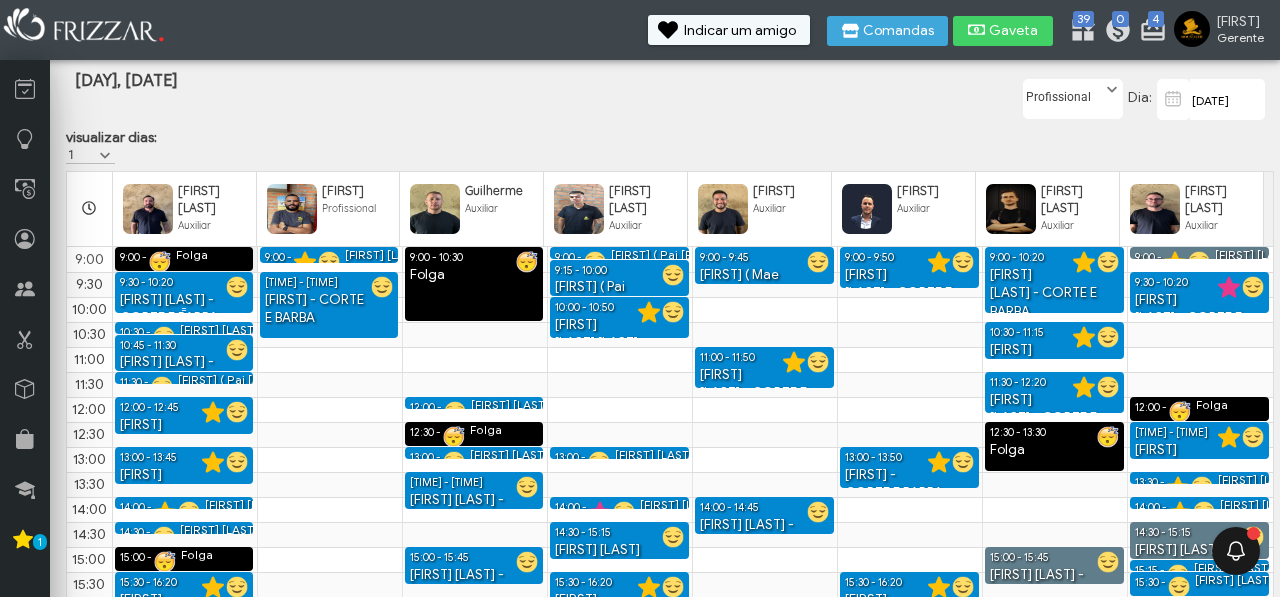 click on "9:30 - 10:20" at bounding box center [184, 281] 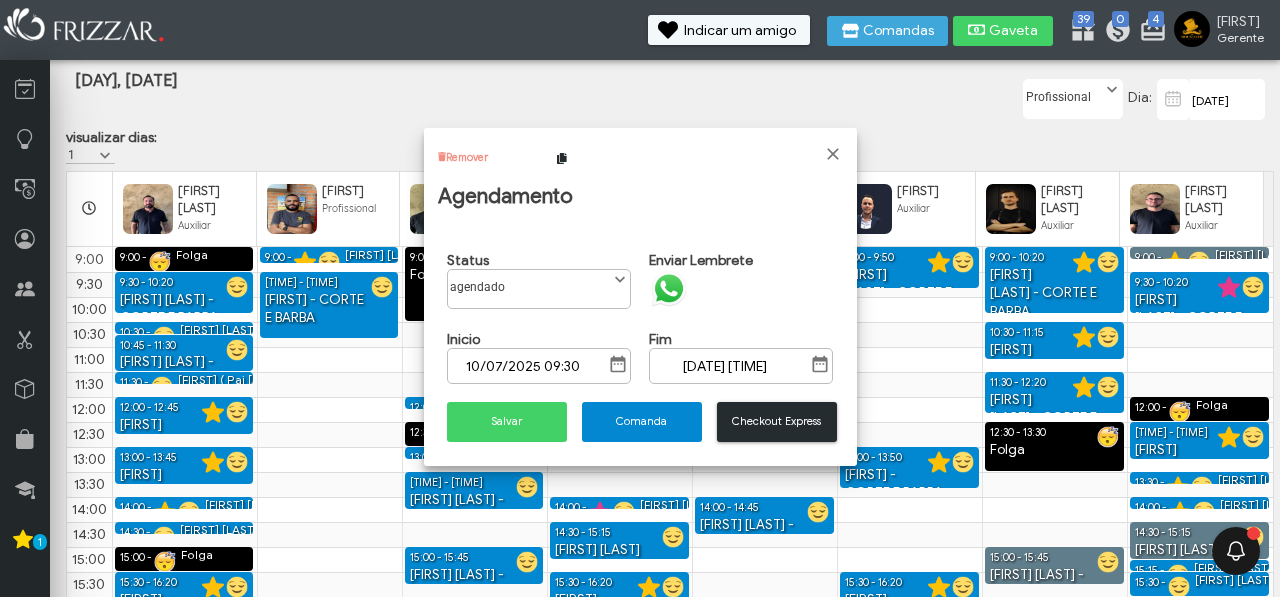 scroll, scrollTop: 11, scrollLeft: 77, axis: both 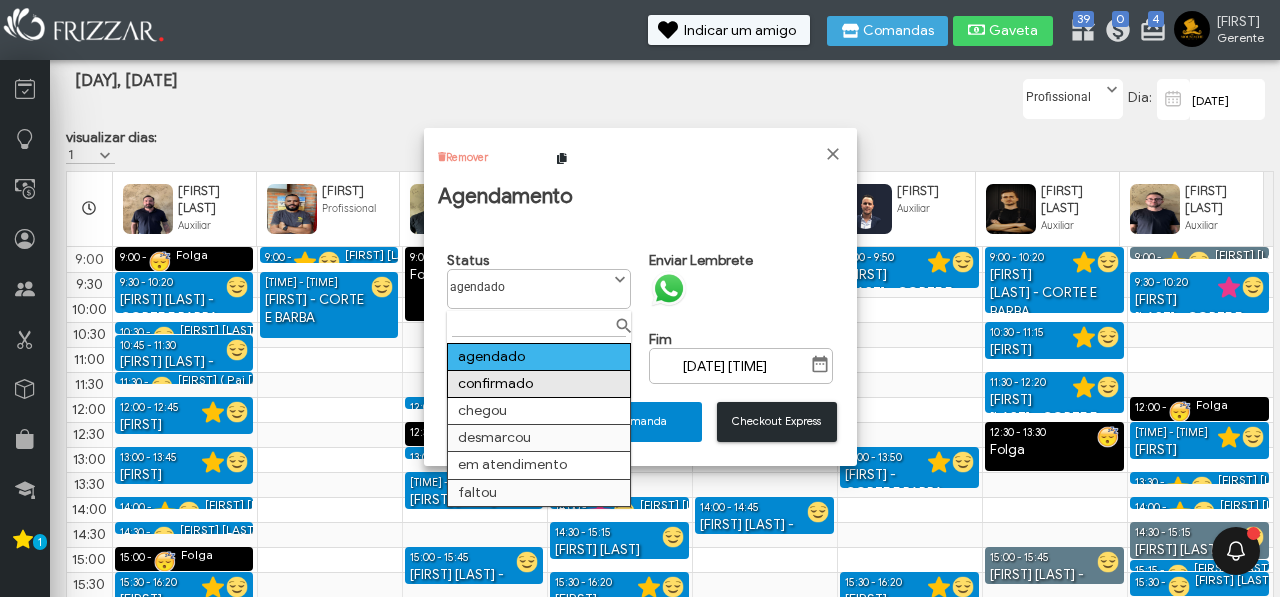 click on "confirmado" at bounding box center (538, 383) 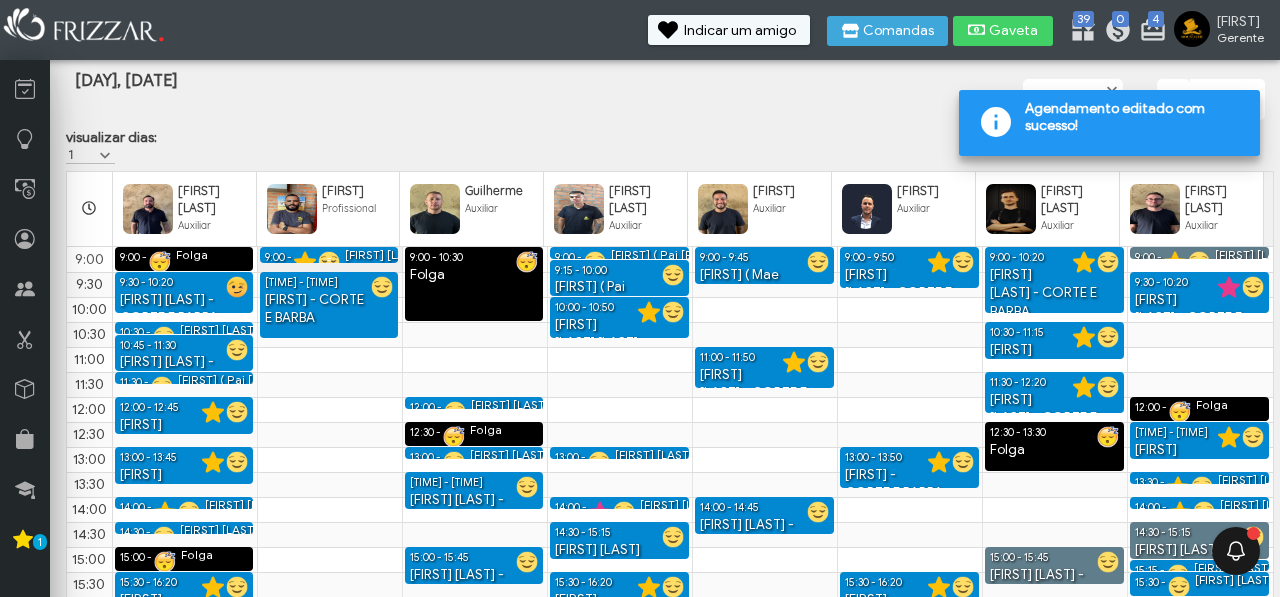 click on "[FIRST] [LAST] [LAST] - CORTE E BARBA" at bounding box center (456, 255) 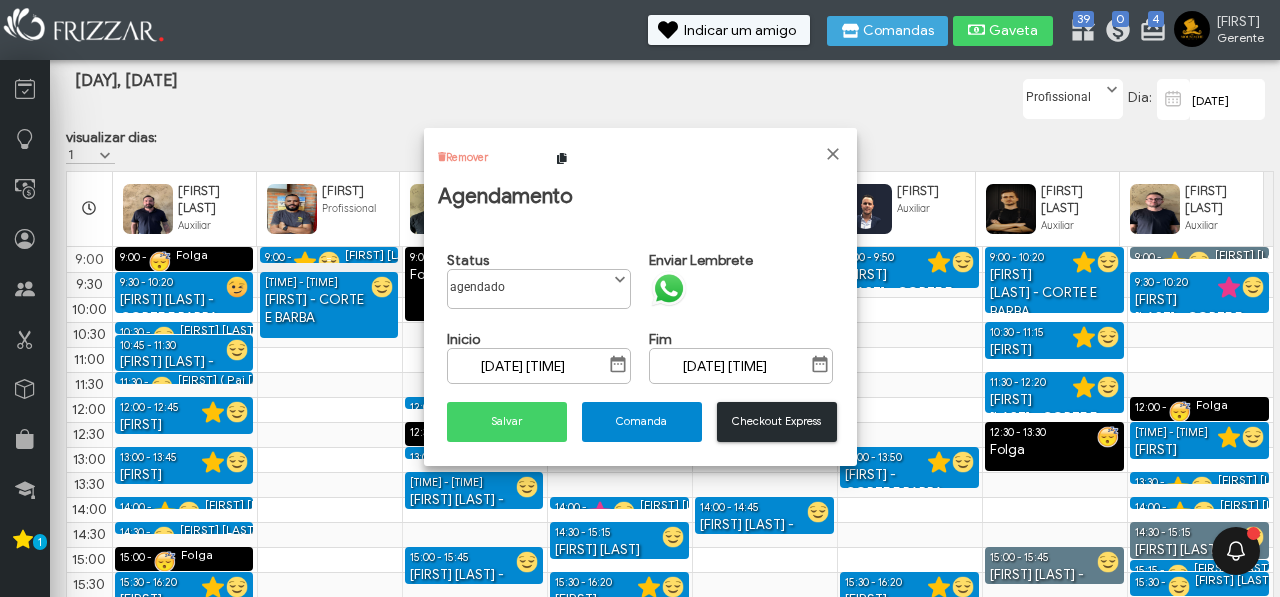 scroll, scrollTop: 11, scrollLeft: 77, axis: both 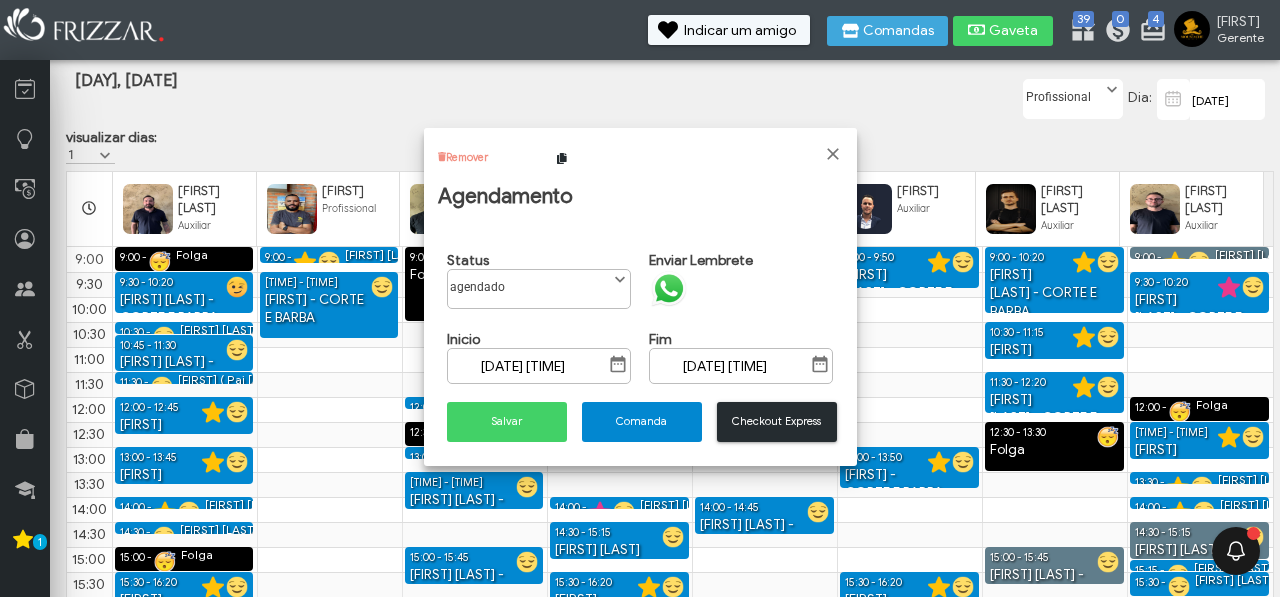 click at bounding box center (620, 280) 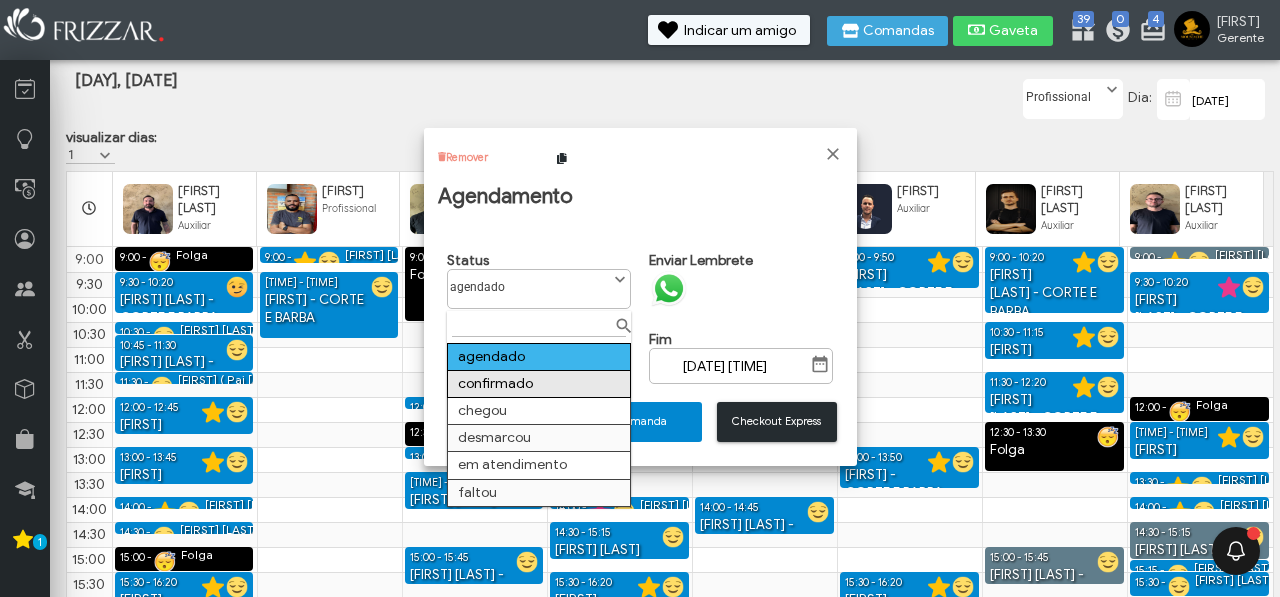 click on "confirmado" at bounding box center (538, 383) 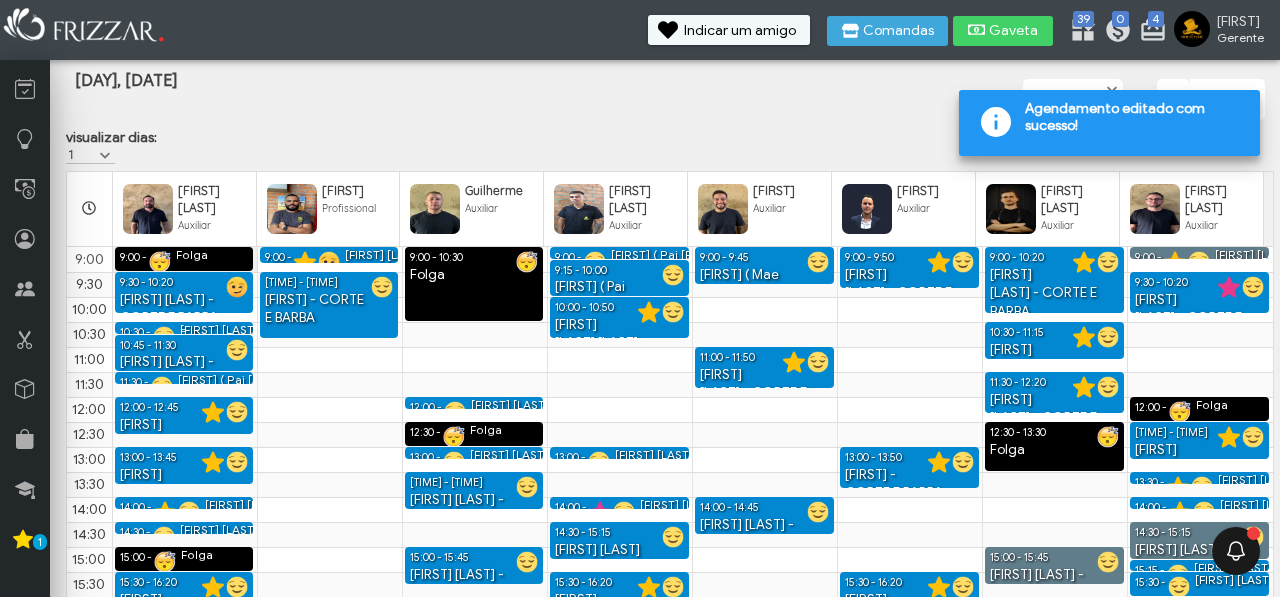 click at bounding box center [184, 330] 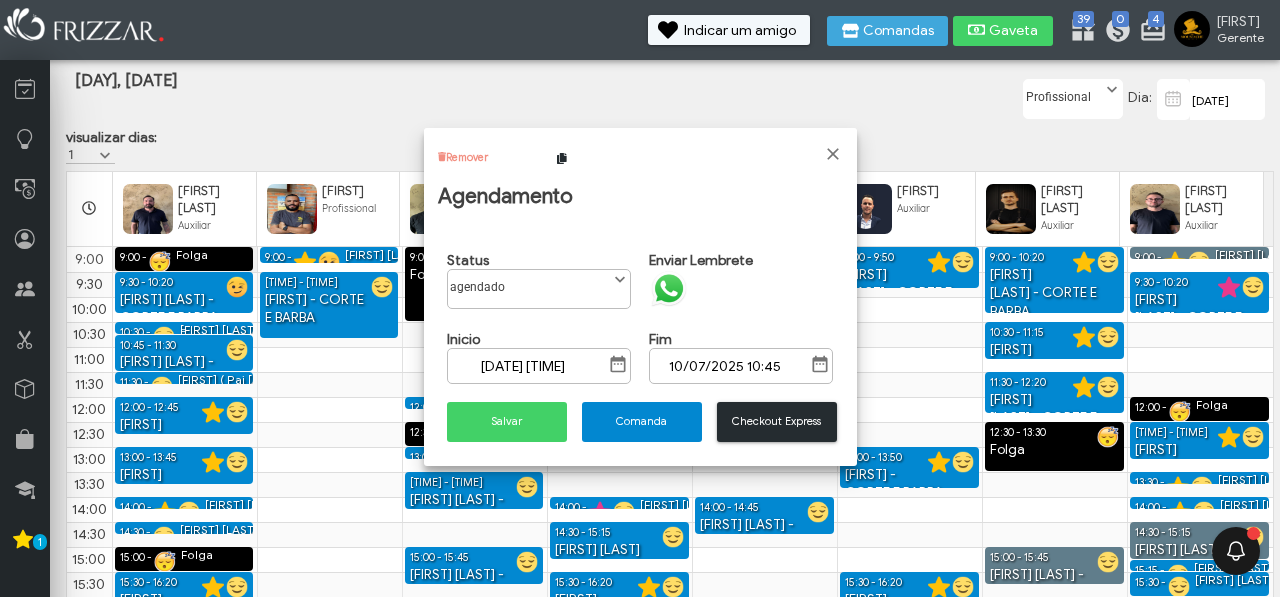 scroll, scrollTop: 11, scrollLeft: 77, axis: both 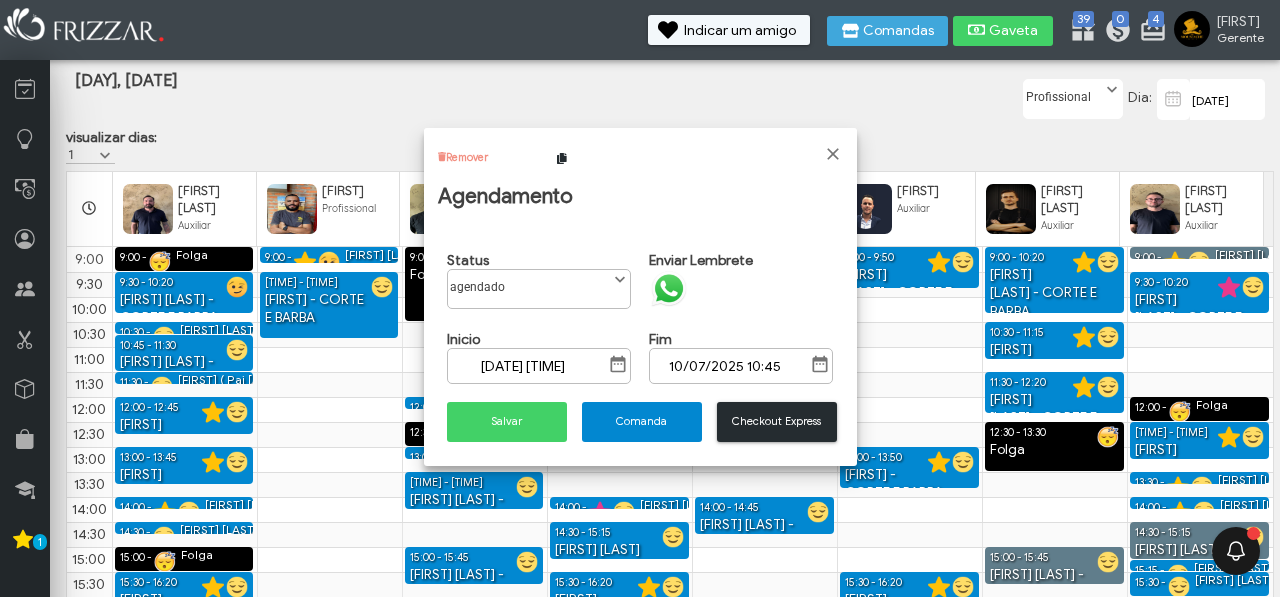 click at bounding box center [620, 280] 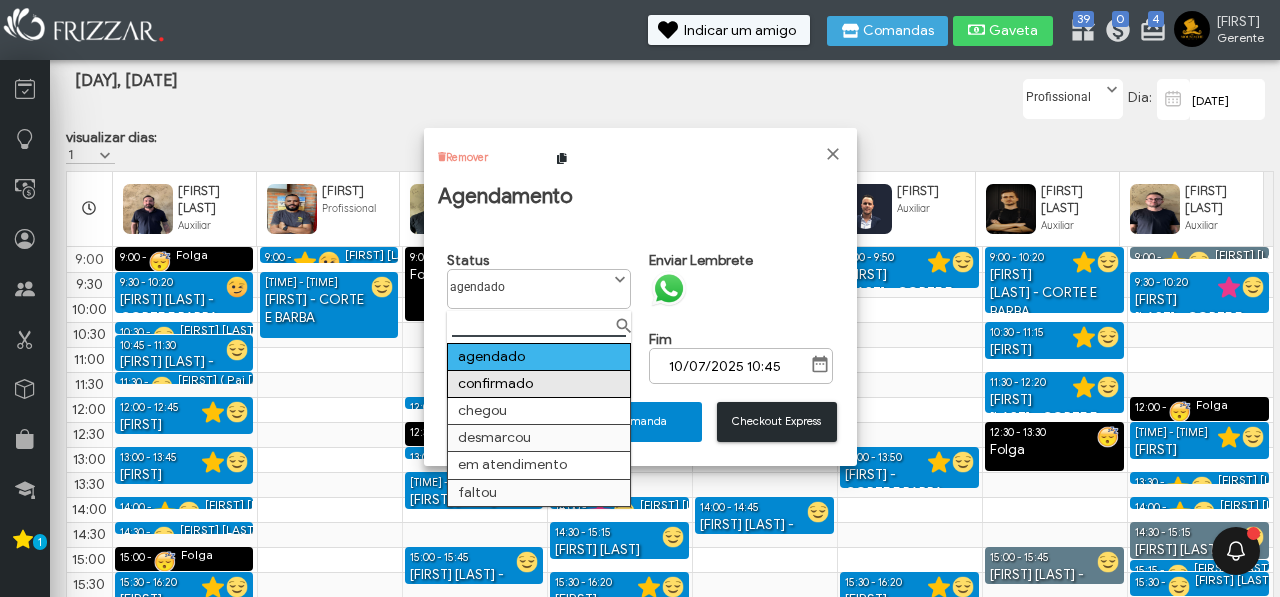 click on "confirmado" at bounding box center (538, 383) 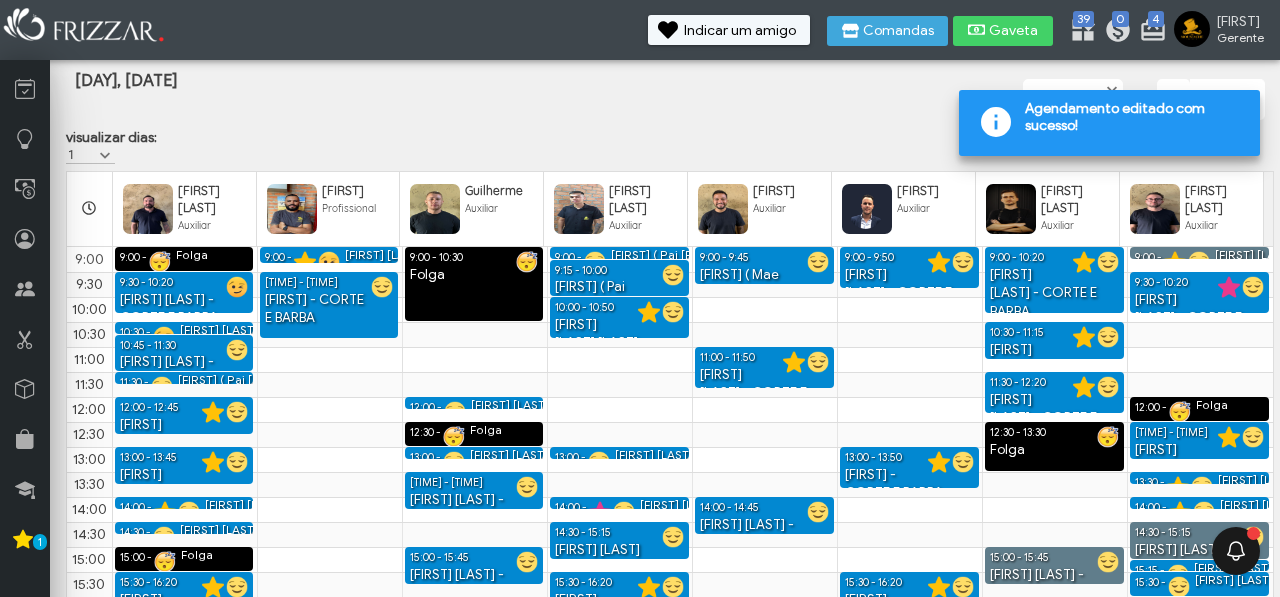 scroll, scrollTop: 51, scrollLeft: 0, axis: vertical 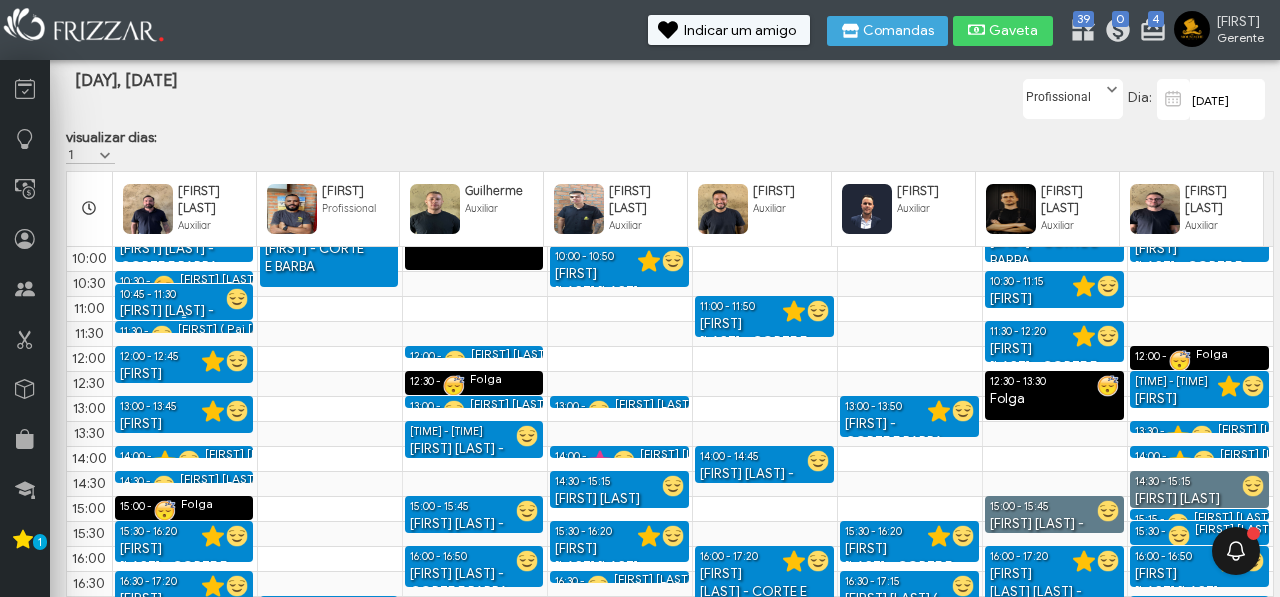 click on "10:45 - 11:30" at bounding box center [184, 293] 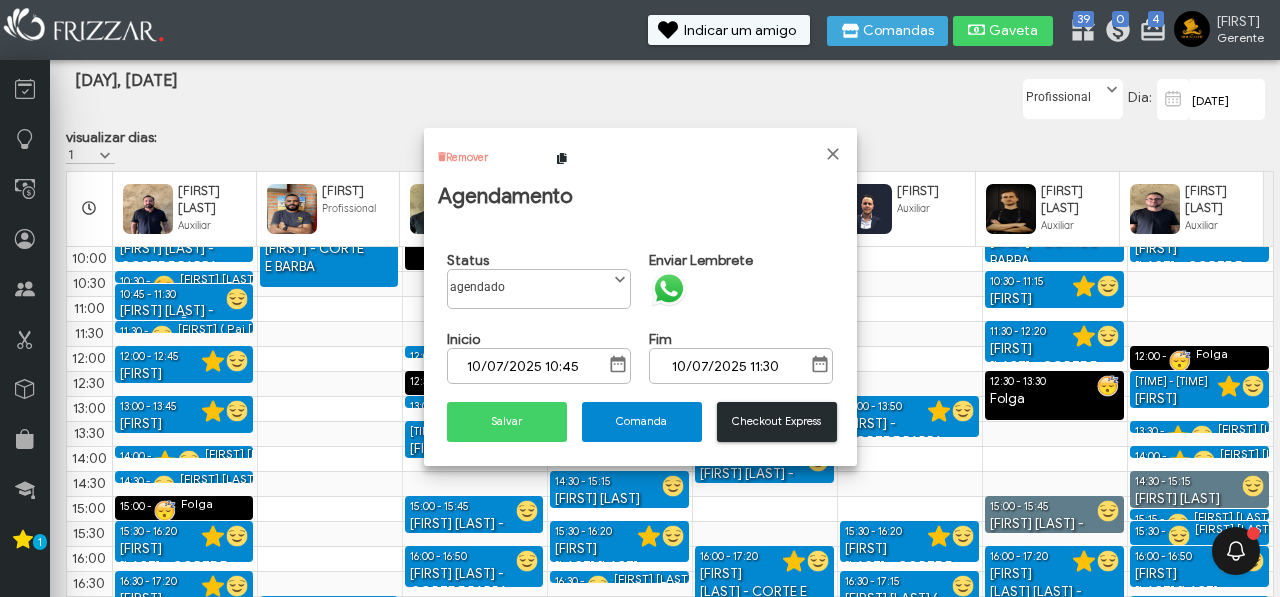 scroll, scrollTop: 11, scrollLeft: 77, axis: both 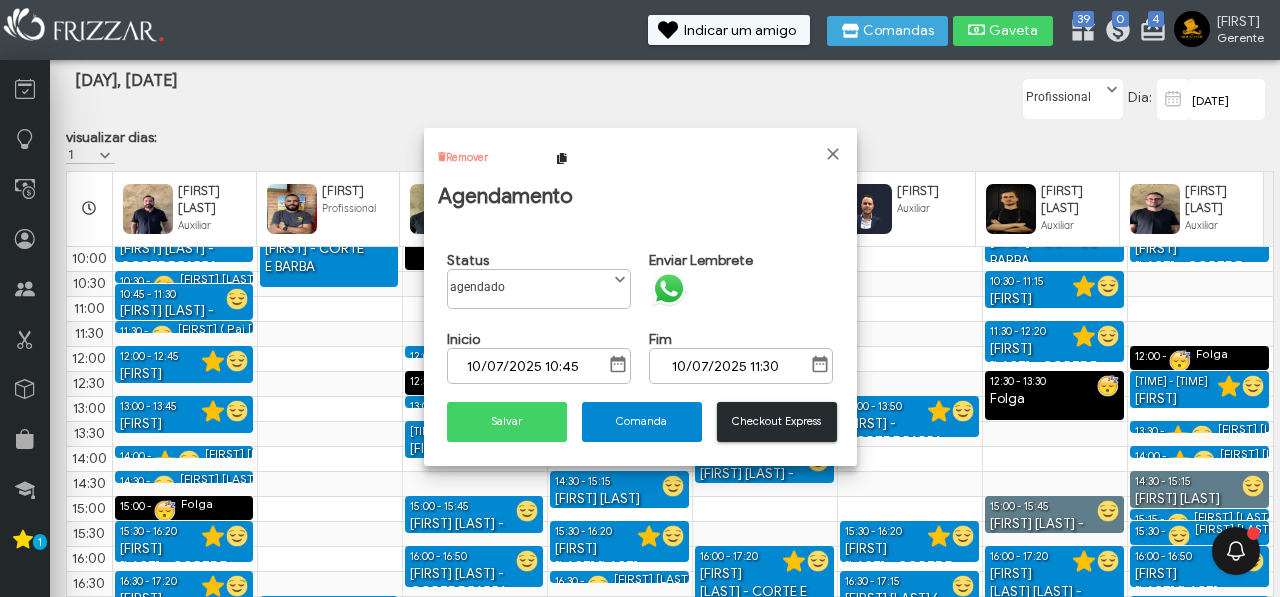 click at bounding box center [620, 280] 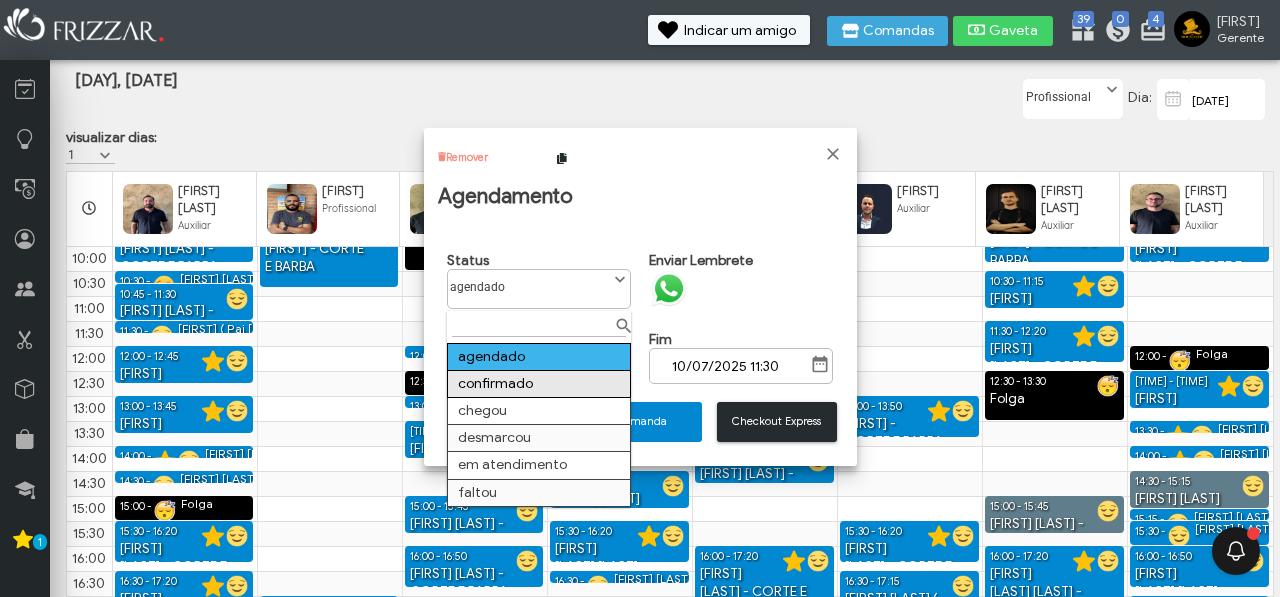 click on "confirmado" at bounding box center (538, 383) 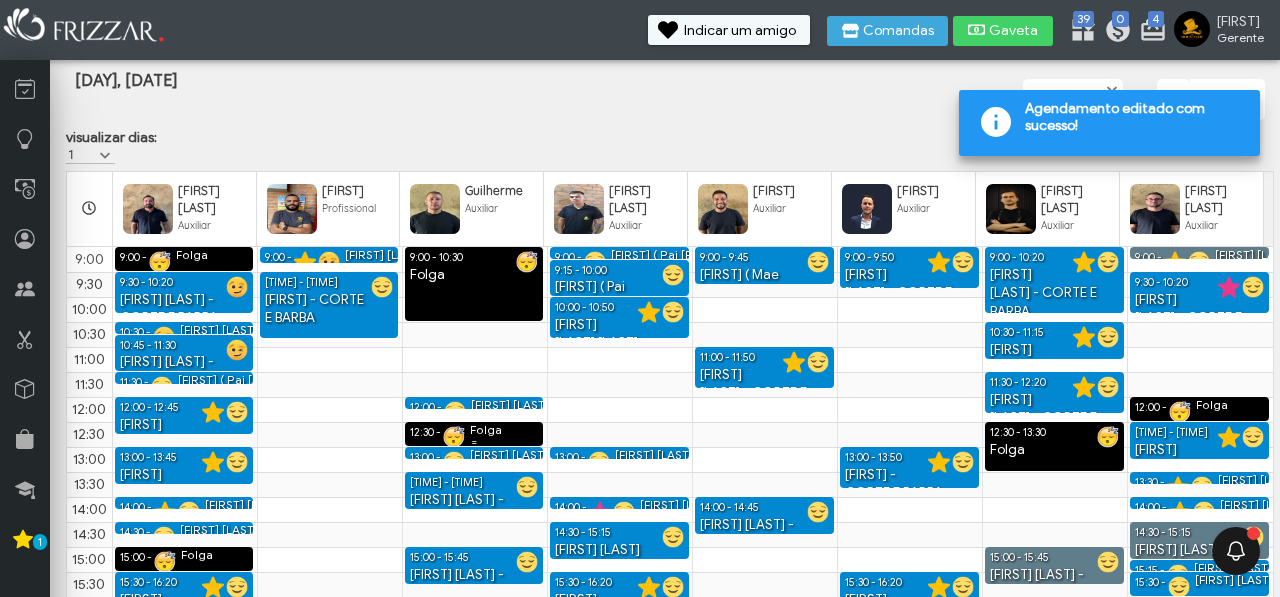 scroll, scrollTop: 51, scrollLeft: 0, axis: vertical 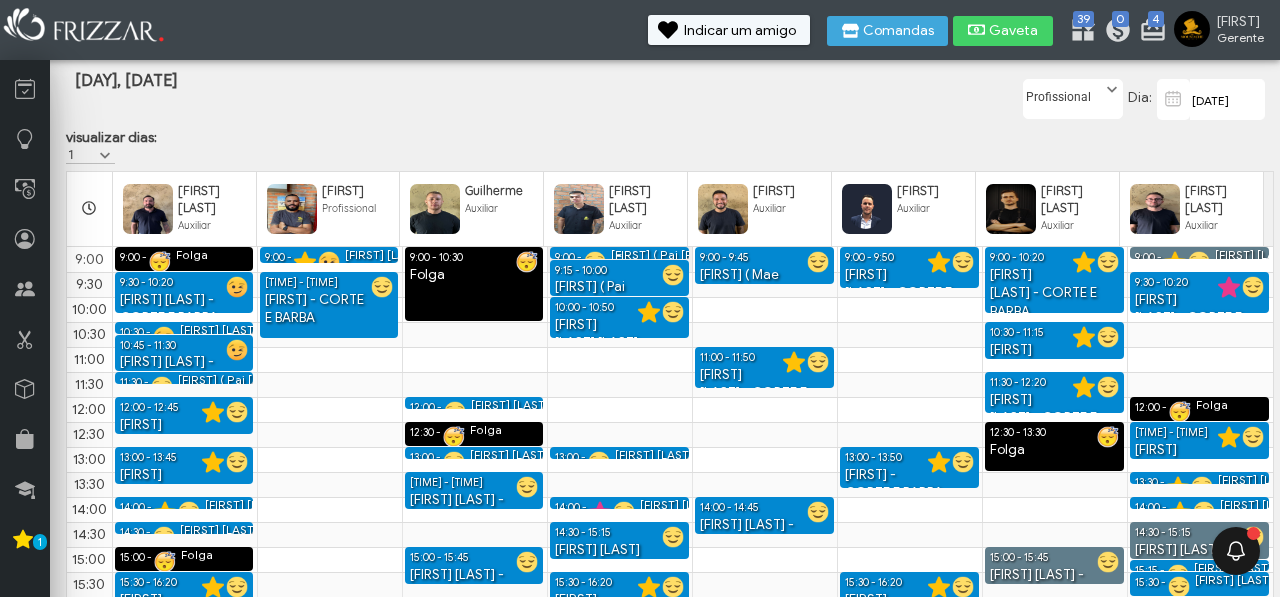 click at bounding box center (619, 255) 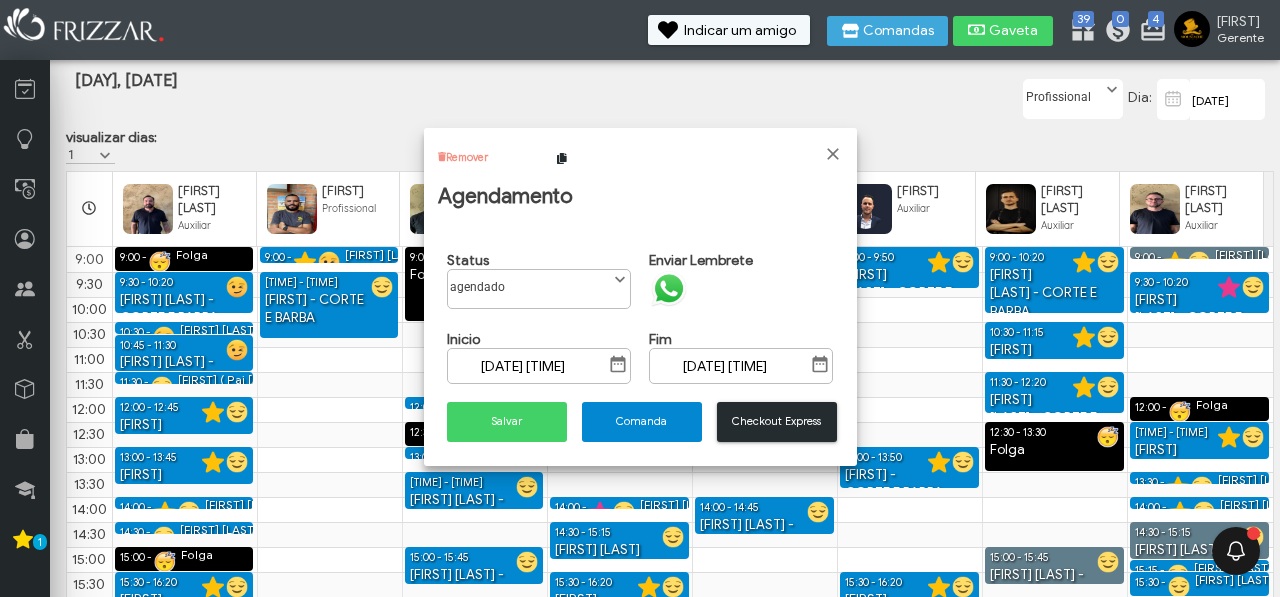 scroll, scrollTop: 11, scrollLeft: 77, axis: both 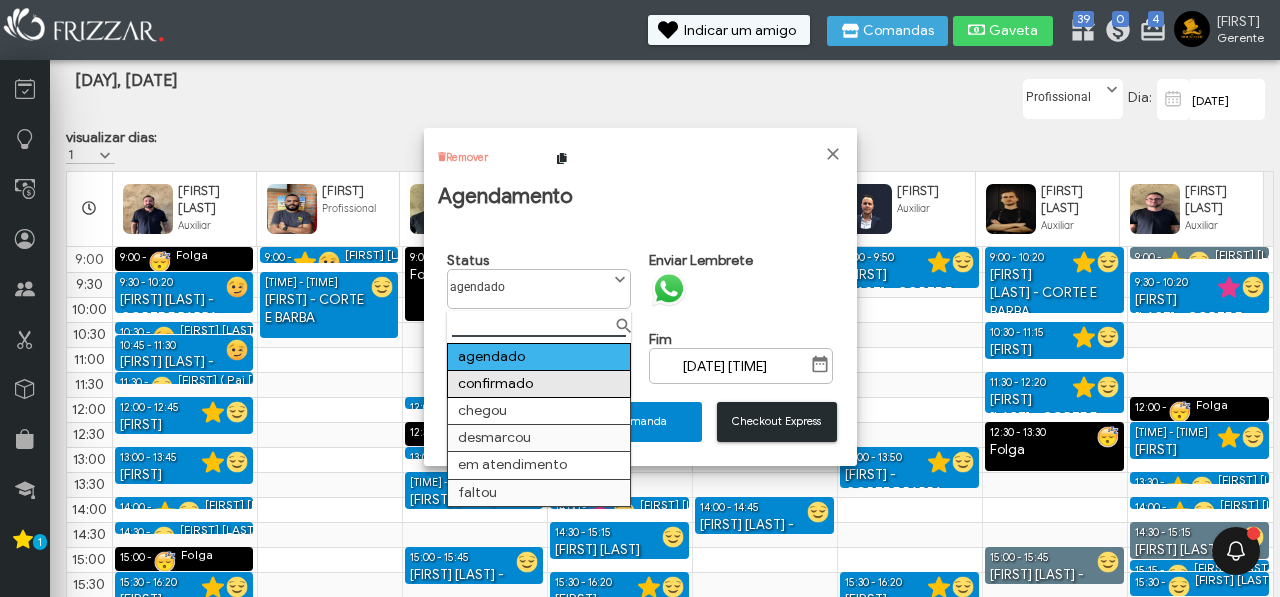 click on "confirmado" at bounding box center [538, 383] 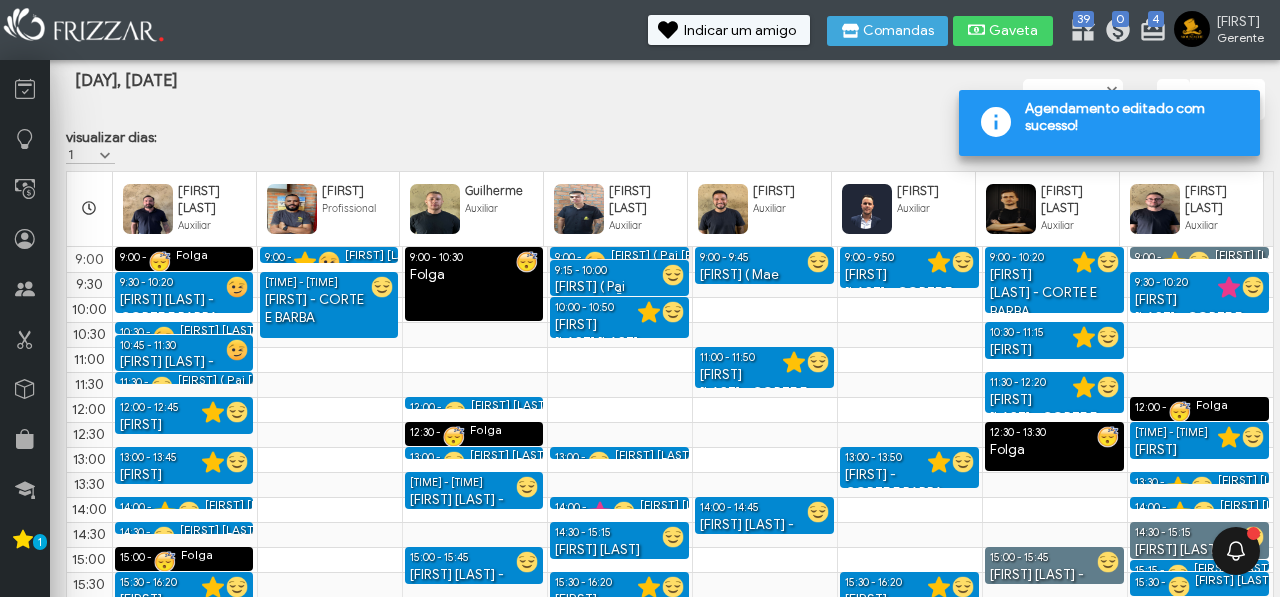 click on "[FIRST] ( Pai [FIRST]) - CORTE INFANTIL" at bounding box center [619, 306] 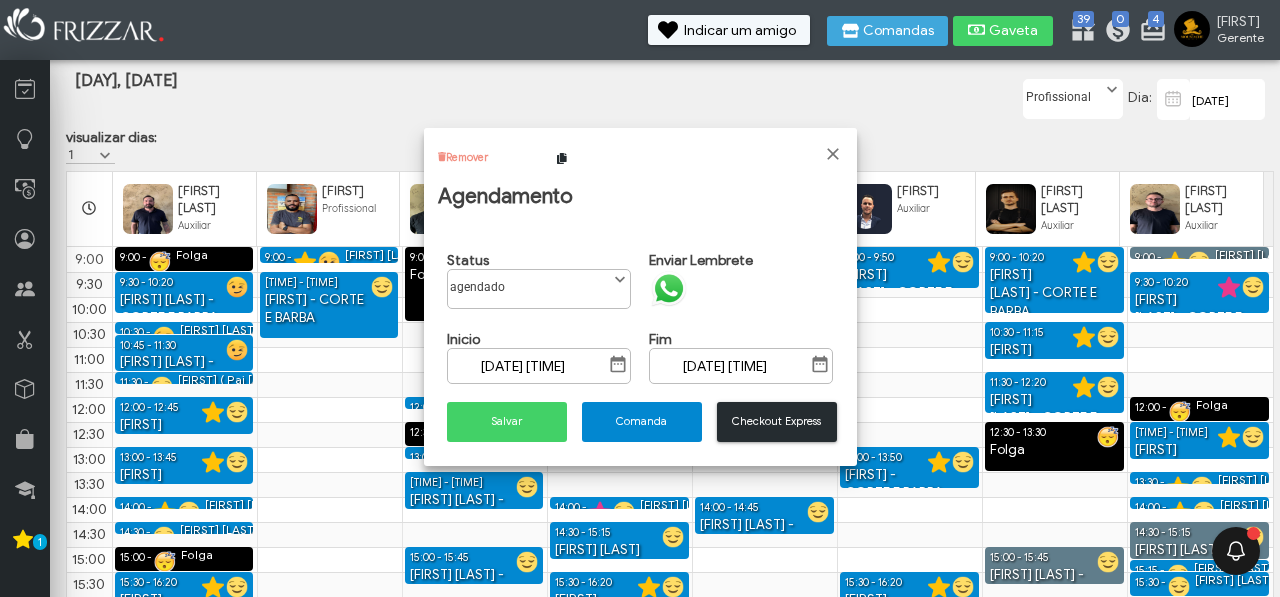 scroll, scrollTop: 11, scrollLeft: 77, axis: both 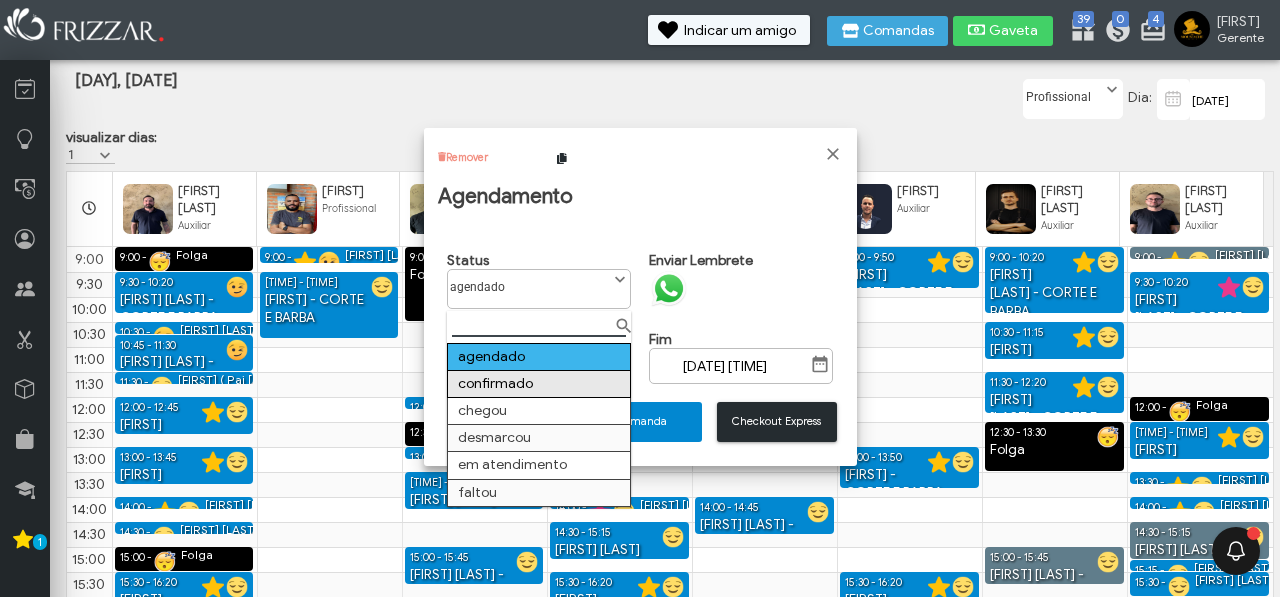 click on "confirmado" at bounding box center [538, 383] 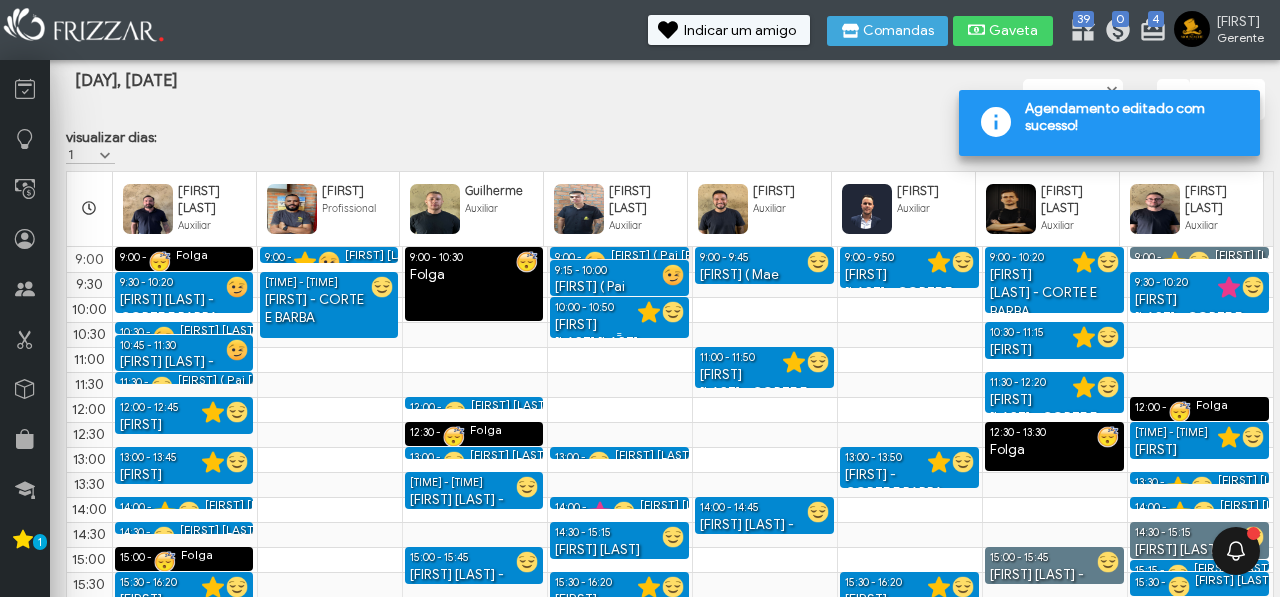 click on "10:00 - 10:50" at bounding box center [584, 307] 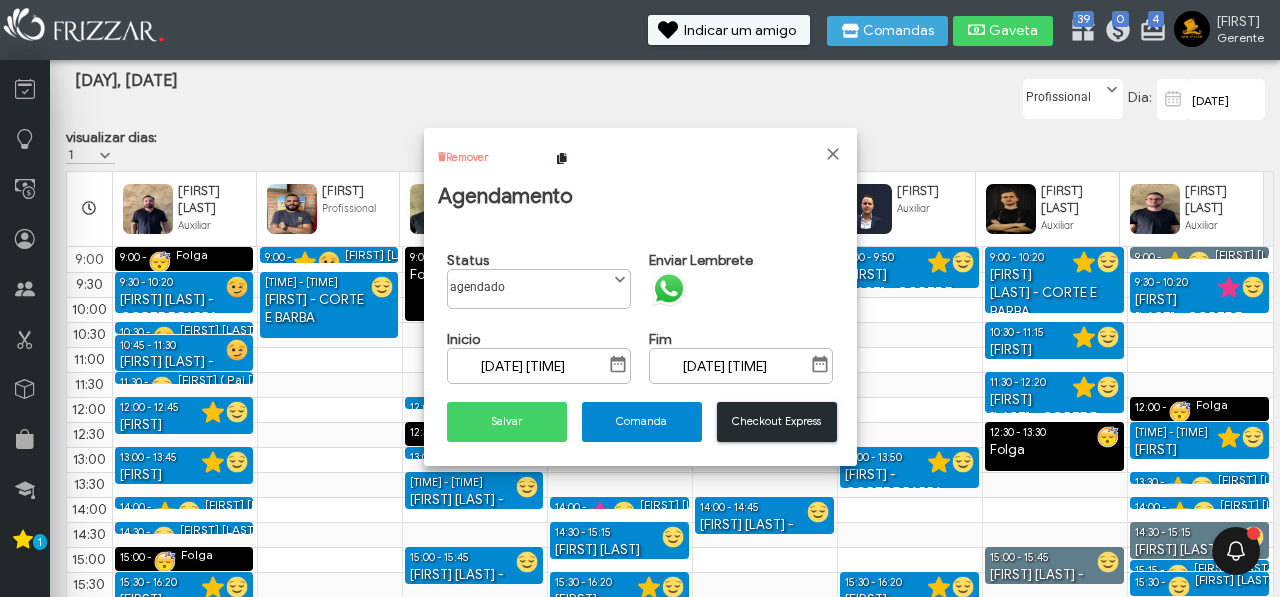 scroll, scrollTop: 11, scrollLeft: 77, axis: both 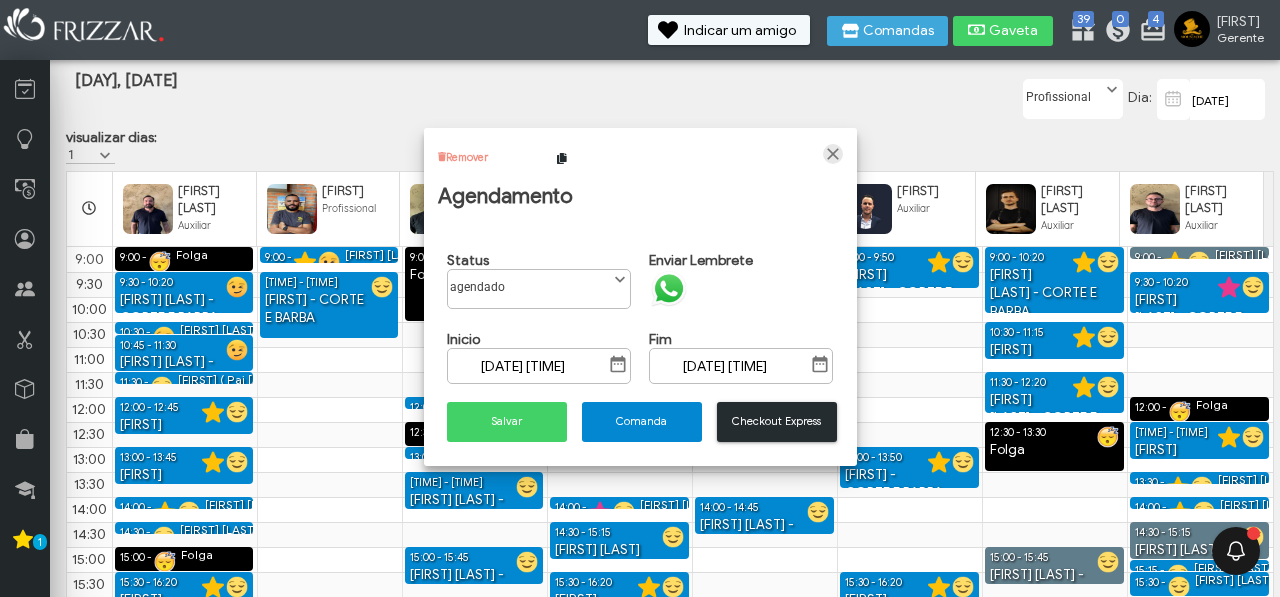 click at bounding box center (833, 154) 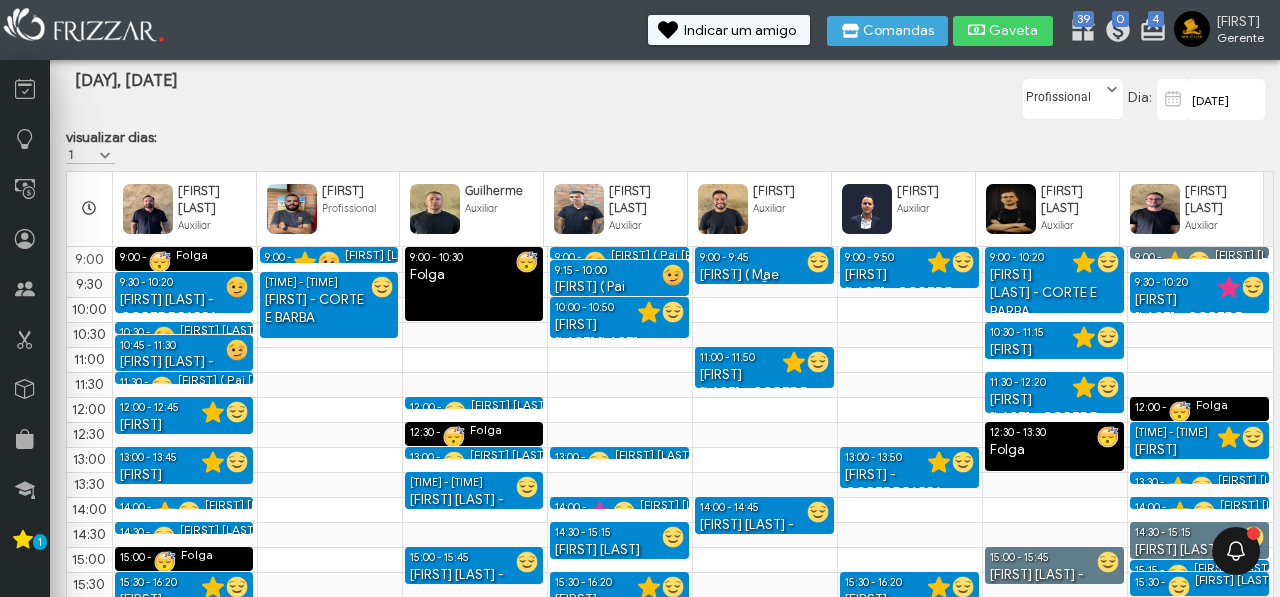 click on "9:00 - 9:45" at bounding box center [724, 257] 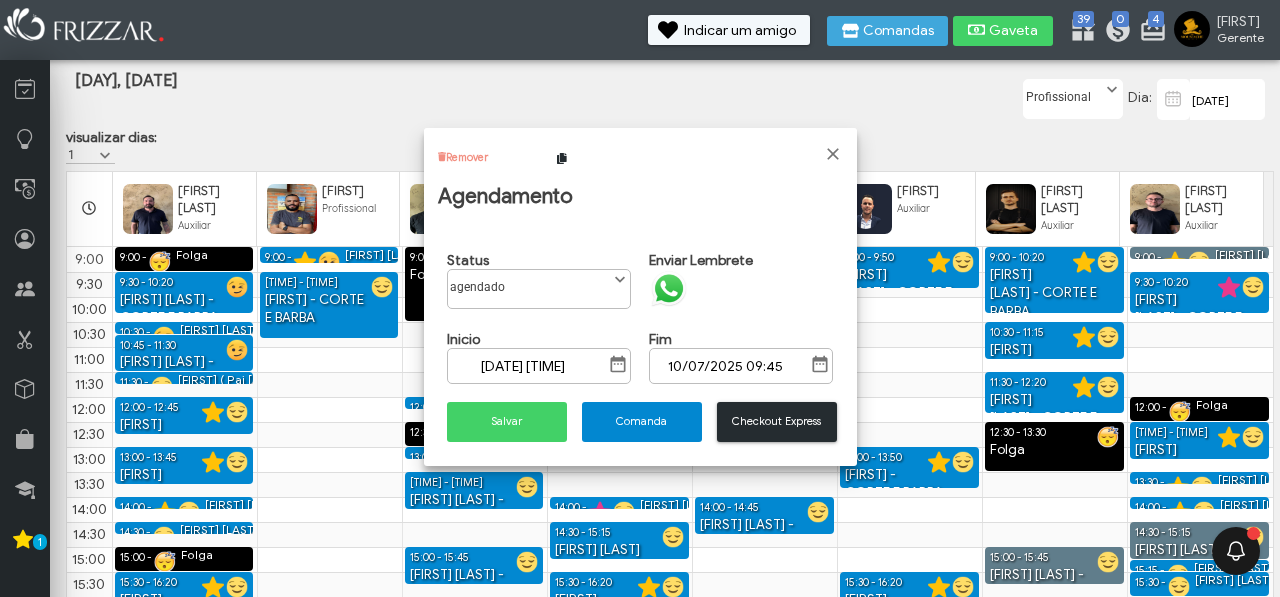 scroll, scrollTop: 11, scrollLeft: 77, axis: both 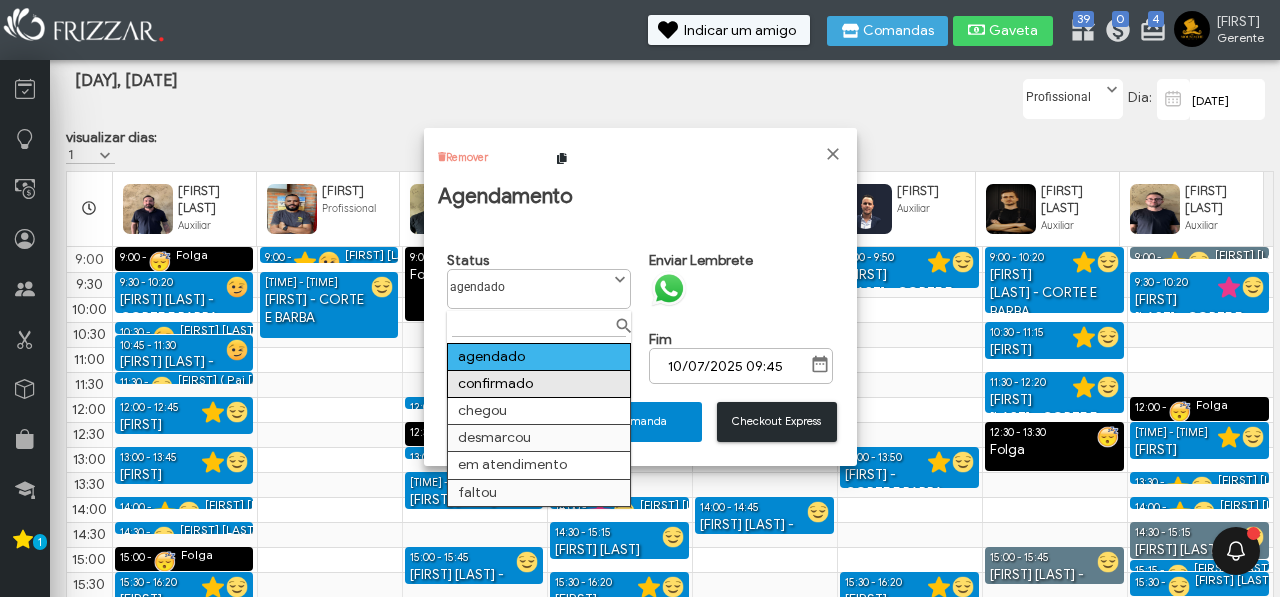 click on "confirmado" at bounding box center (538, 383) 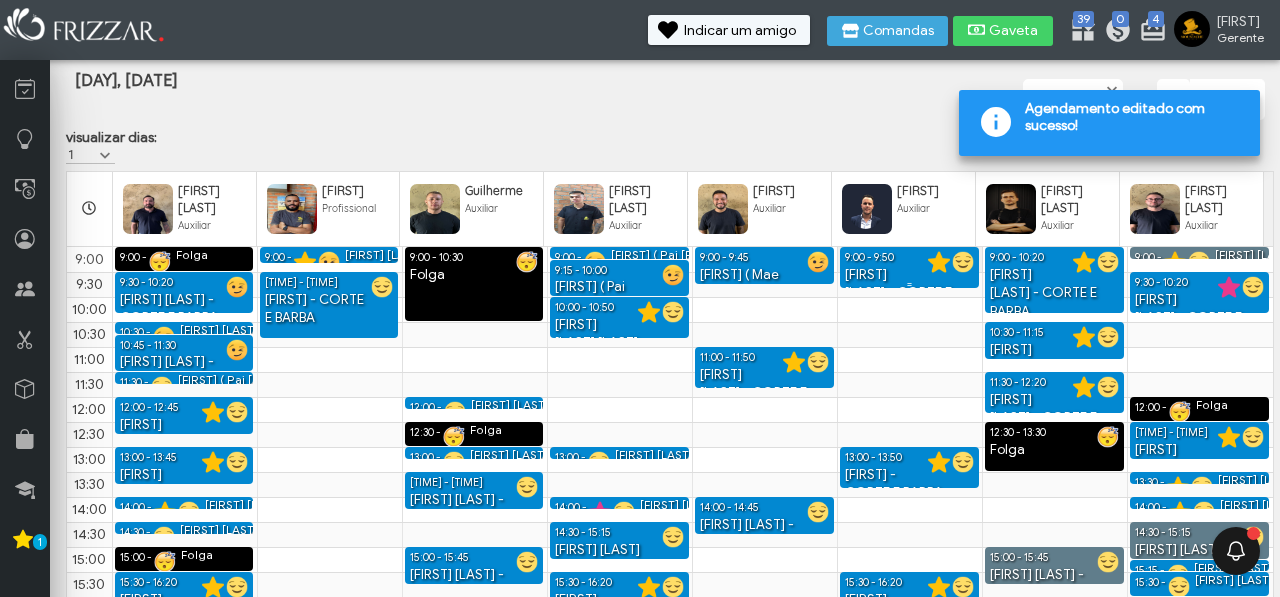 click on "[FIRST] [LAST] - CORTE E BARBA" at bounding box center [909, 294] 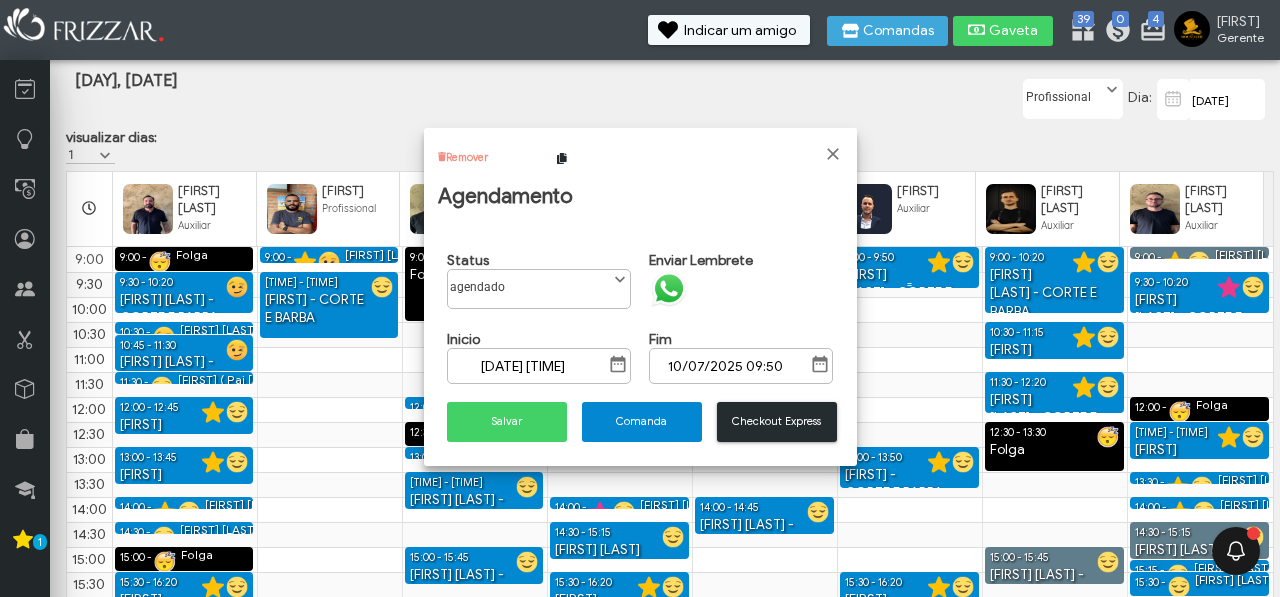 scroll, scrollTop: 11, scrollLeft: 77, axis: both 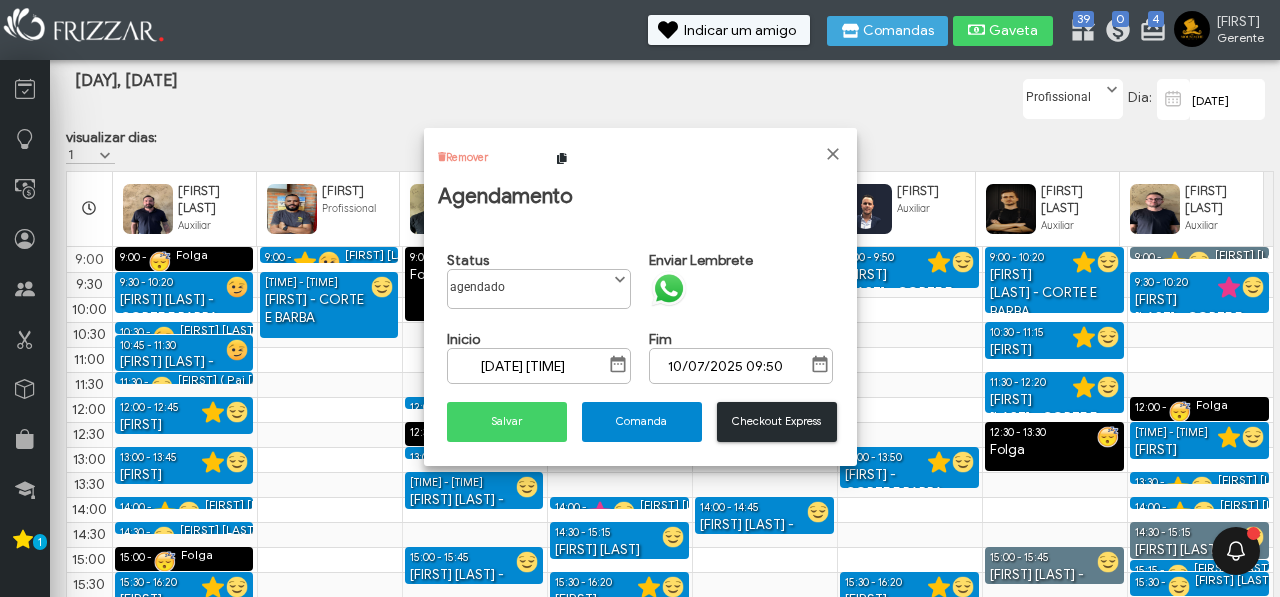 click at bounding box center [669, 289] 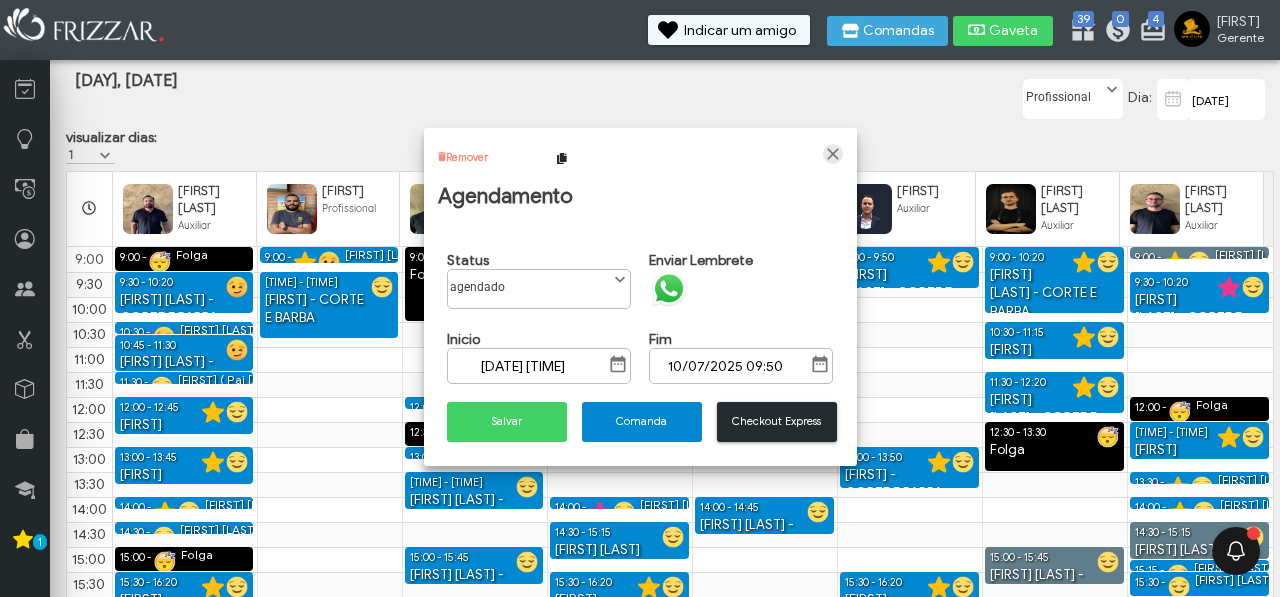 click at bounding box center (833, 154) 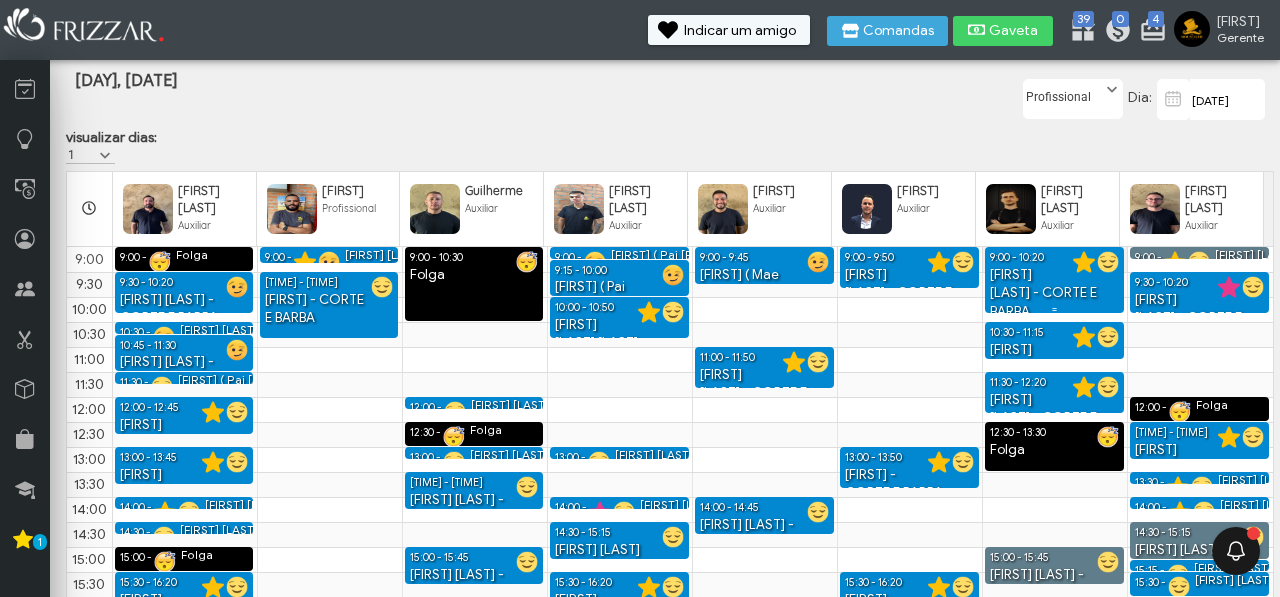 click on "[FIRST] [LAST] [LAST] - CORTE E BARBA" at bounding box center [1054, 294] 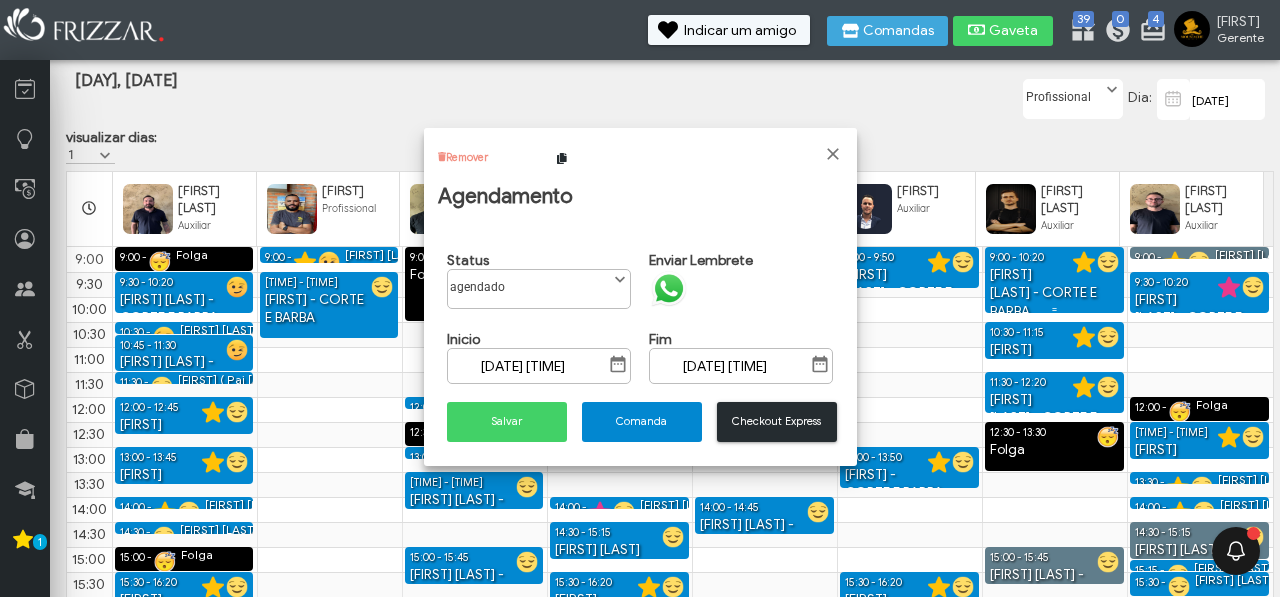 scroll, scrollTop: 11, scrollLeft: 77, axis: both 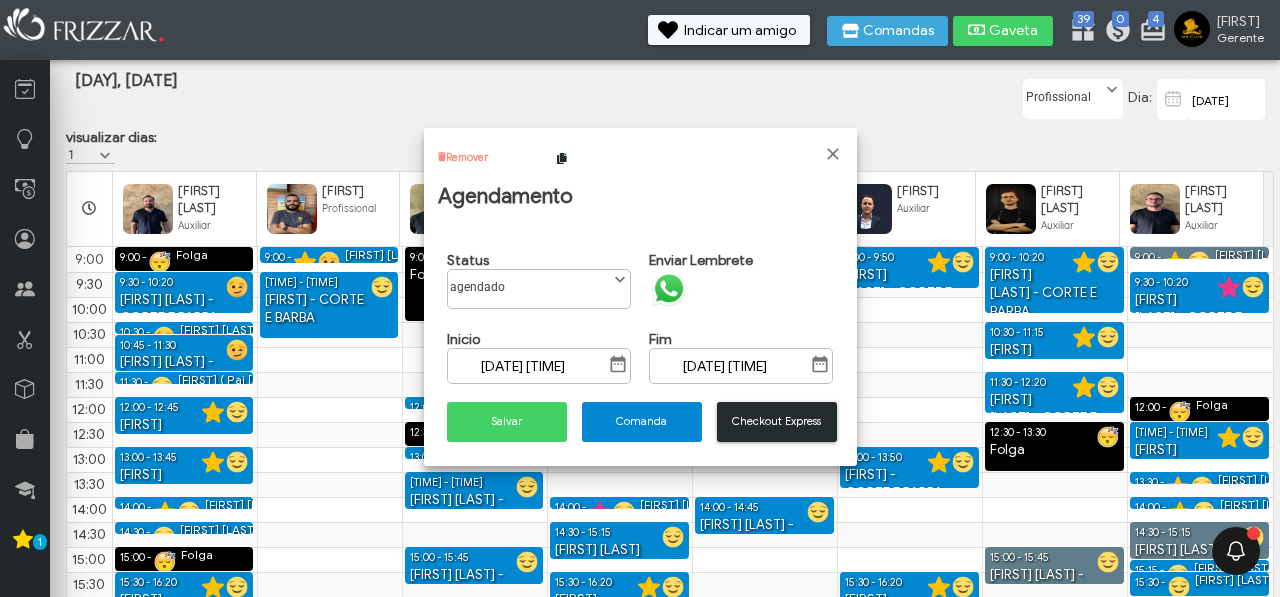 click at bounding box center [669, 289] 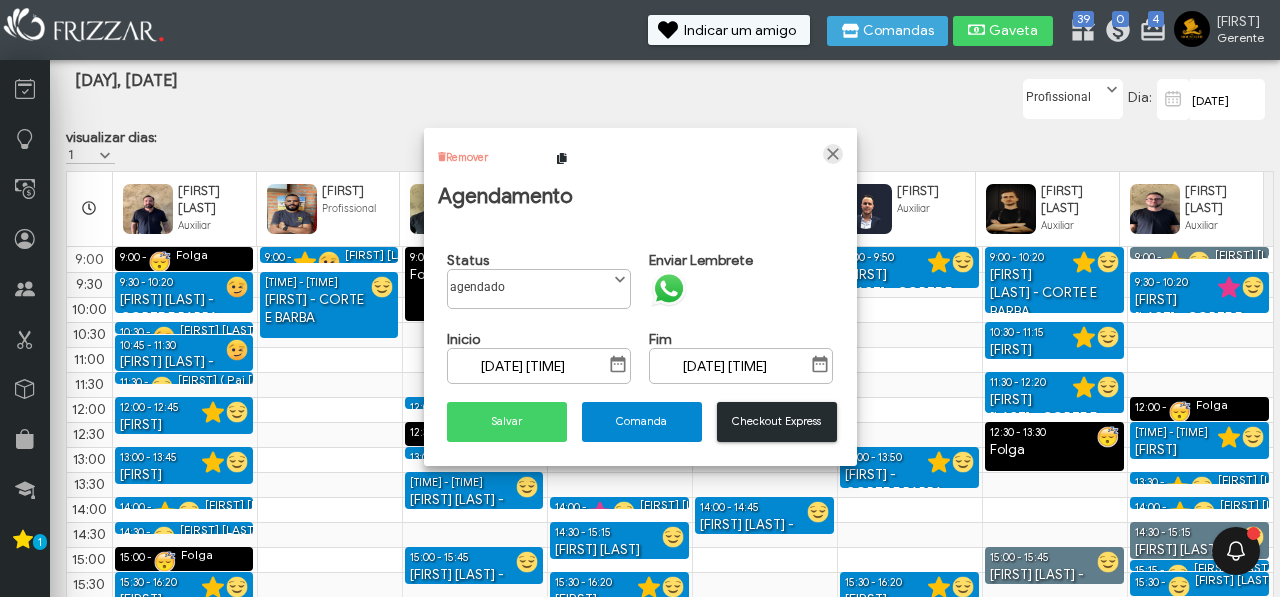 click at bounding box center [833, 154] 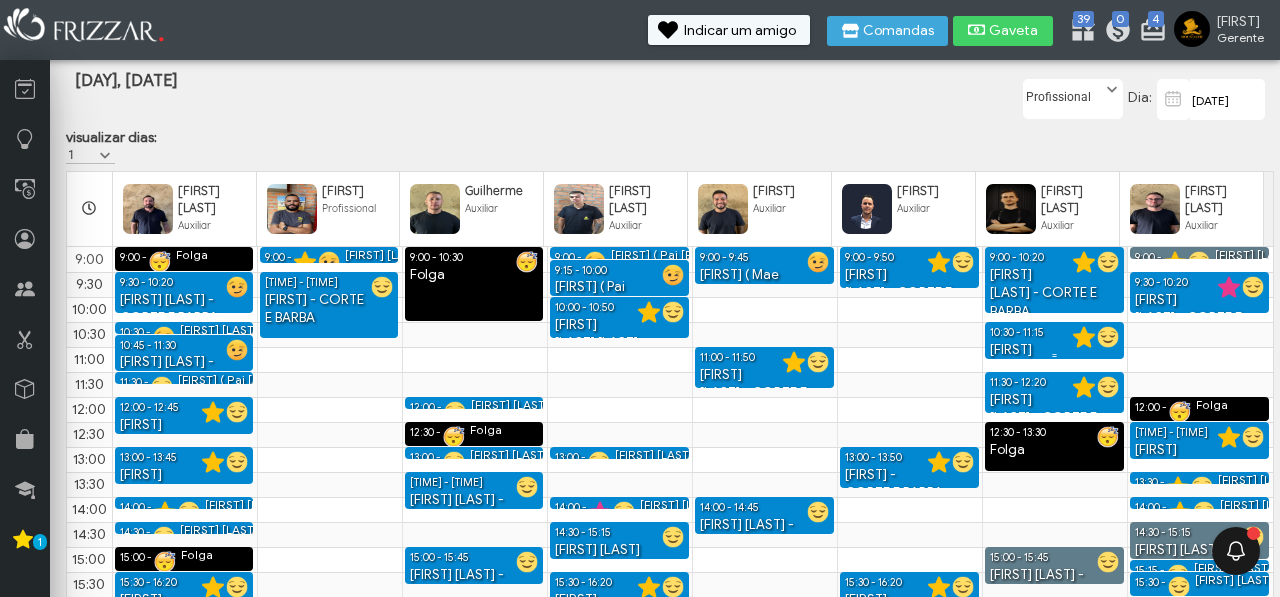 click on "[FIRST] [LAST] - CORTE DE CABELO" at bounding box center (1054, 369) 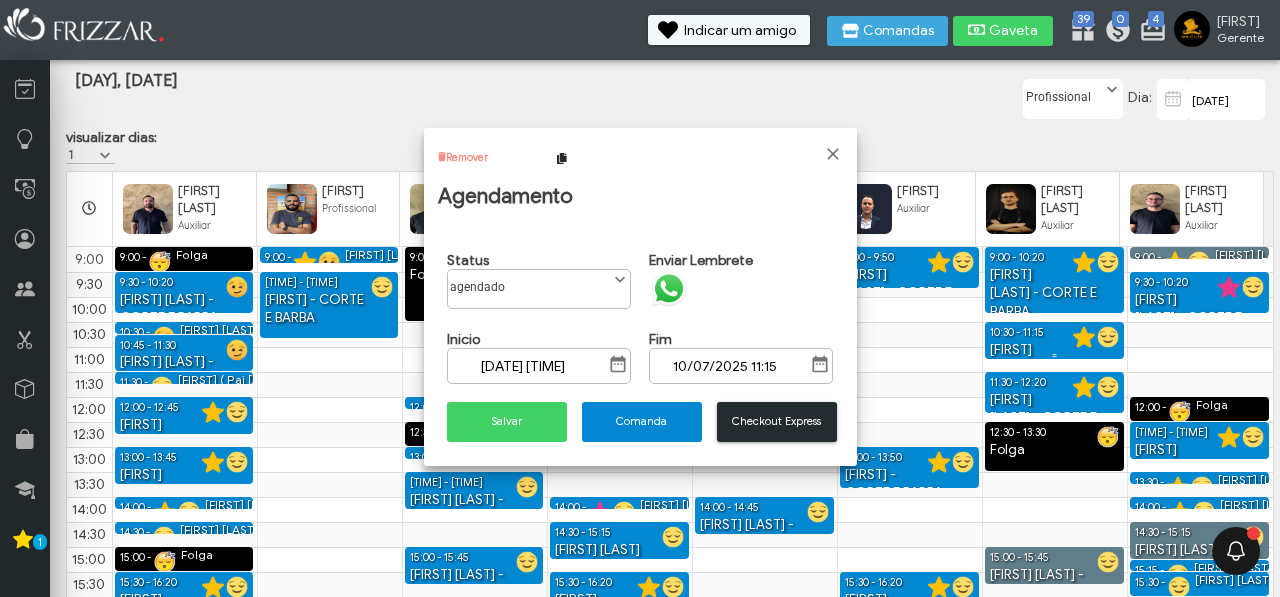 scroll, scrollTop: 11, scrollLeft: 77, axis: both 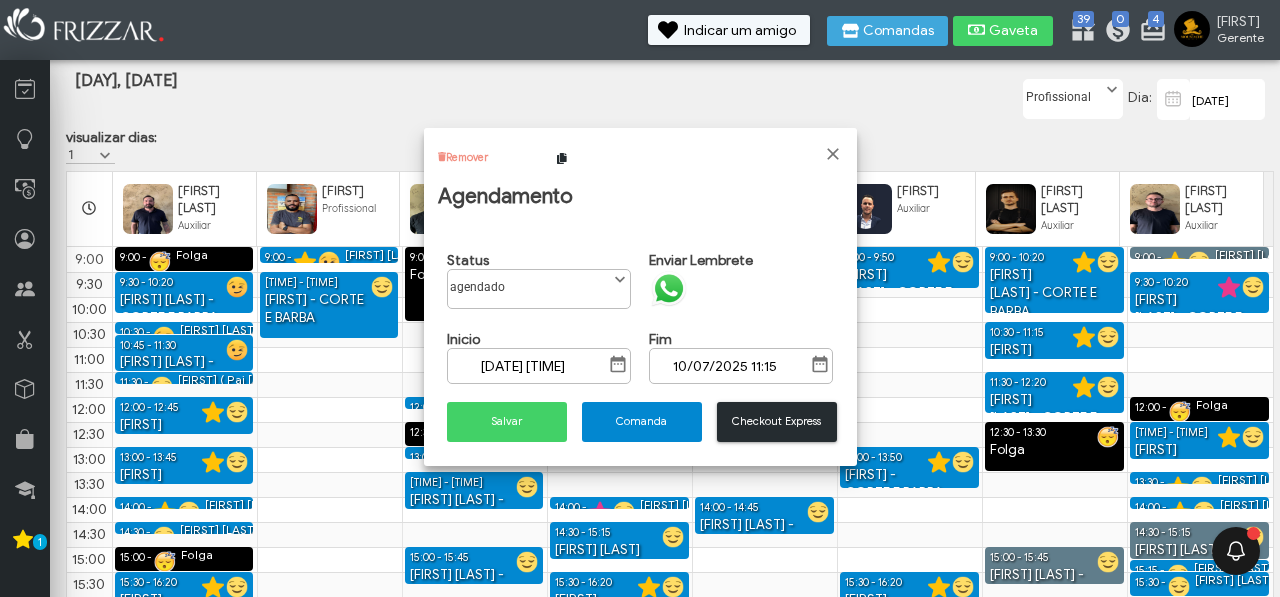 click at bounding box center (669, 289) 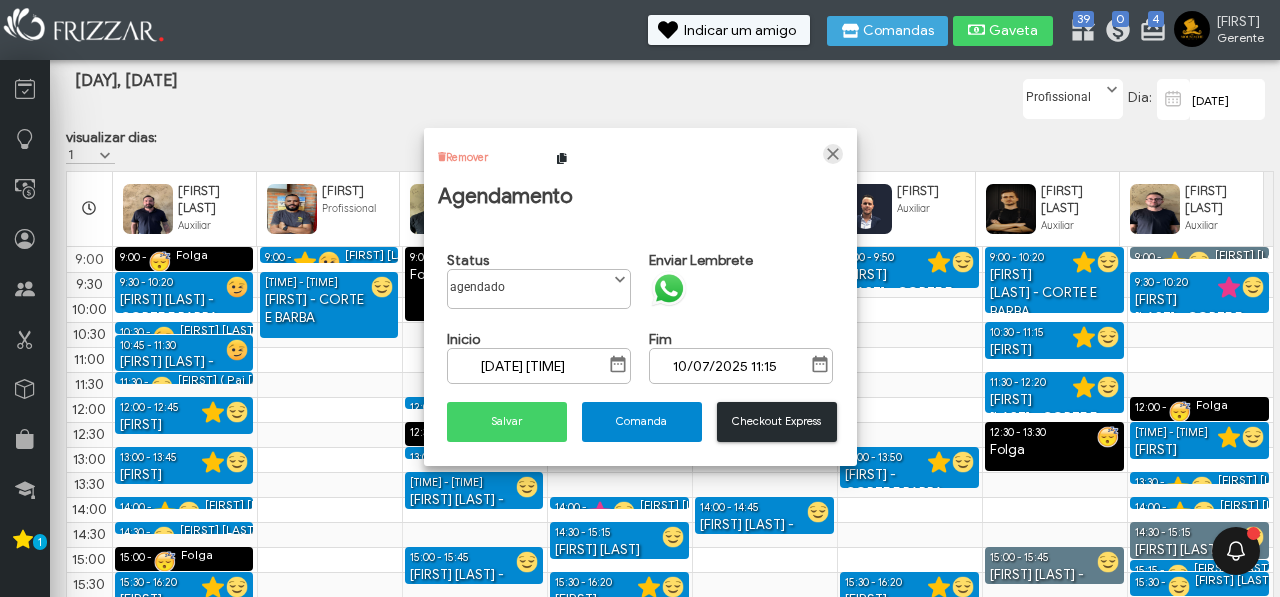 click at bounding box center (833, 154) 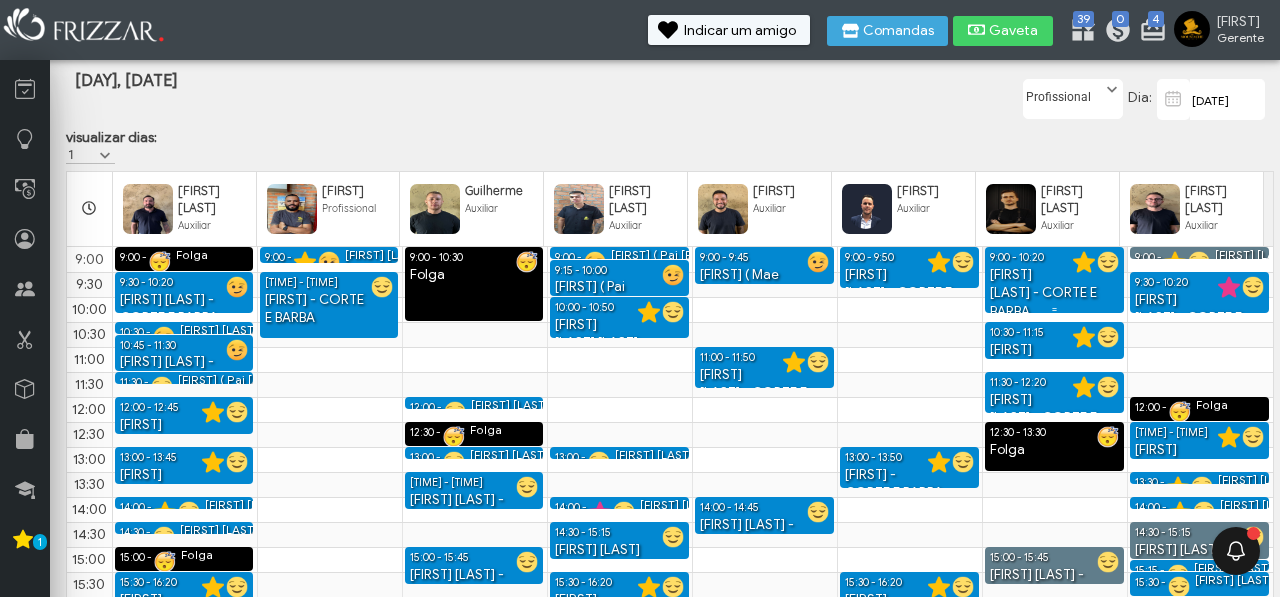 click on "[FIRST] [LAST] [LAST] - CORTE E BARBA" at bounding box center [1054, 294] 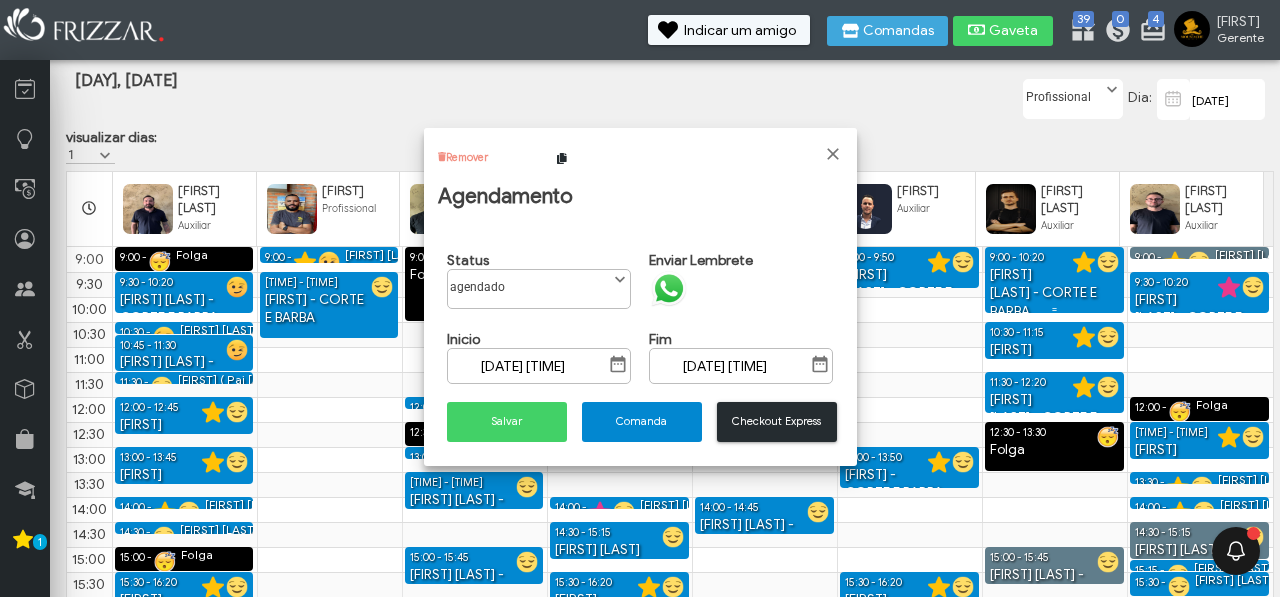 scroll, scrollTop: 11, scrollLeft: 77, axis: both 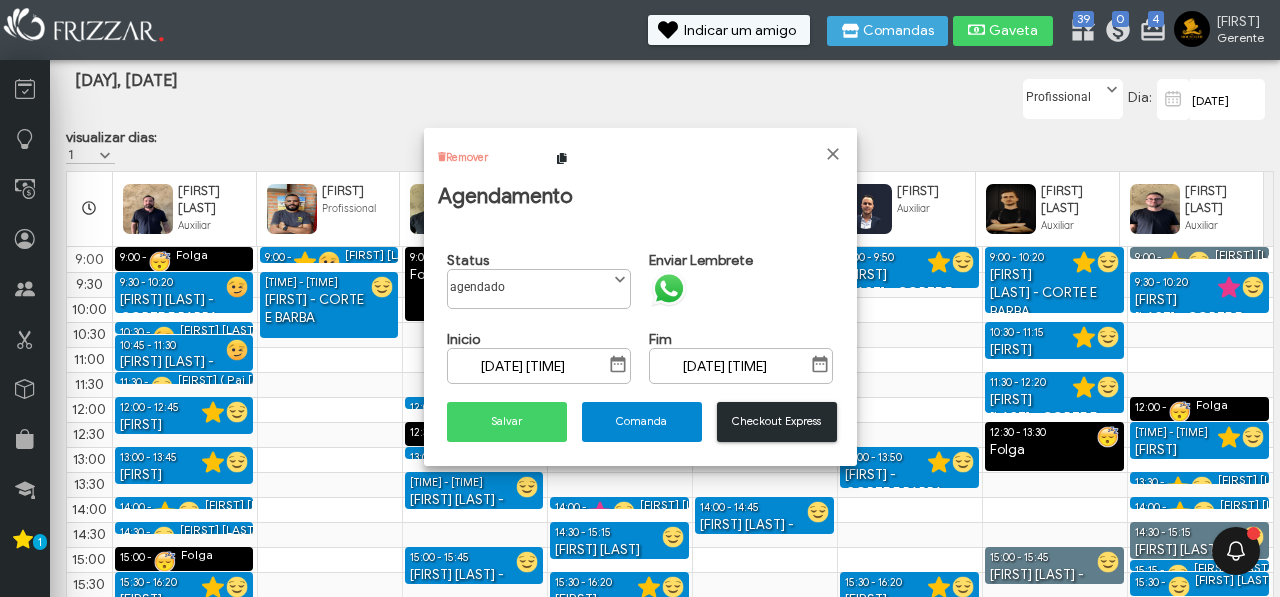 click at bounding box center (620, 280) 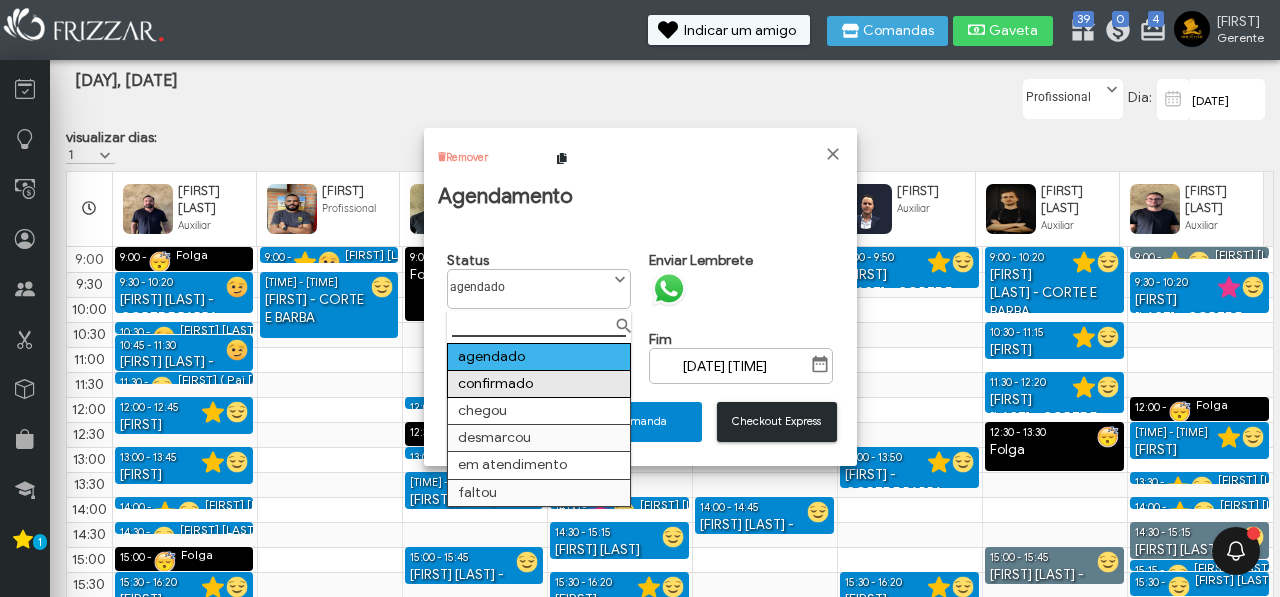 click on "confirmado" at bounding box center [538, 383] 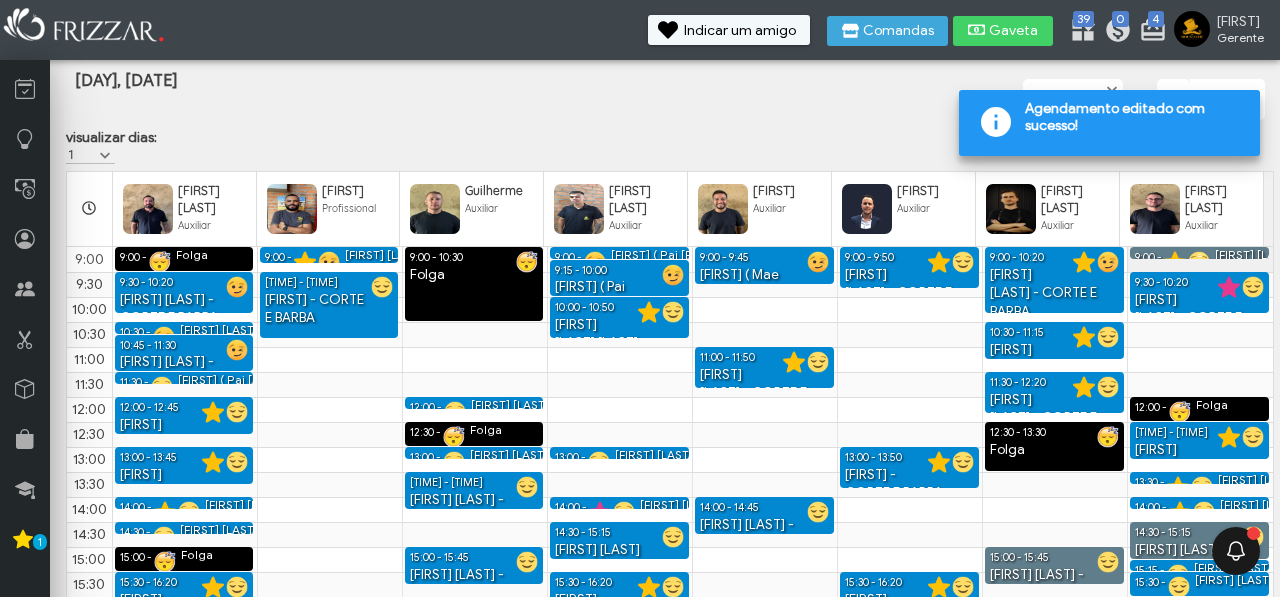 click at bounding box center [1199, 255] 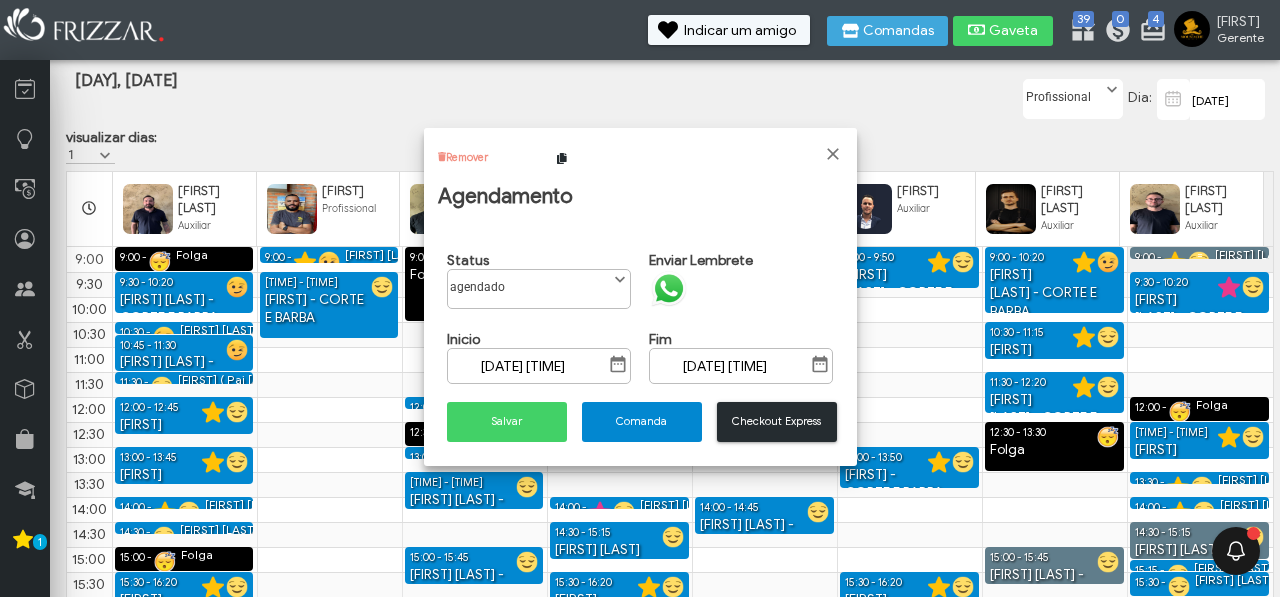scroll, scrollTop: 11, scrollLeft: 77, axis: both 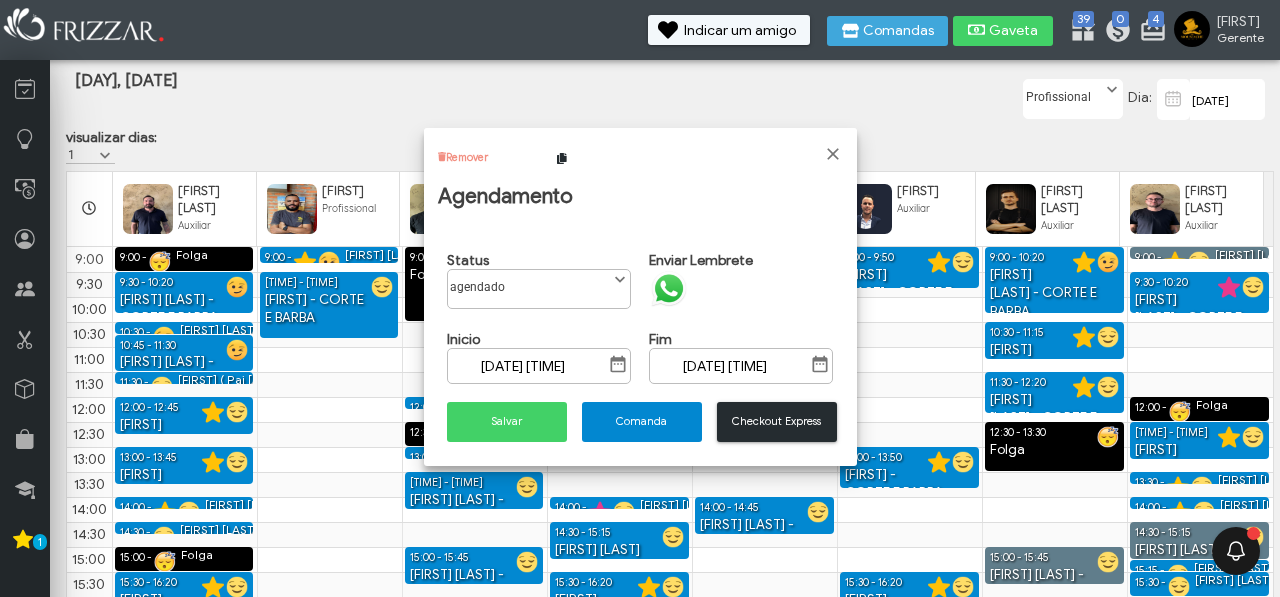 click at bounding box center [669, 289] 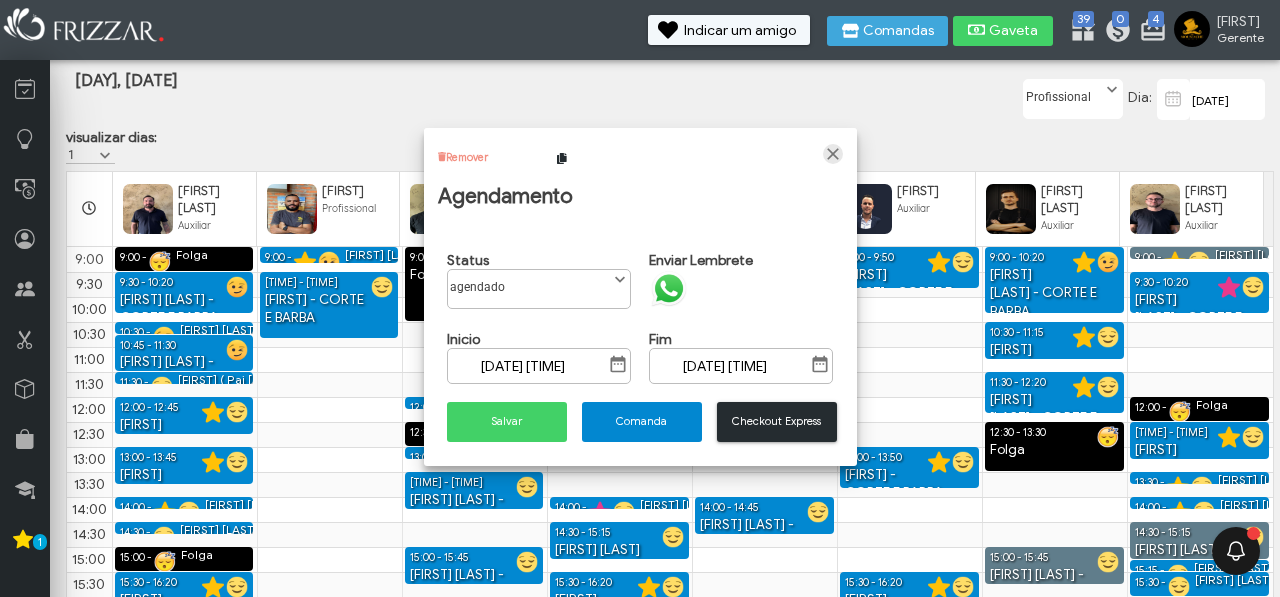 click at bounding box center [833, 154] 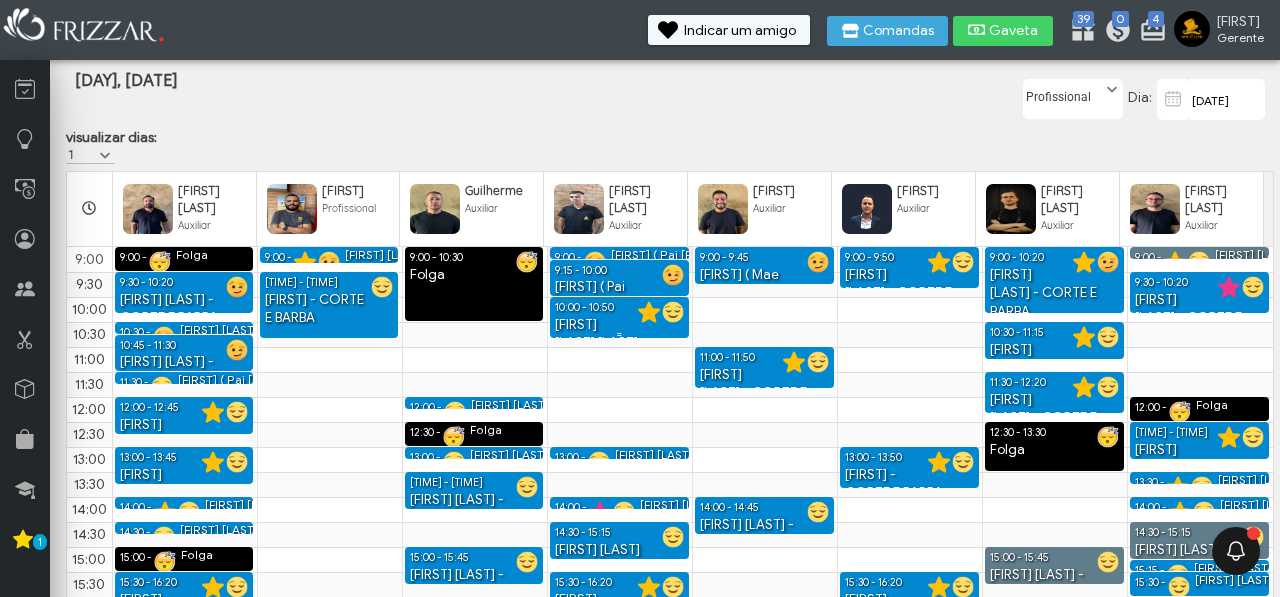 click on "10:00 - 10:50" at bounding box center [619, 306] 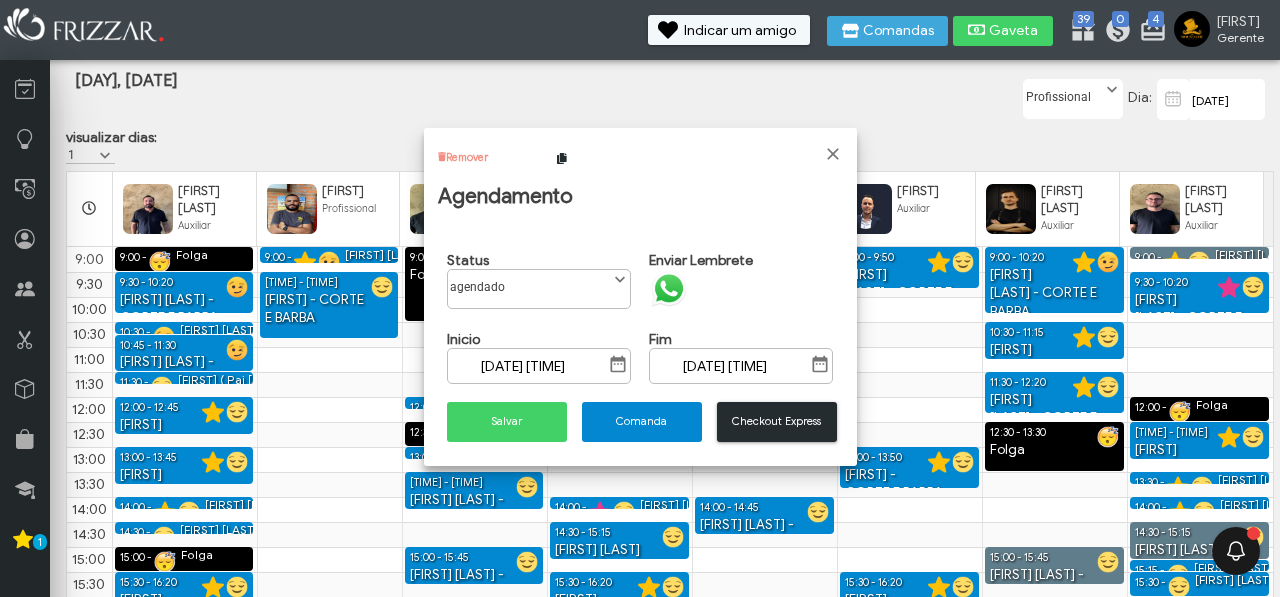 scroll, scrollTop: 11, scrollLeft: 77, axis: both 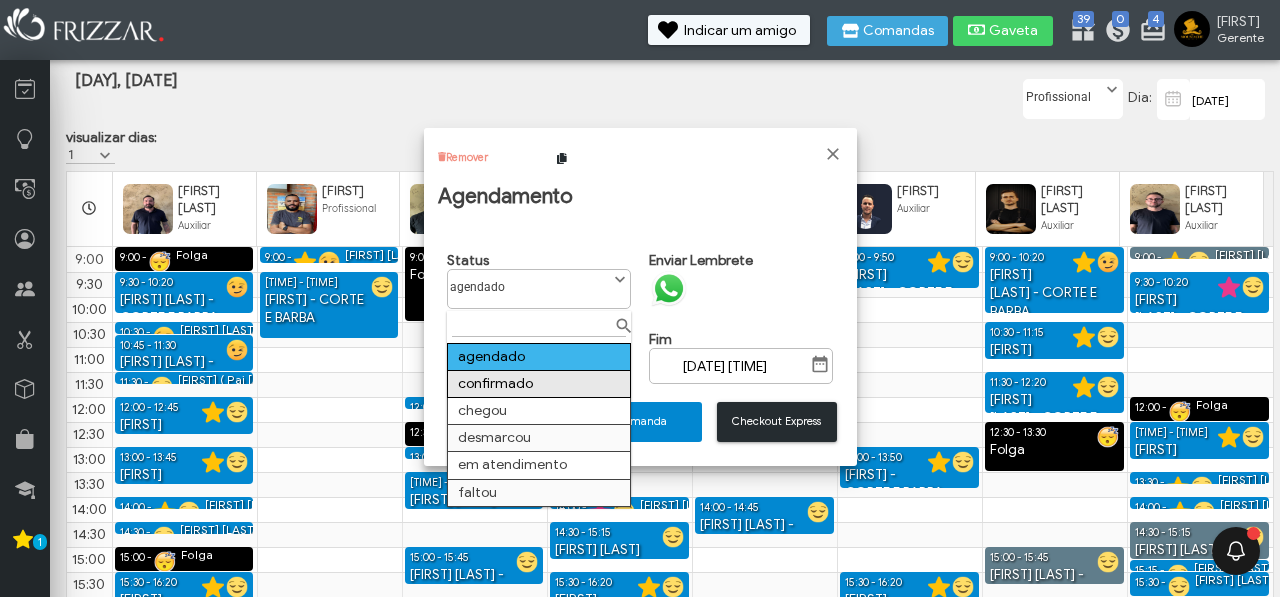 click on "confirmado" at bounding box center (538, 383) 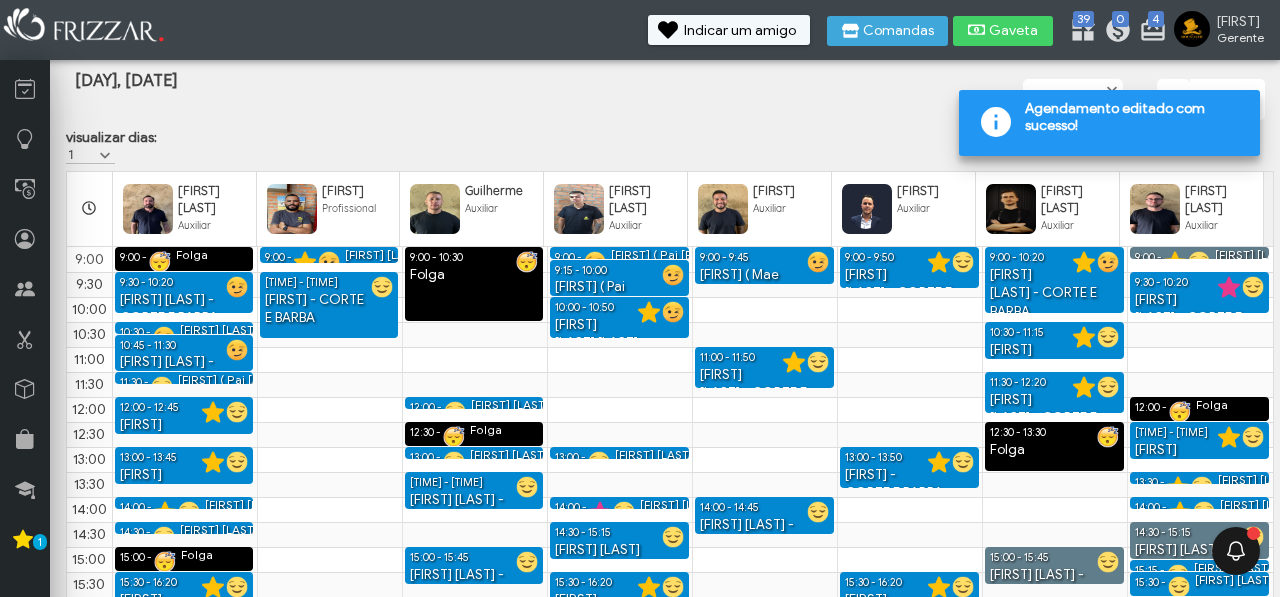 scroll, scrollTop: 51, scrollLeft: 0, axis: vertical 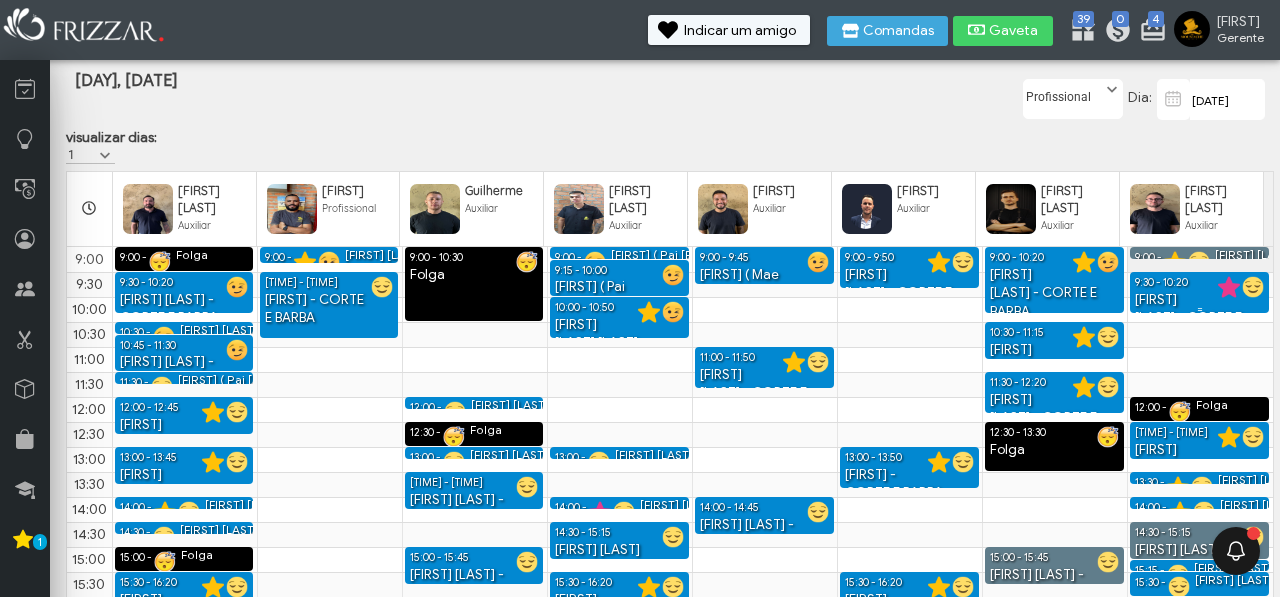 click on "Michel Nicola Silva  - CORTE E BARBA" at bounding box center [1199, 319] 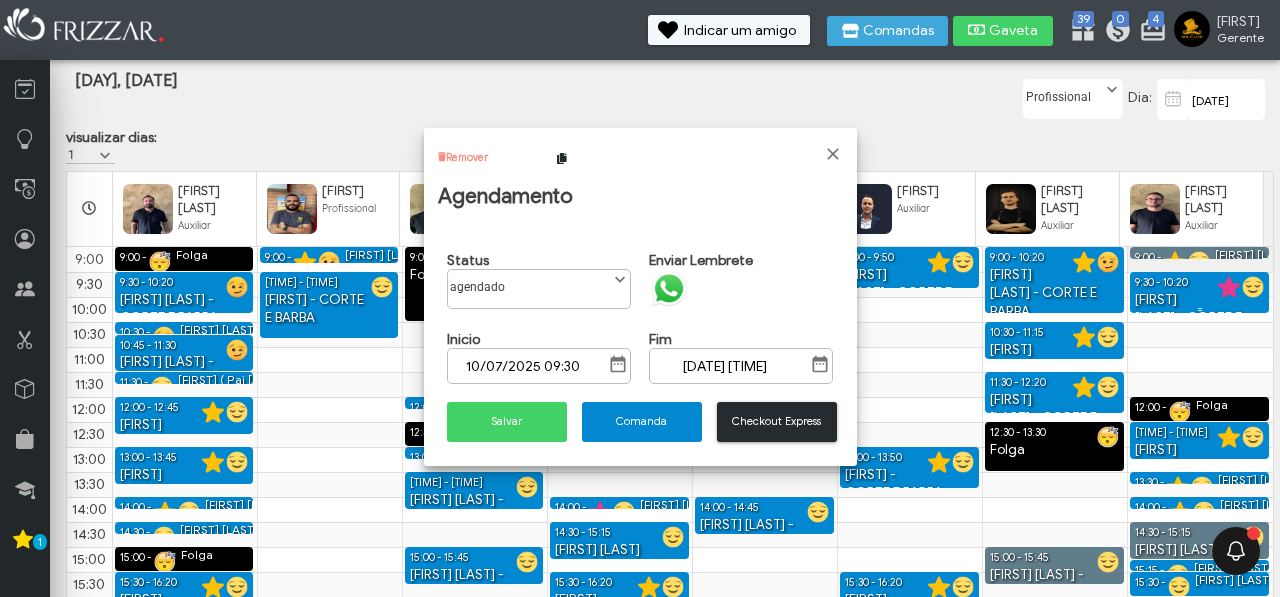 scroll, scrollTop: 11, scrollLeft: 77, axis: both 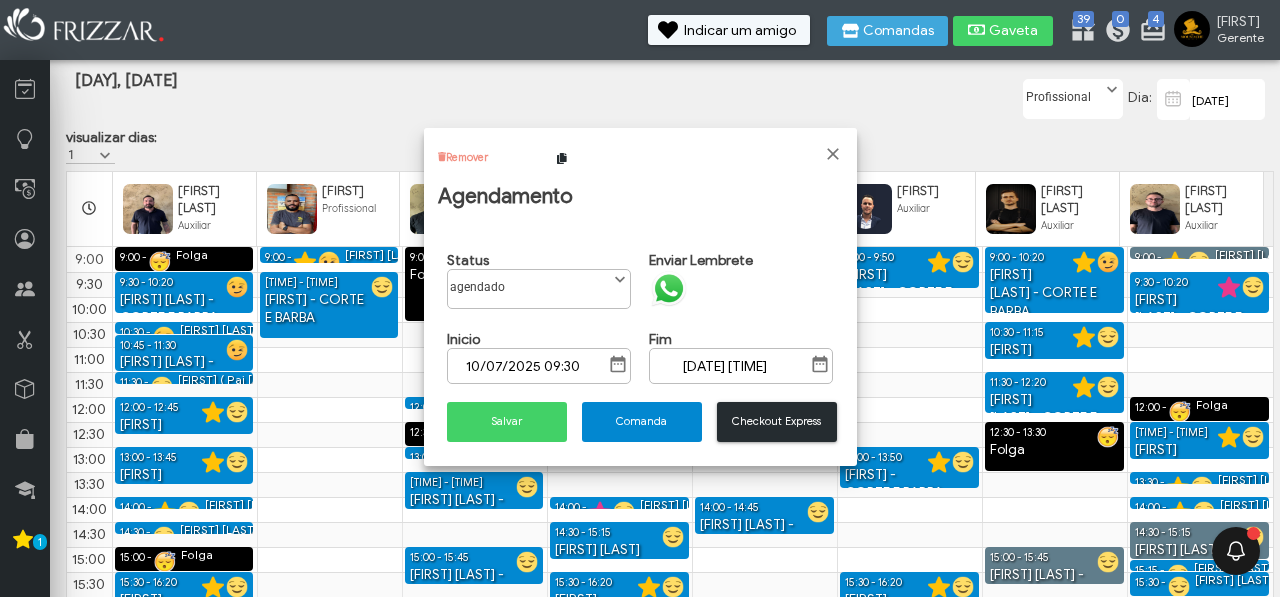 click at bounding box center [669, 289] 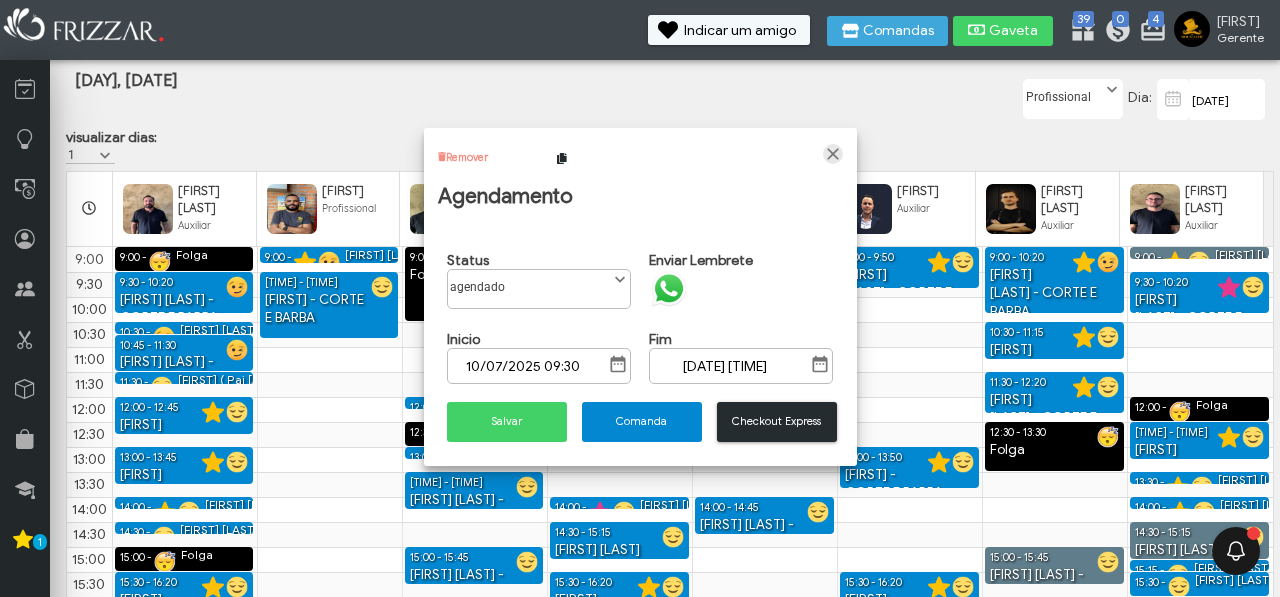 click at bounding box center (833, 154) 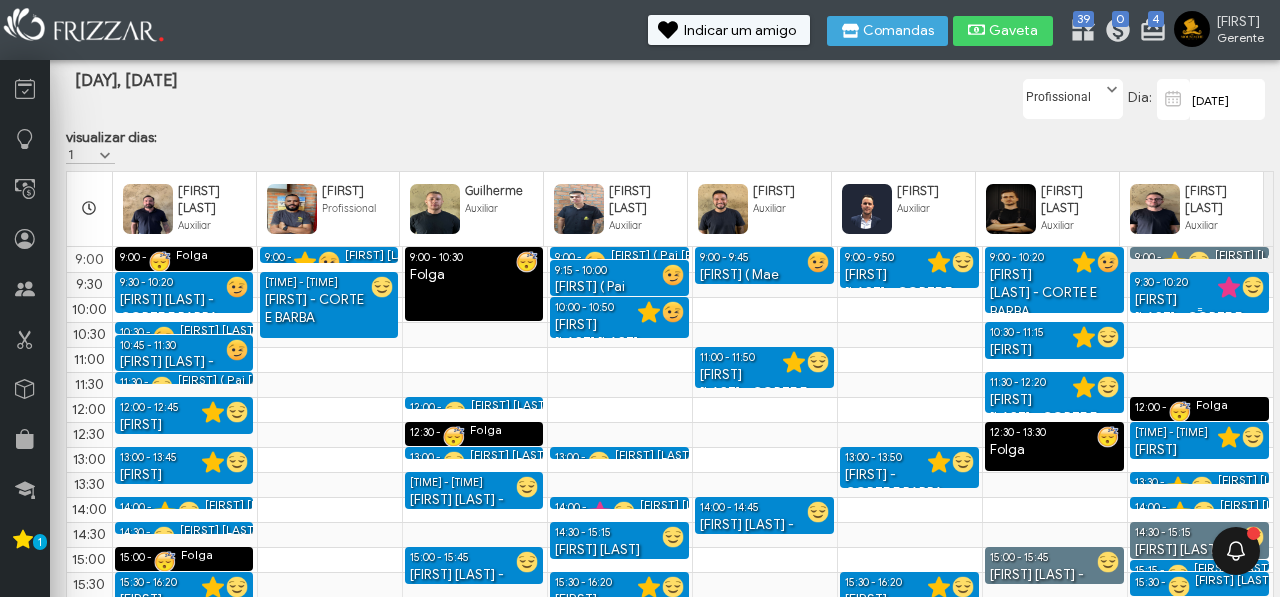 click on "9:30 - 10:20" at bounding box center (1199, 281) 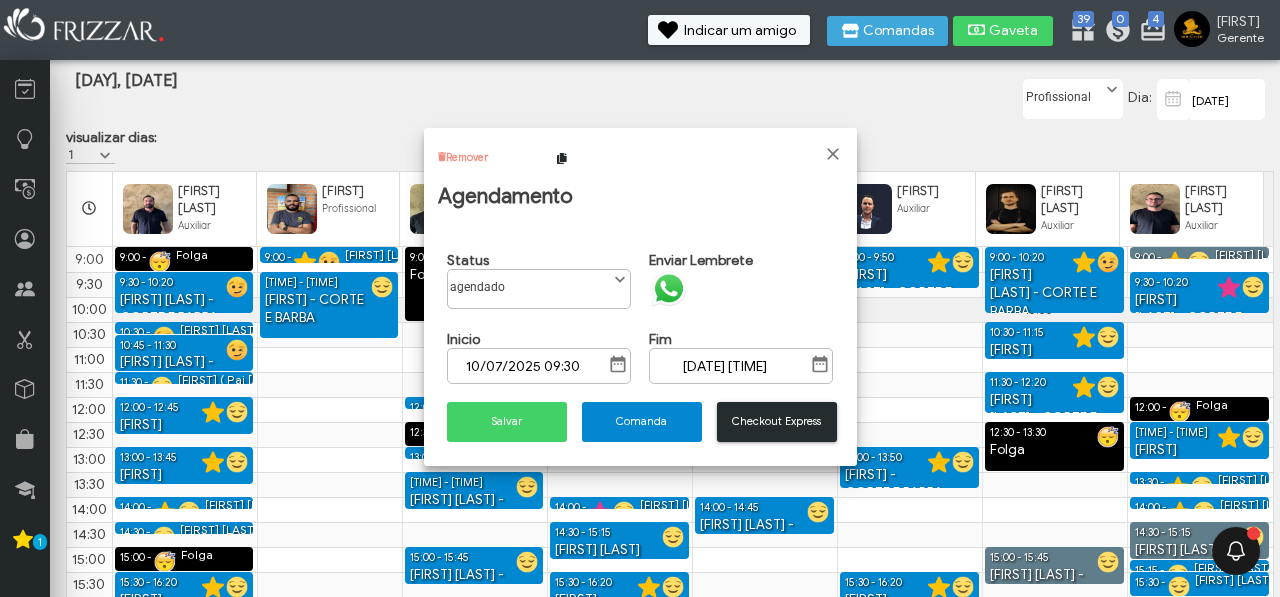 scroll, scrollTop: 11, scrollLeft: 77, axis: both 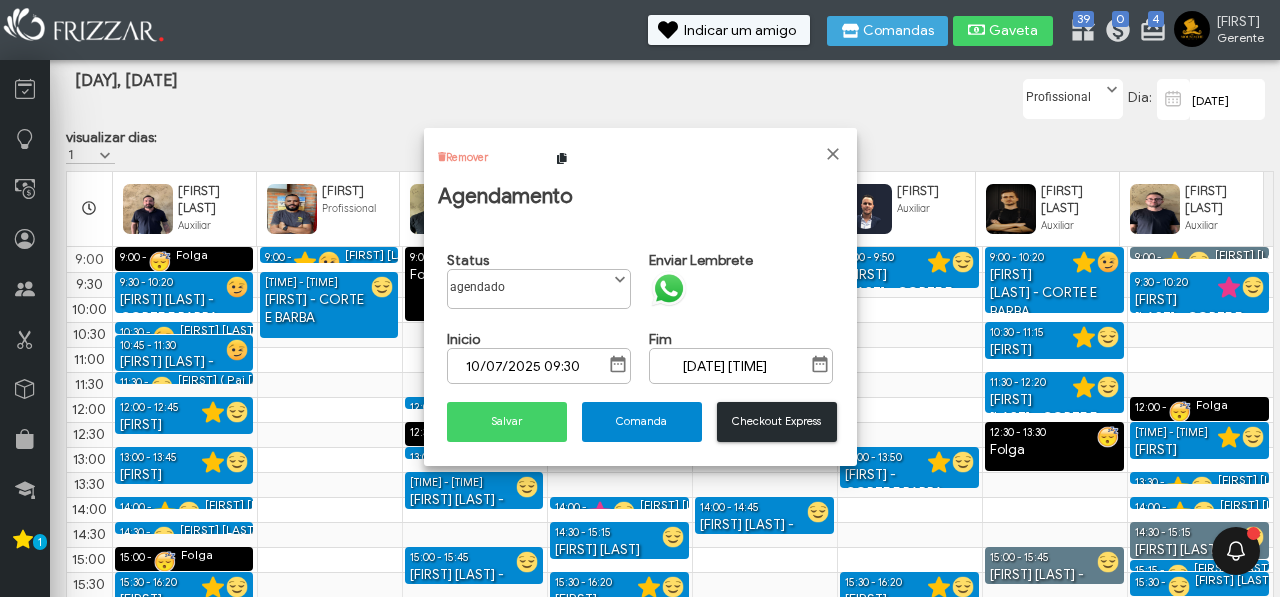 click on "Remover" at bounding box center (467, 157) 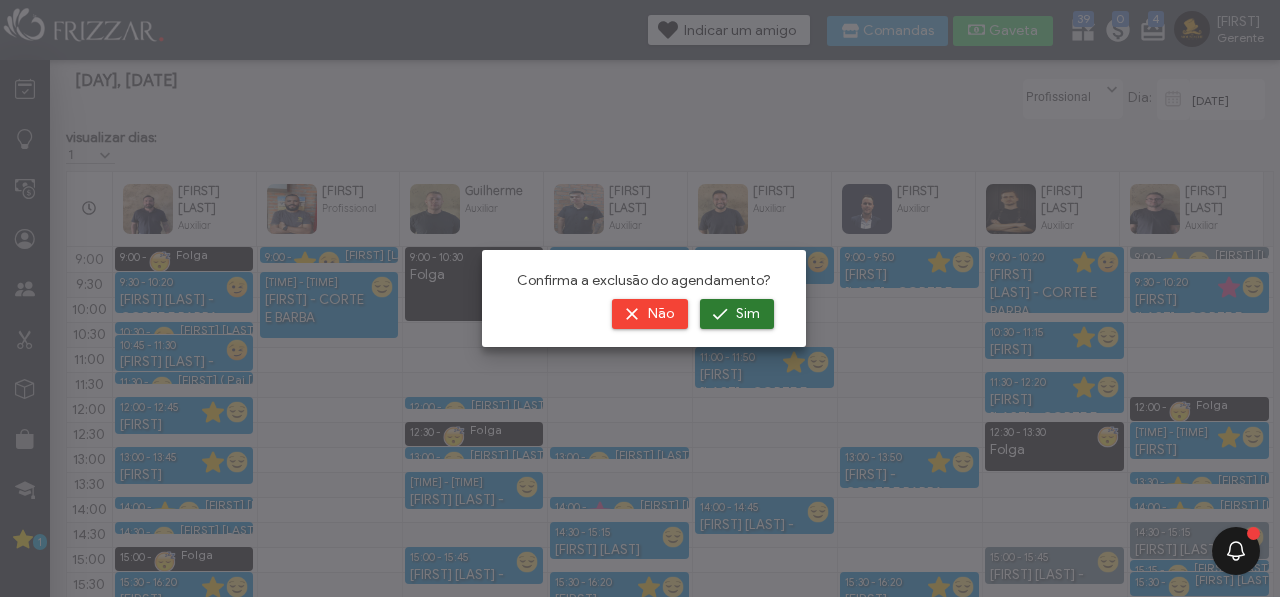 click on "Sim" at bounding box center [737, 314] 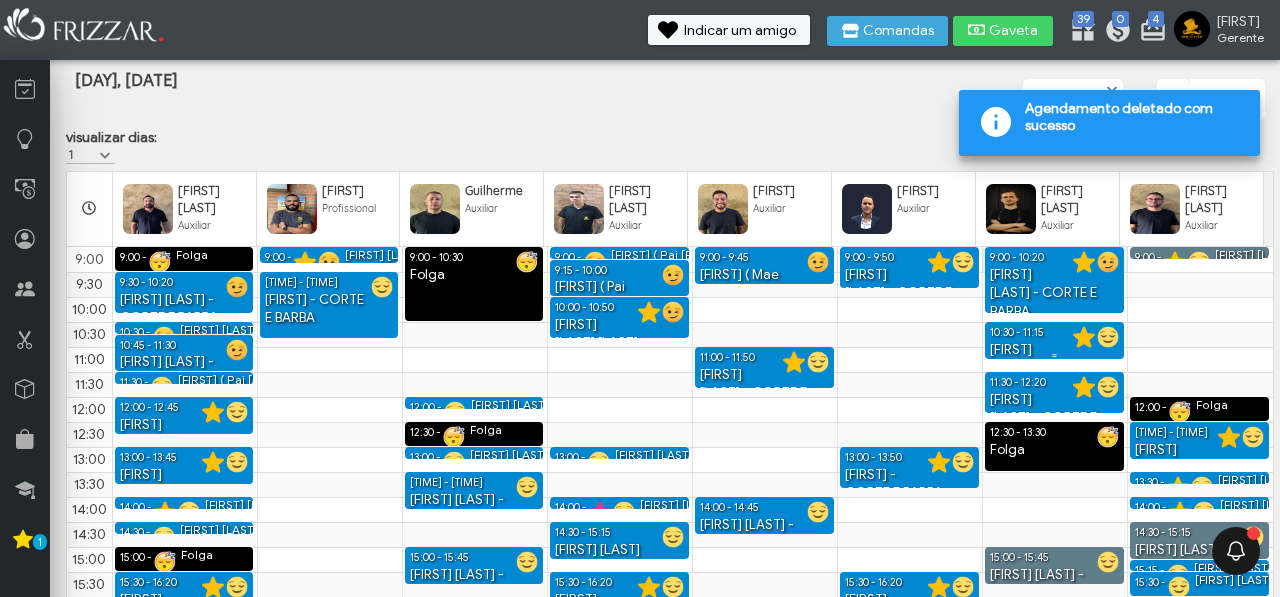 click on "[FIRST] [LAST] - CORTE DE CABELO" at bounding box center (1054, 369) 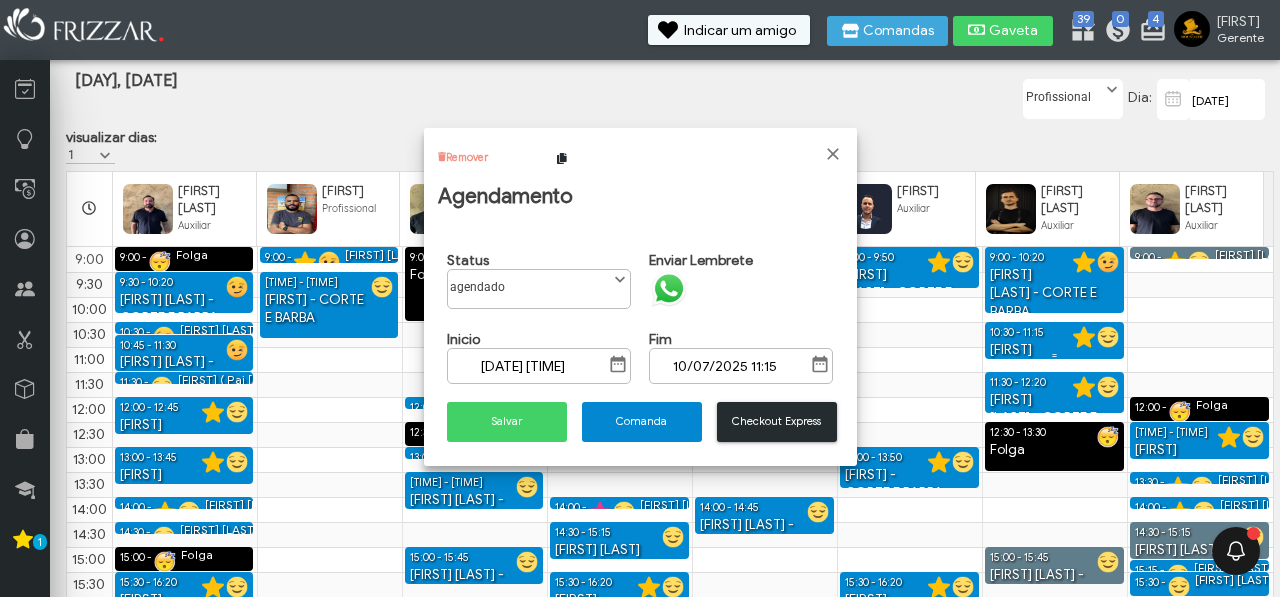 scroll, scrollTop: 11, scrollLeft: 77, axis: both 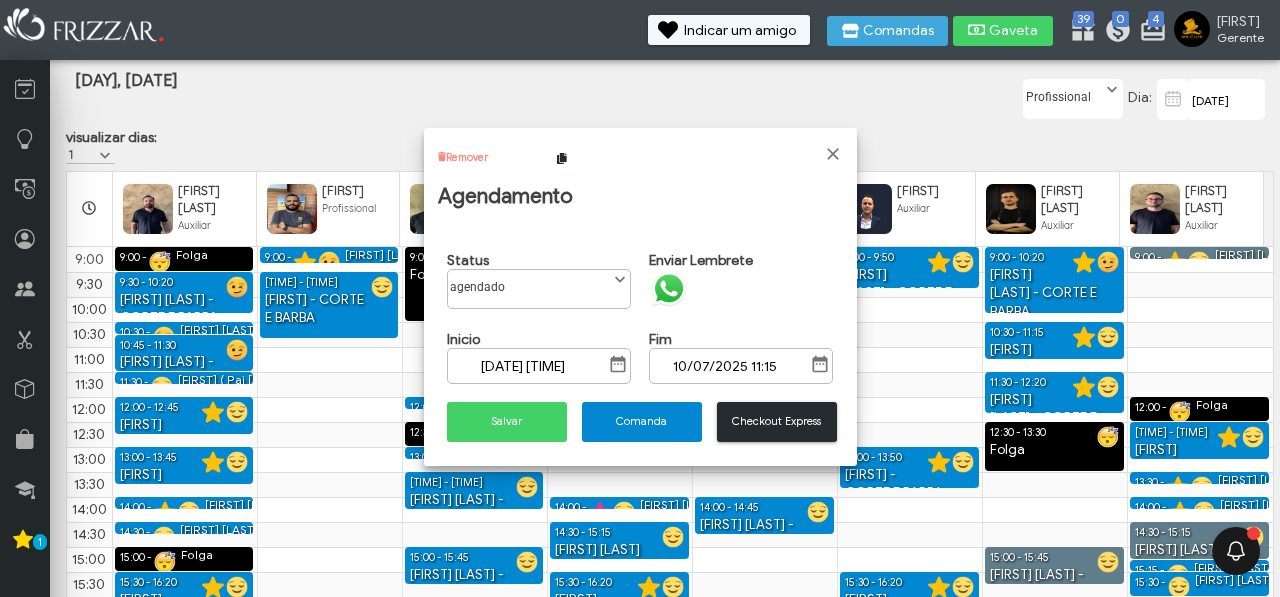 click at bounding box center [620, 280] 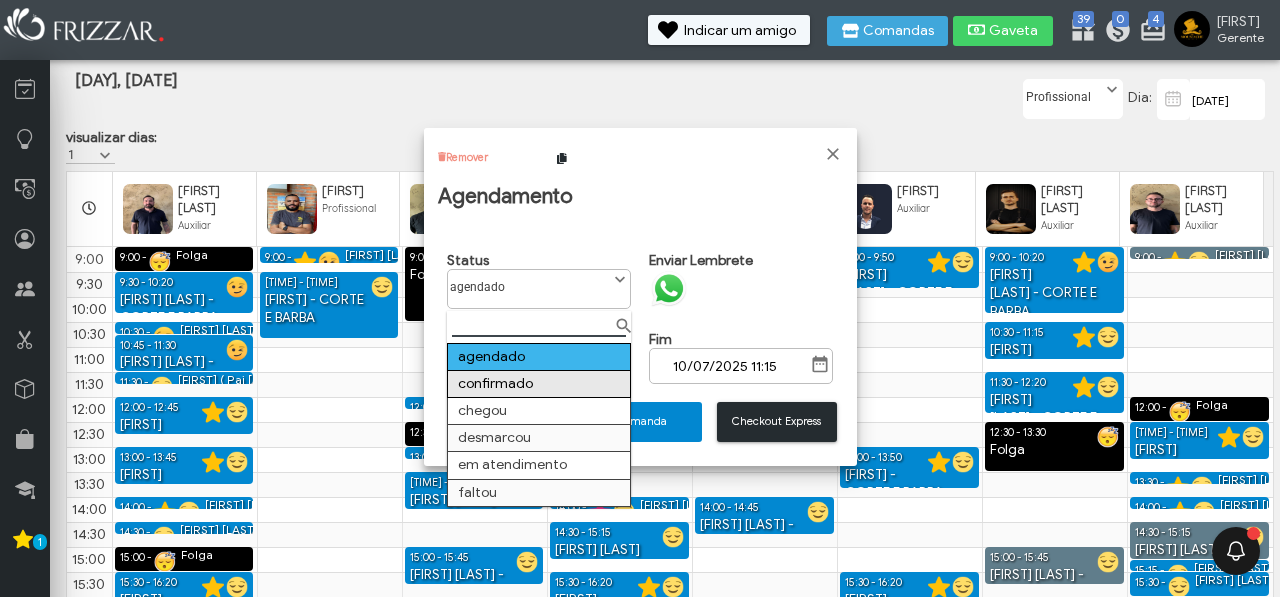click on "confirmado" at bounding box center (538, 383) 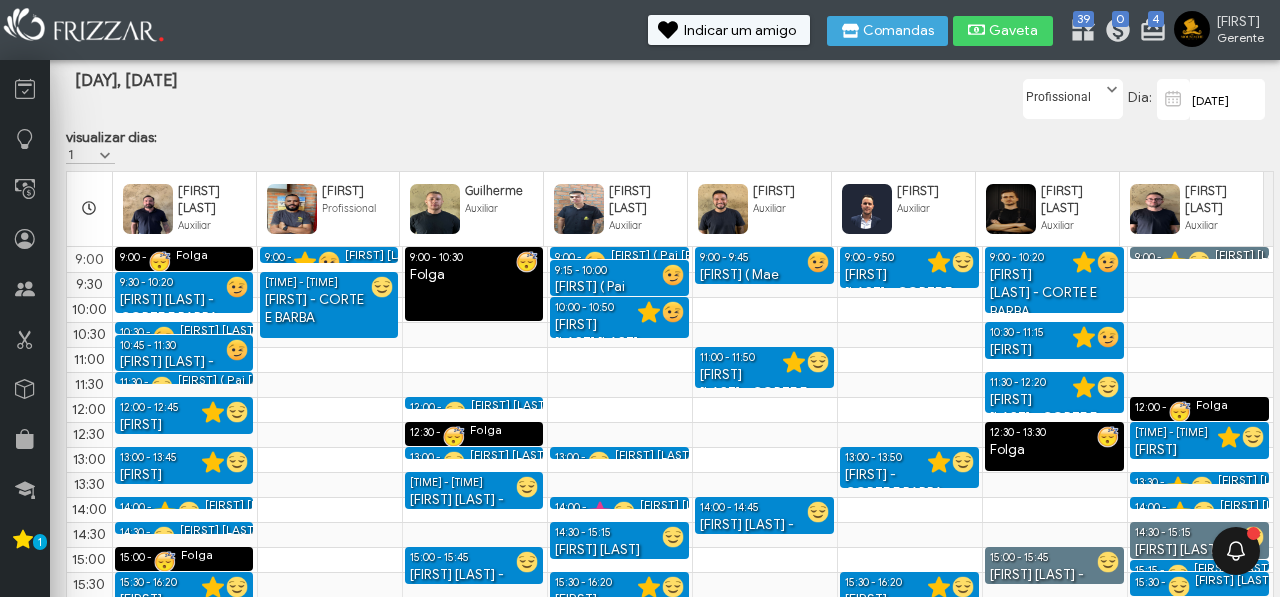 scroll, scrollTop: 51, scrollLeft: 0, axis: vertical 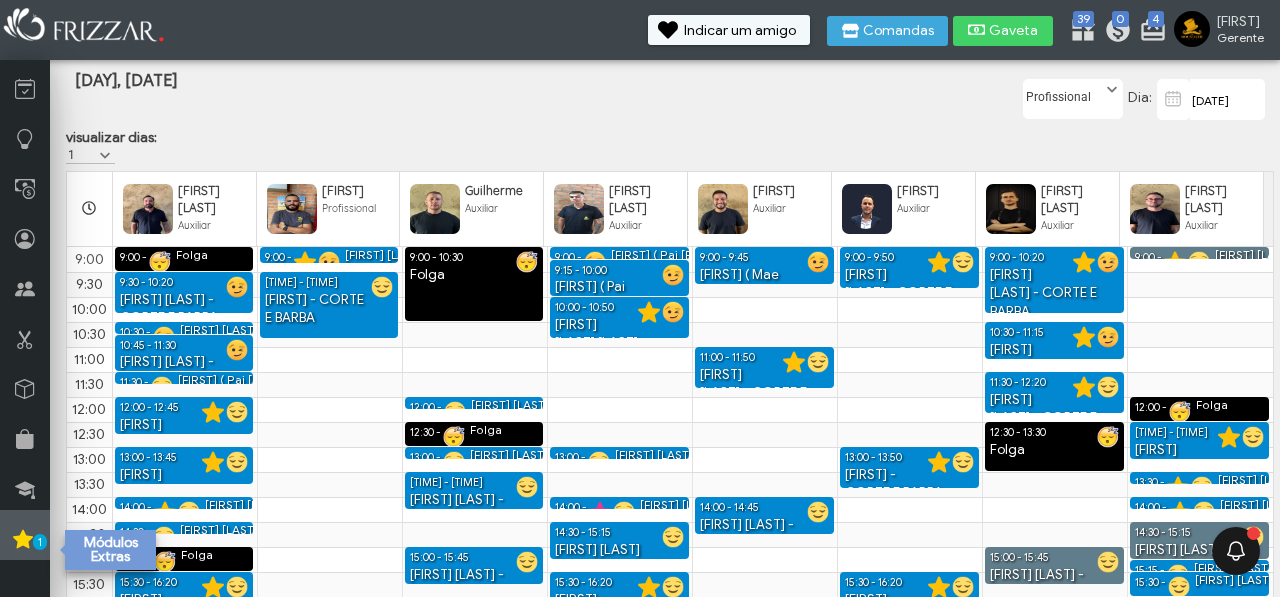 click on "1" at bounding box center (40, 542) 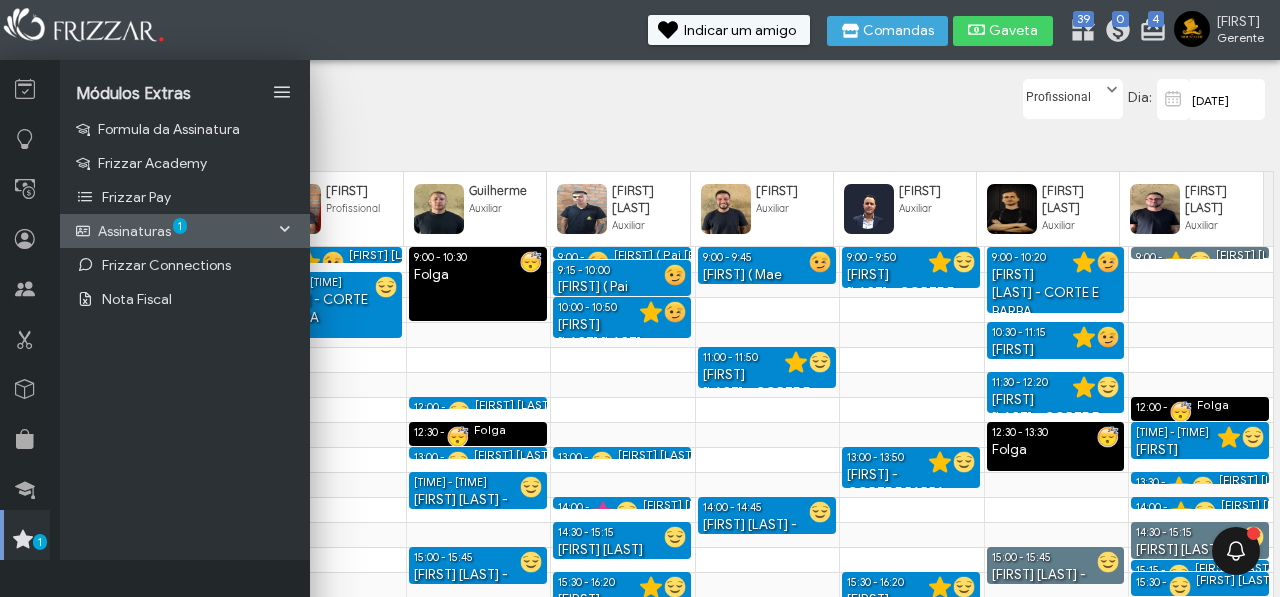 click on "Assinaturas" at bounding box center [134, 231] 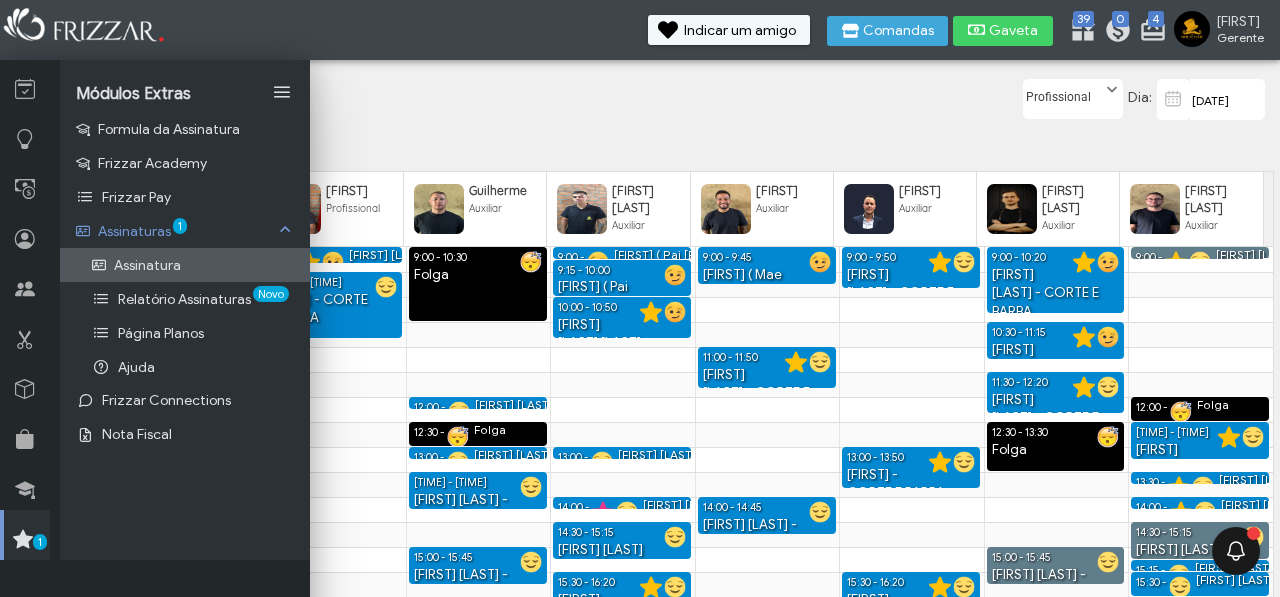 click on "Assinatura" at bounding box center [147, 265] 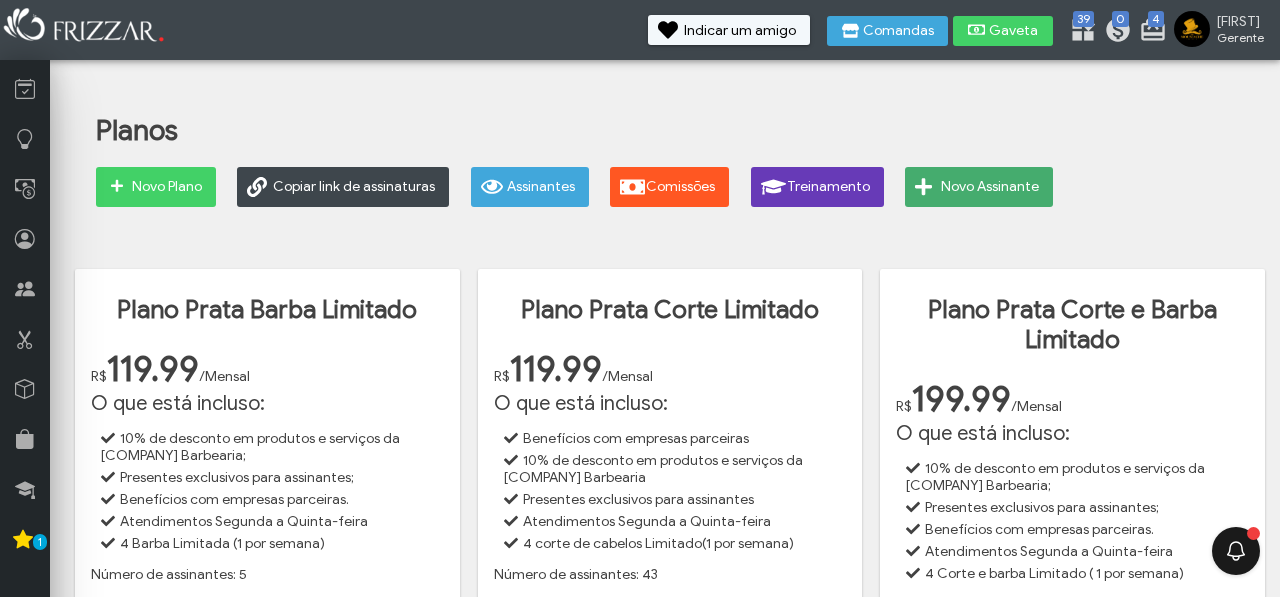 scroll, scrollTop: 0, scrollLeft: 0, axis: both 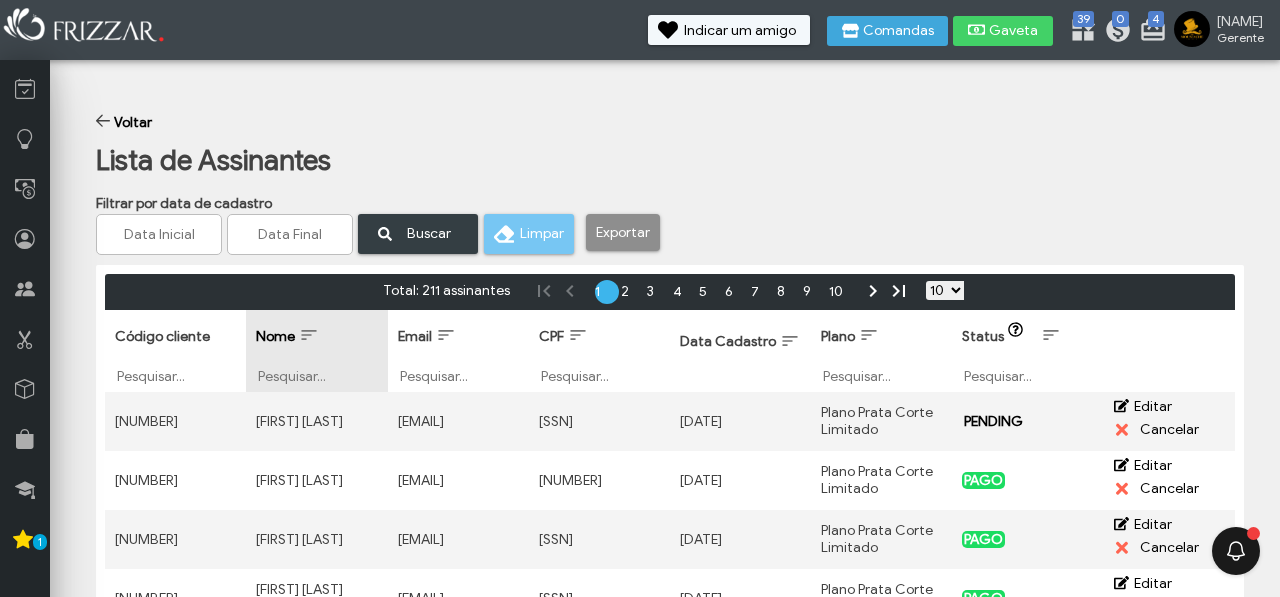 click on "Filtrar por Nome" at bounding box center (316, 376) 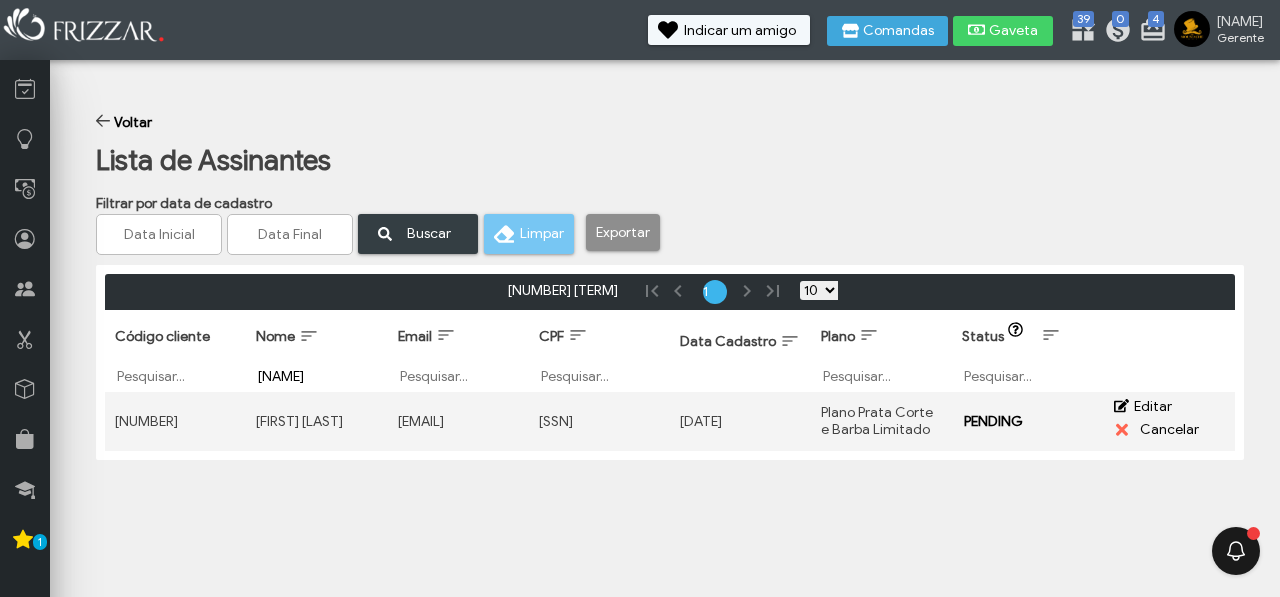 type on "[NAME]" 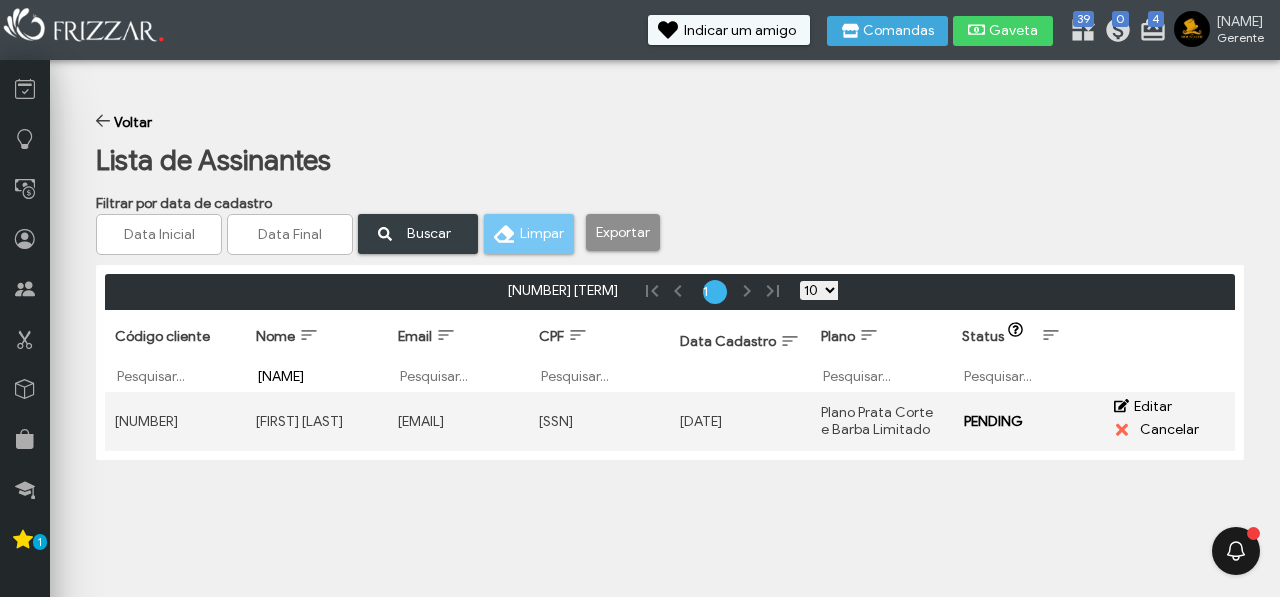 click on "Cancelar" at bounding box center [1169, 430] 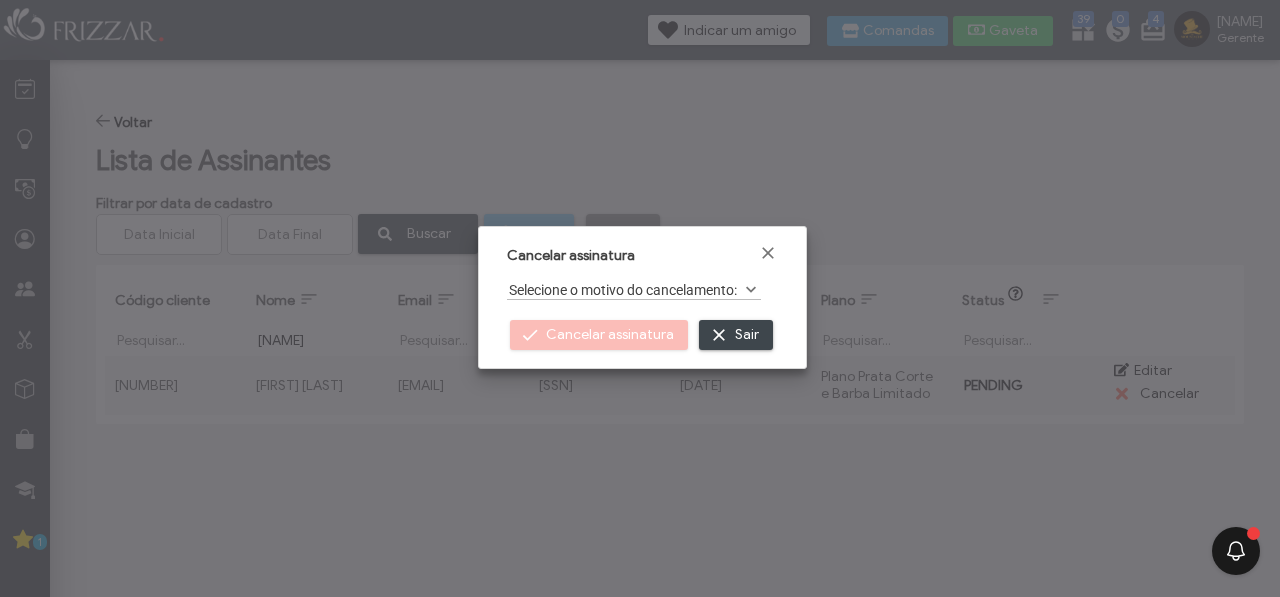 scroll, scrollTop: 11, scrollLeft: 77, axis: both 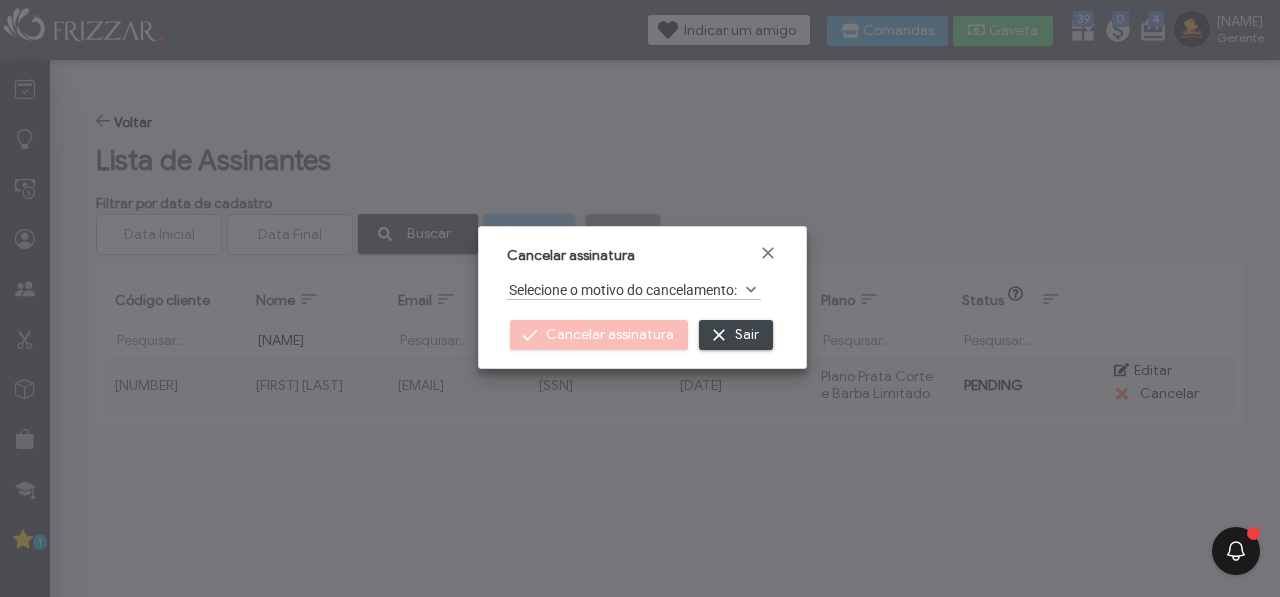 click at bounding box center [751, 290] 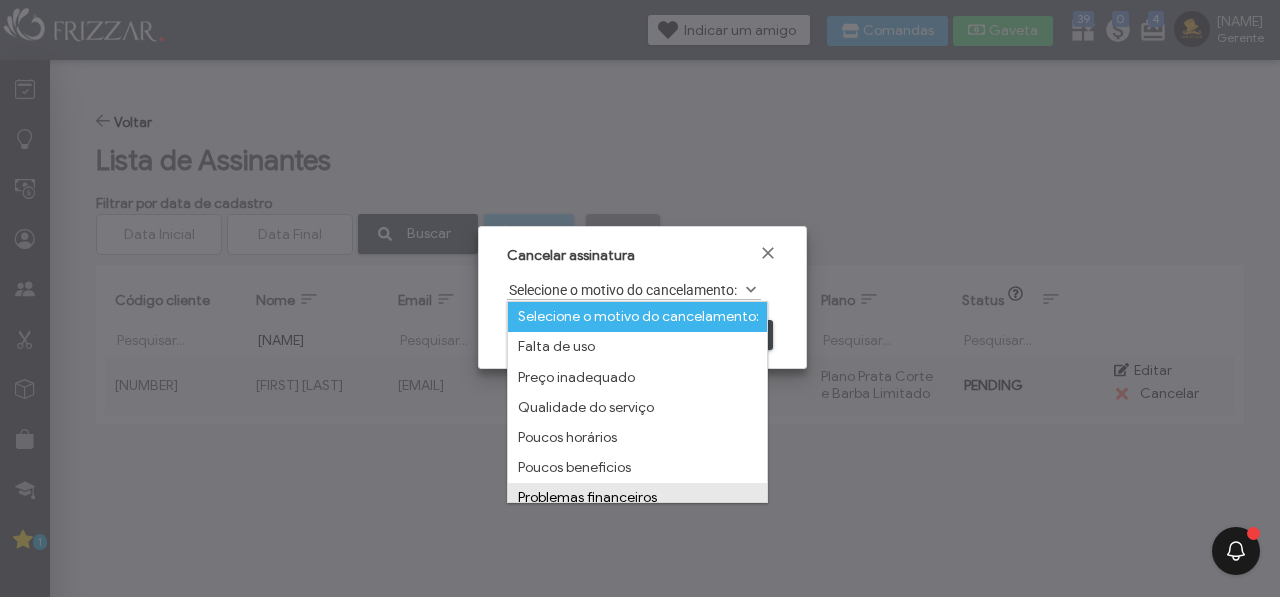 click on "Problemas financeiros" at bounding box center (637, 498) 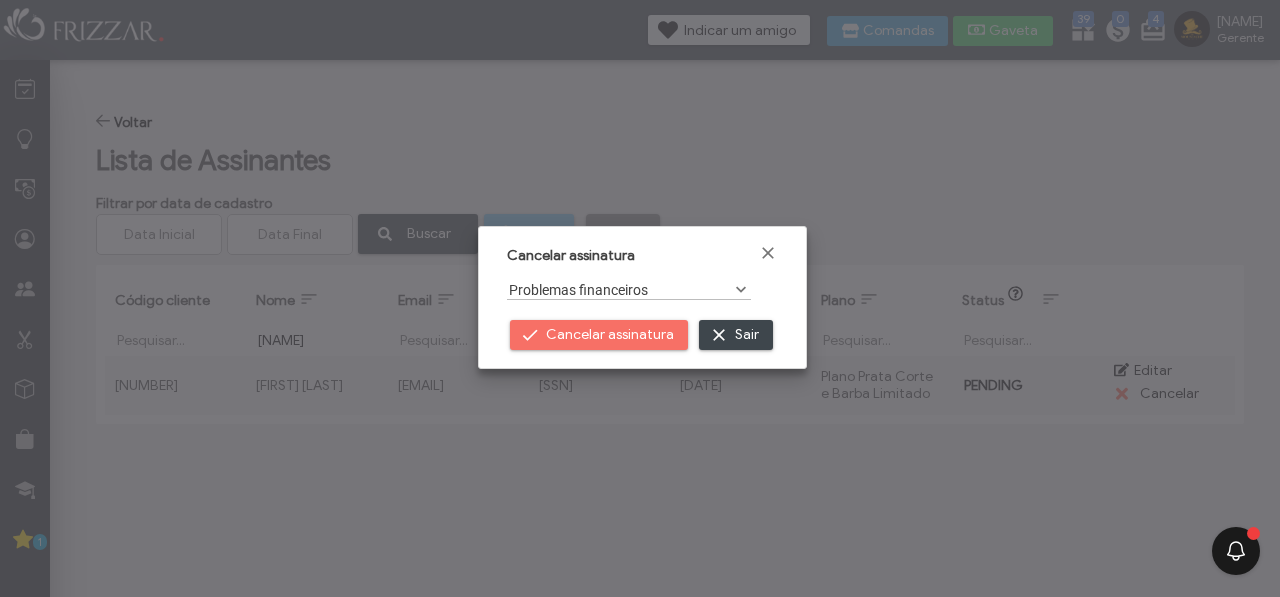click on "Cancelar assinatura" at bounding box center (610, 335) 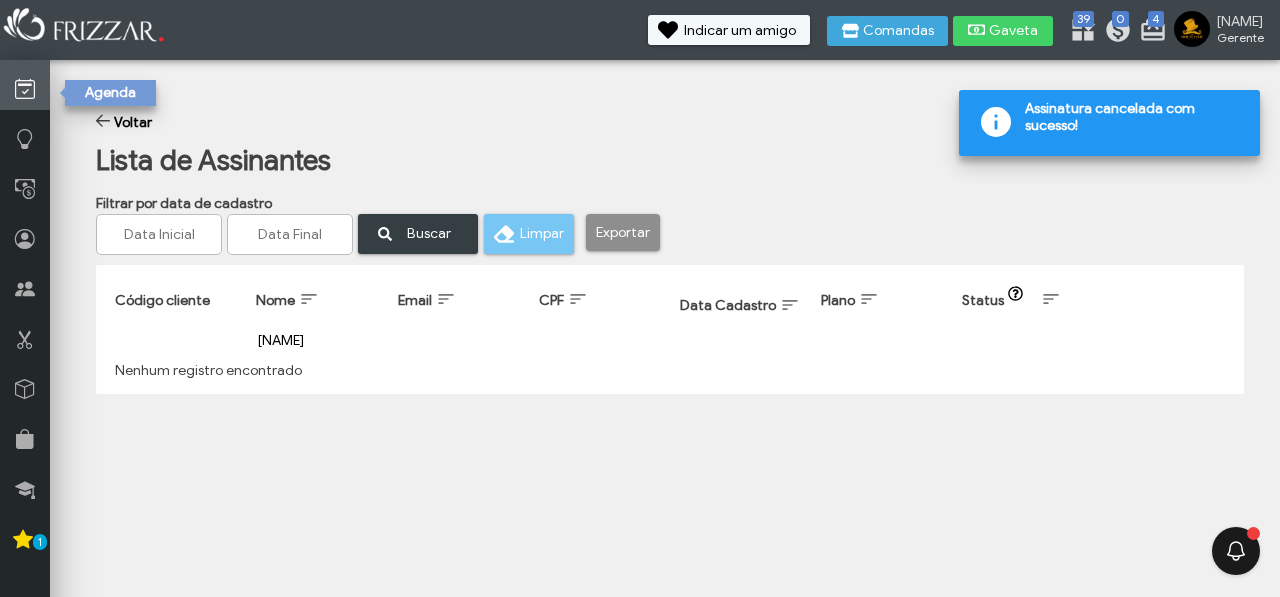 click at bounding box center (25, 89) 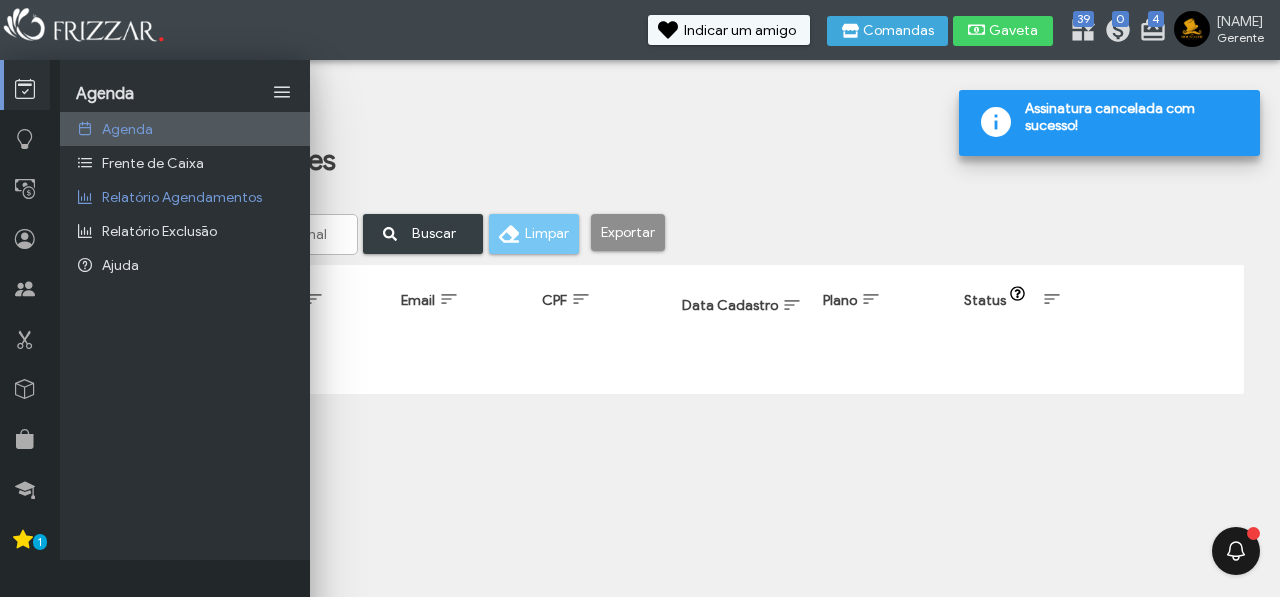 click on "Agenda" at bounding box center (127, 129) 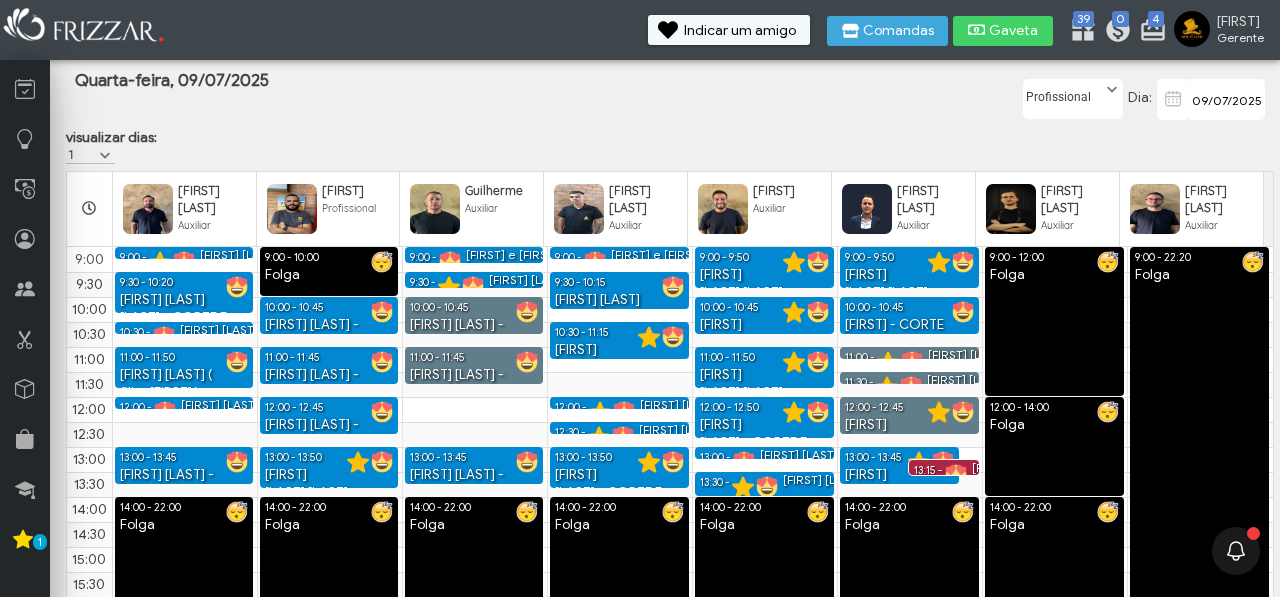 scroll, scrollTop: 0, scrollLeft: 0, axis: both 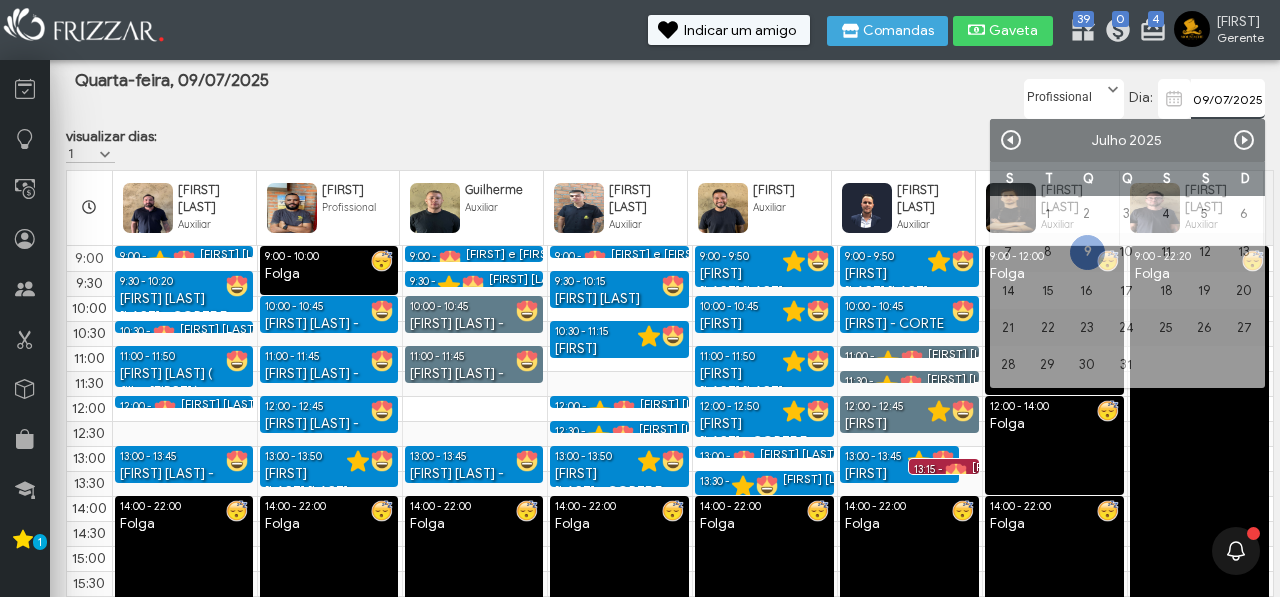 click on "09/07/2025" at bounding box center [1228, 99] 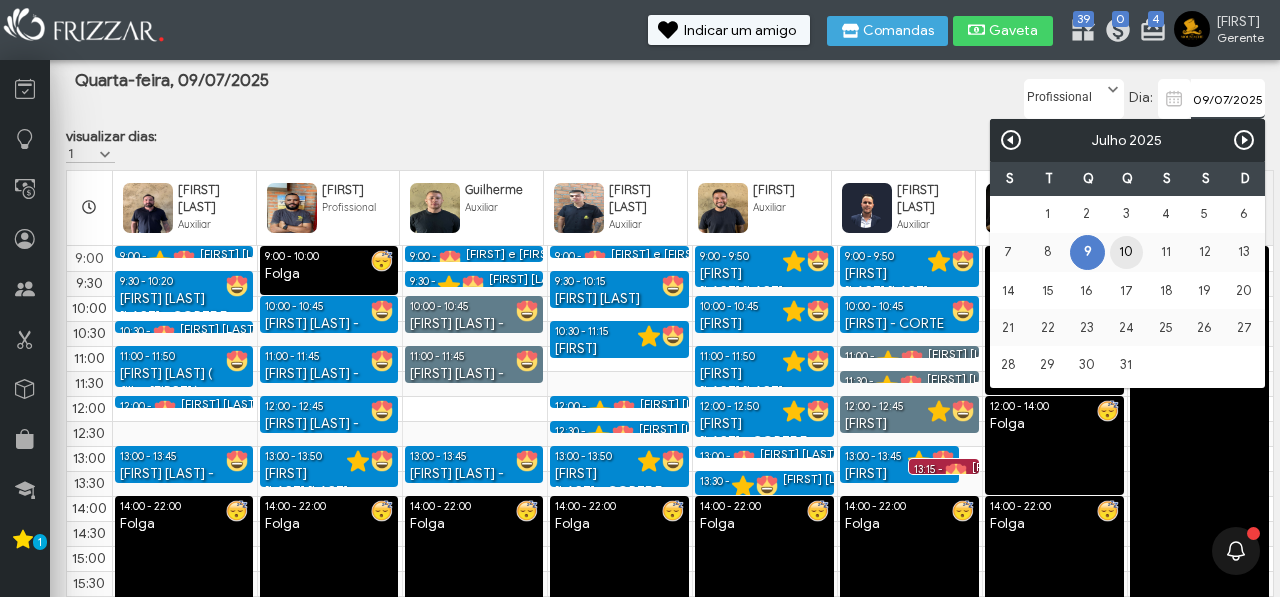 click on "10" at bounding box center [1126, 252] 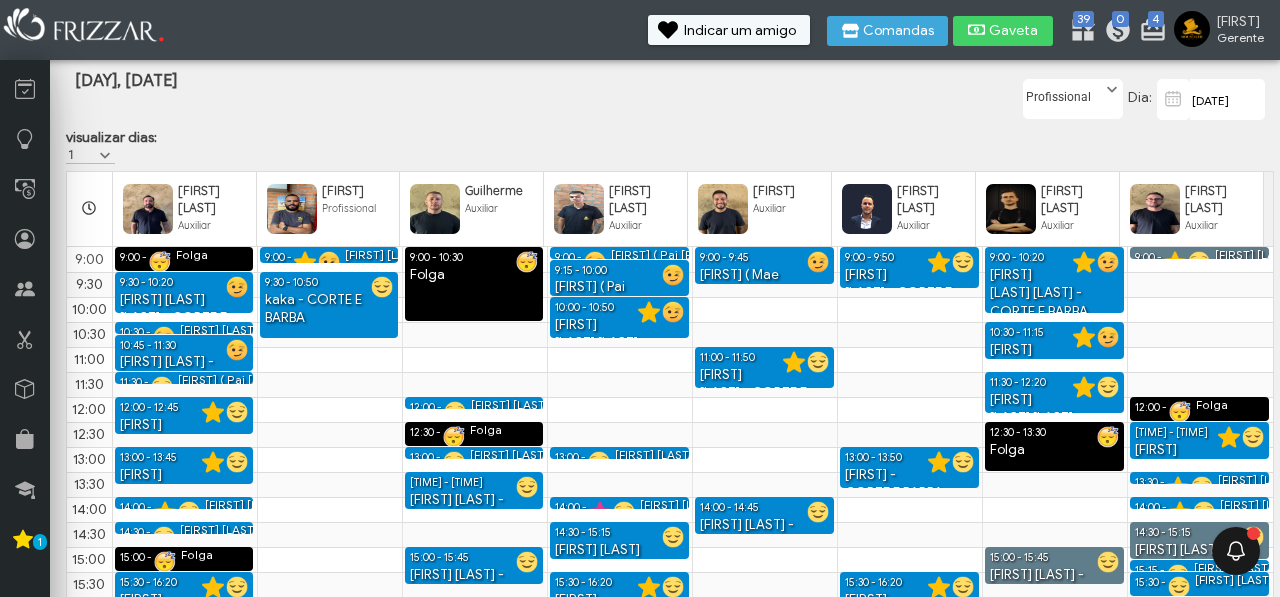 scroll, scrollTop: 127, scrollLeft: 0, axis: vertical 